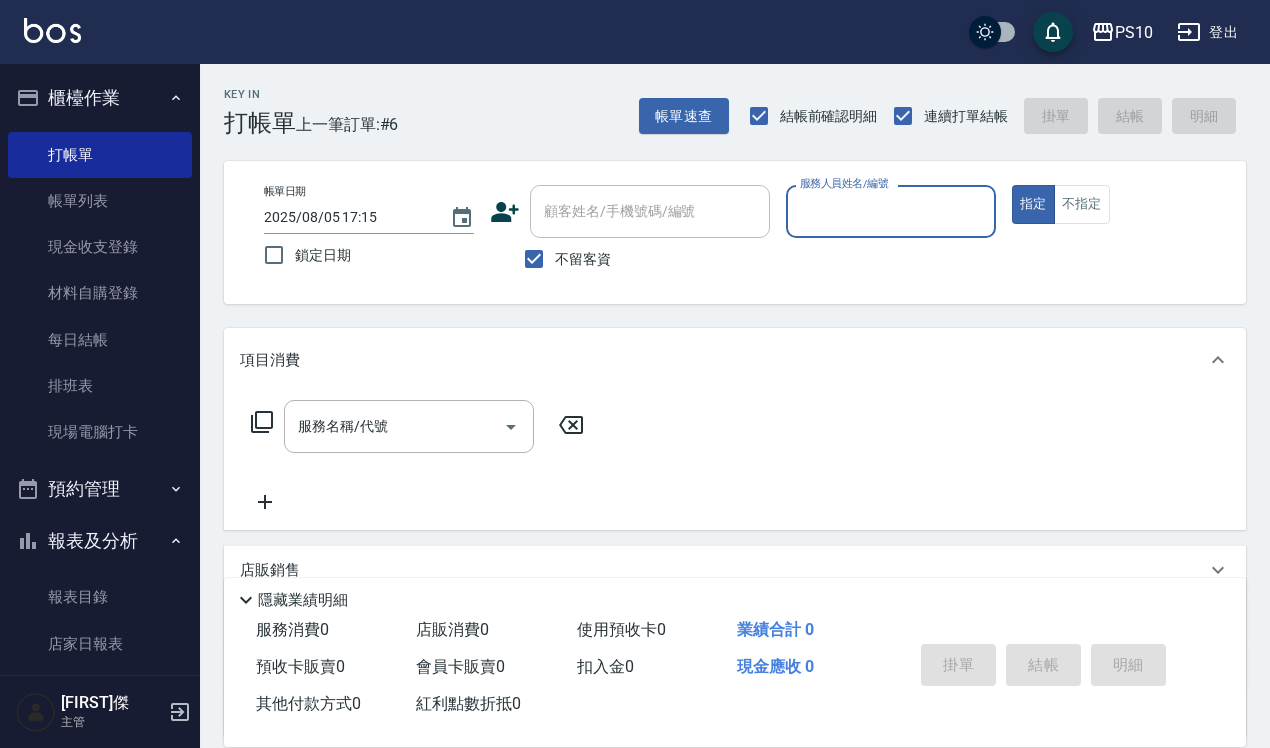 scroll, scrollTop: 0, scrollLeft: 0, axis: both 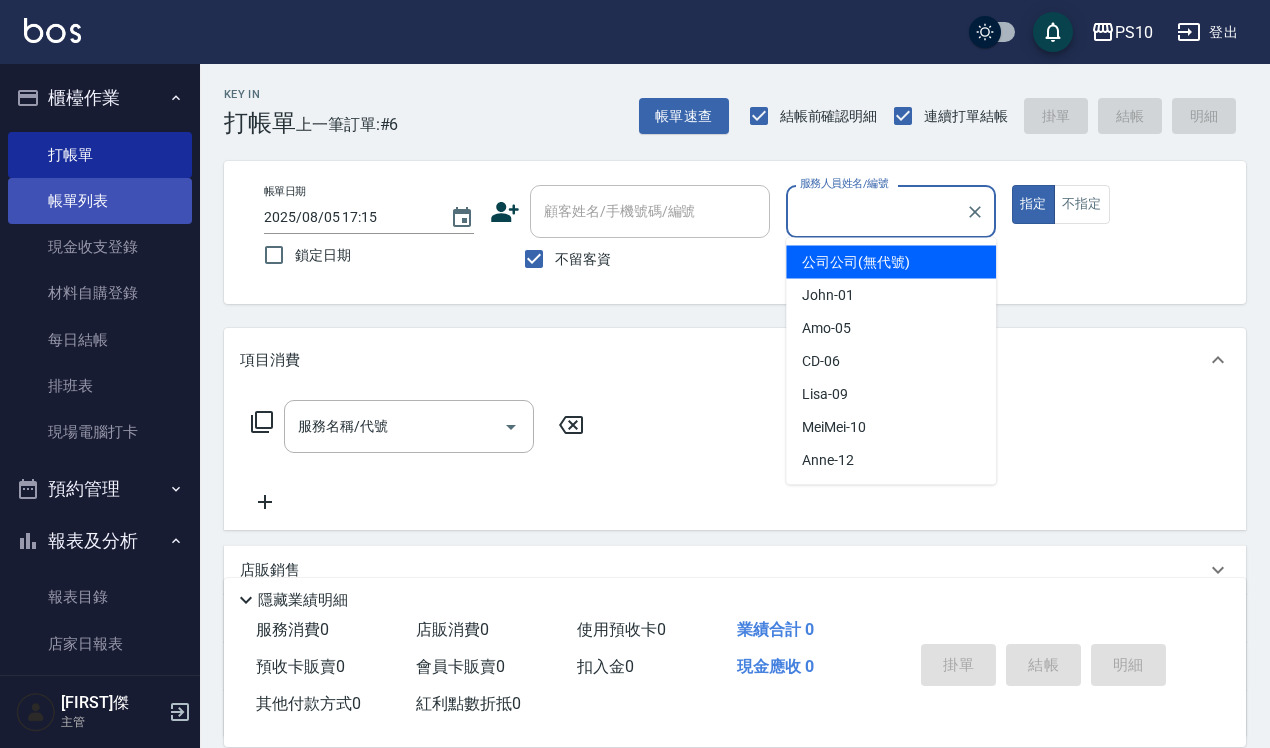 type 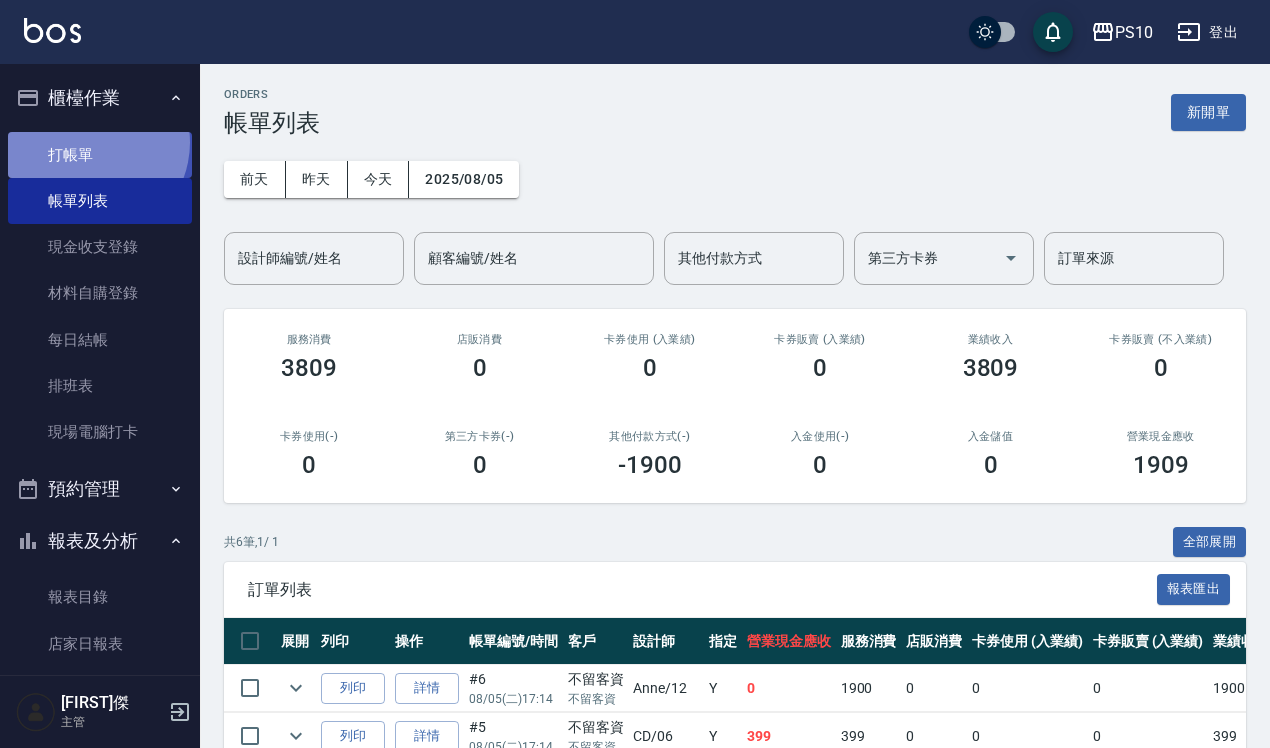 click on "打帳單" at bounding box center (100, 155) 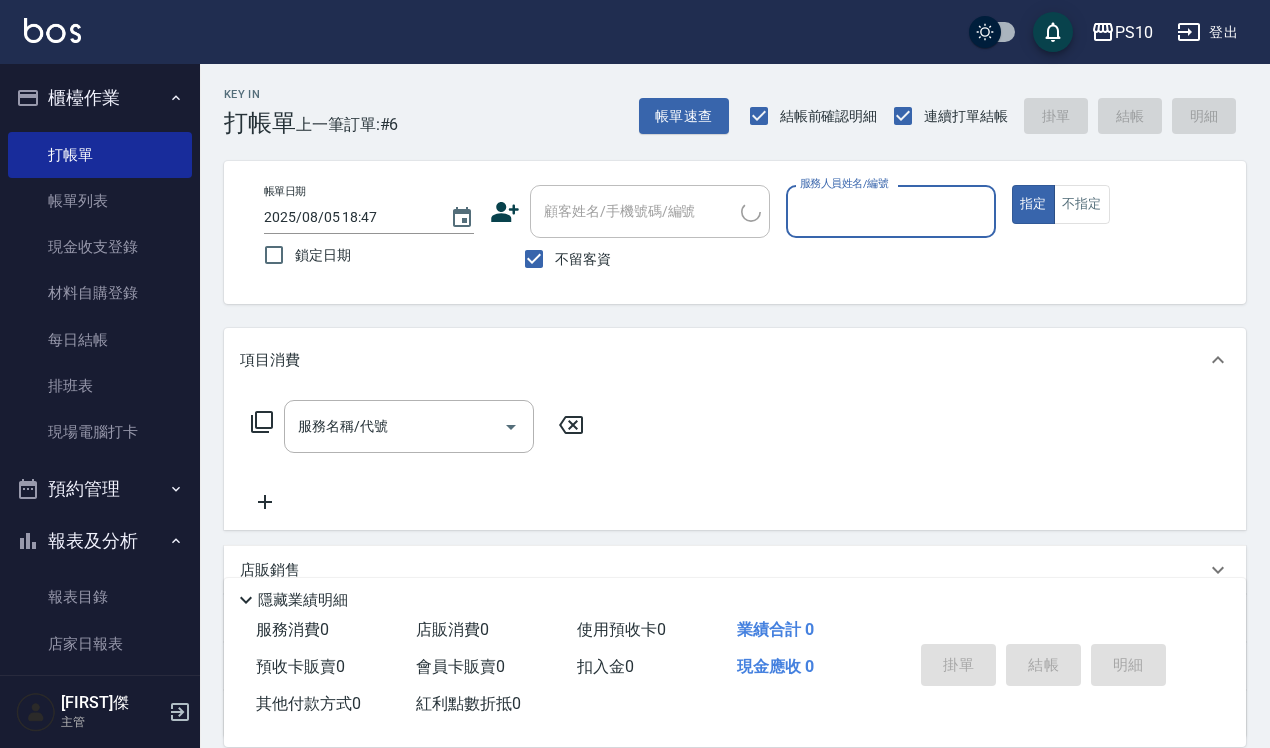 click on "服務人員姓名/編號" at bounding box center [891, 211] 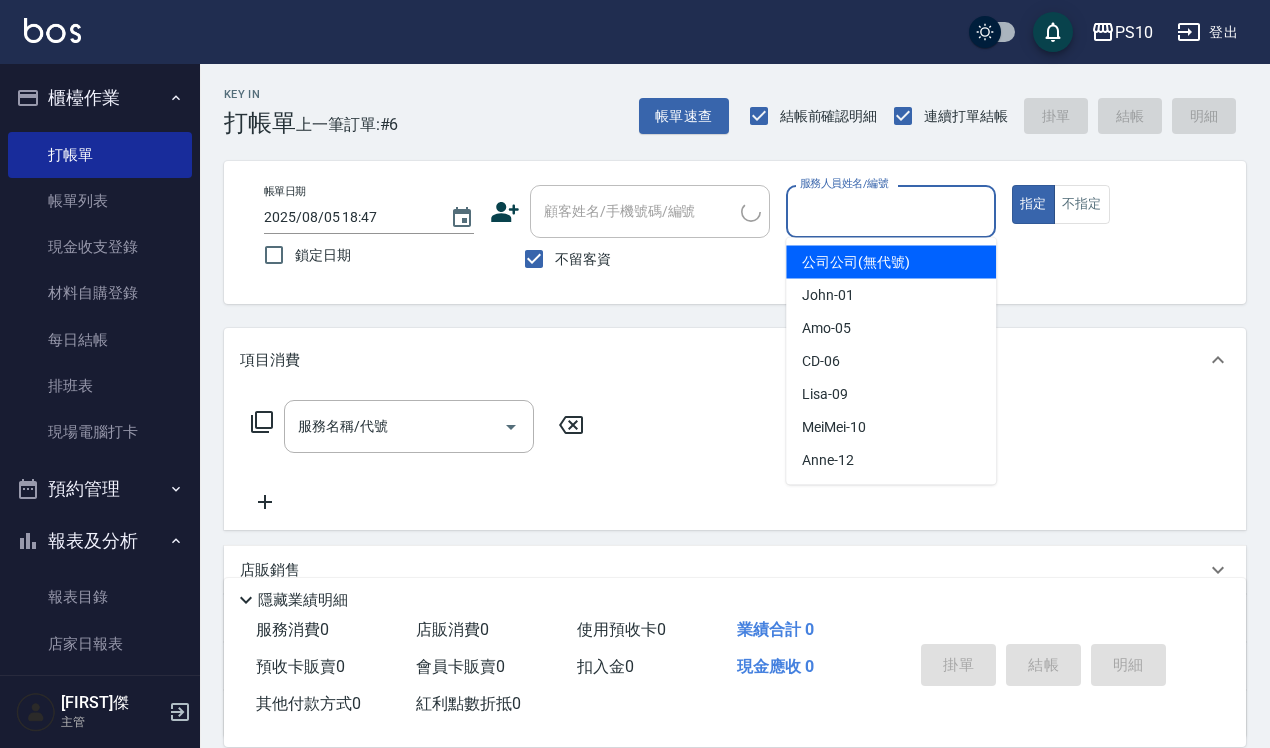 click on "服務人員姓名/編號" at bounding box center (891, 211) 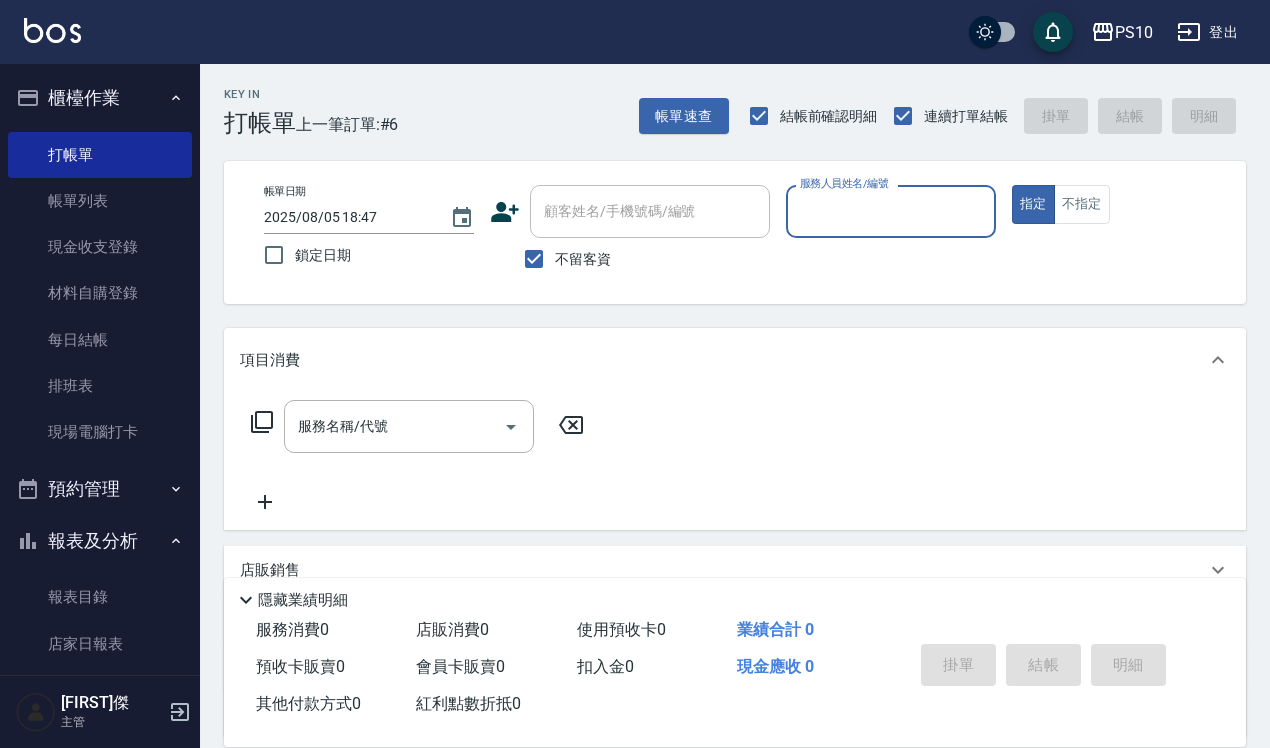 click on "服務人員姓名/編號" at bounding box center [891, 211] 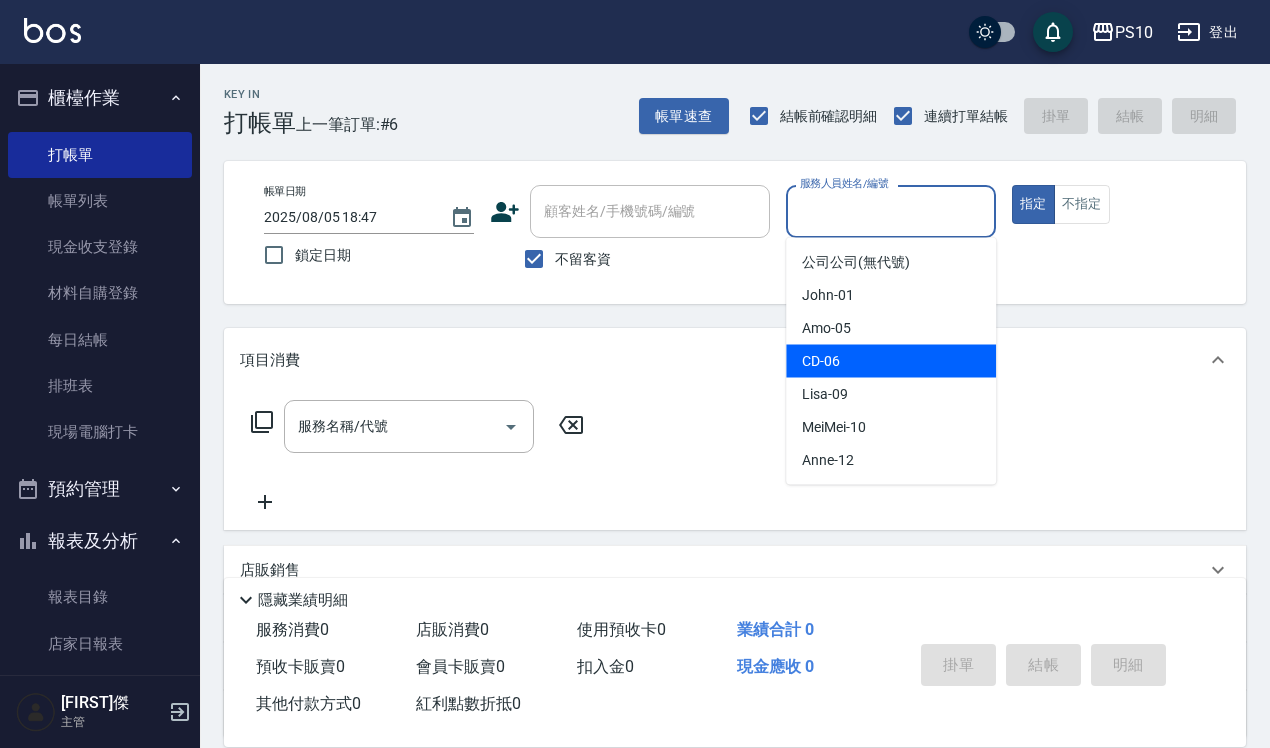 click on "CD -06" at bounding box center [891, 361] 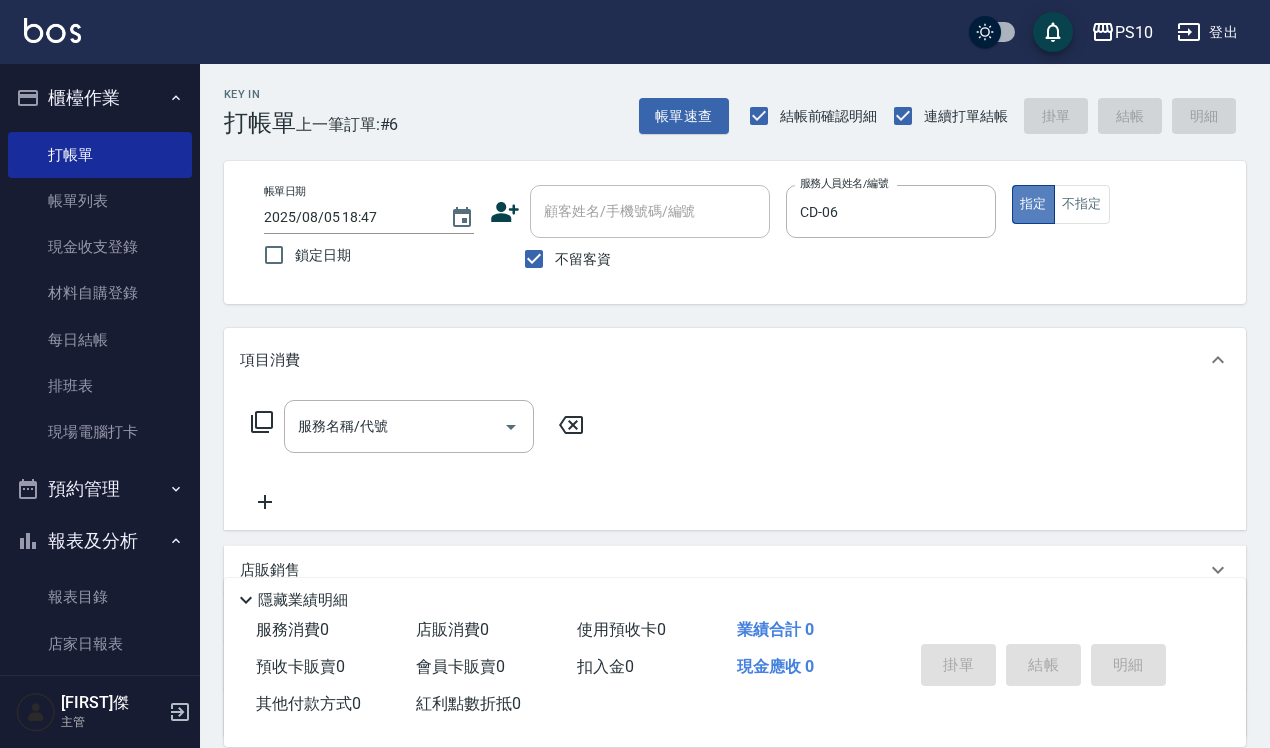 click on "指定" at bounding box center [1033, 204] 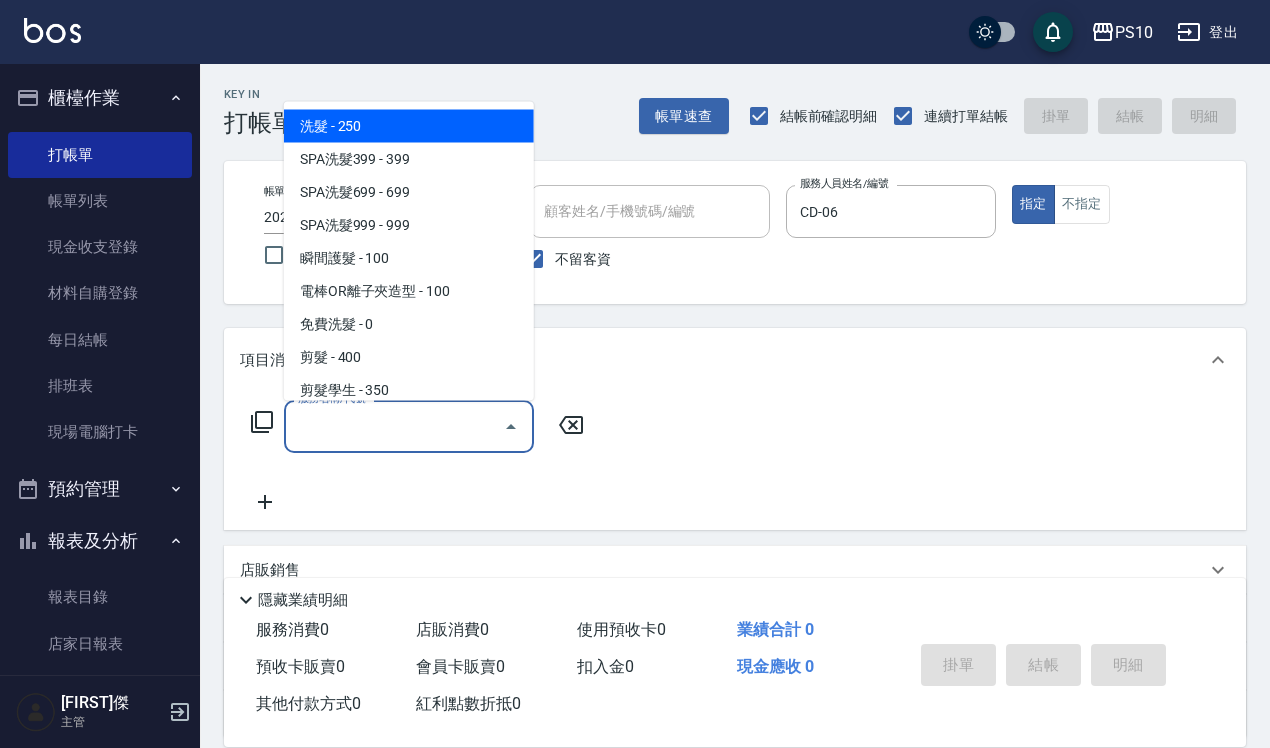 click on "服務名稱/代號" at bounding box center [394, 426] 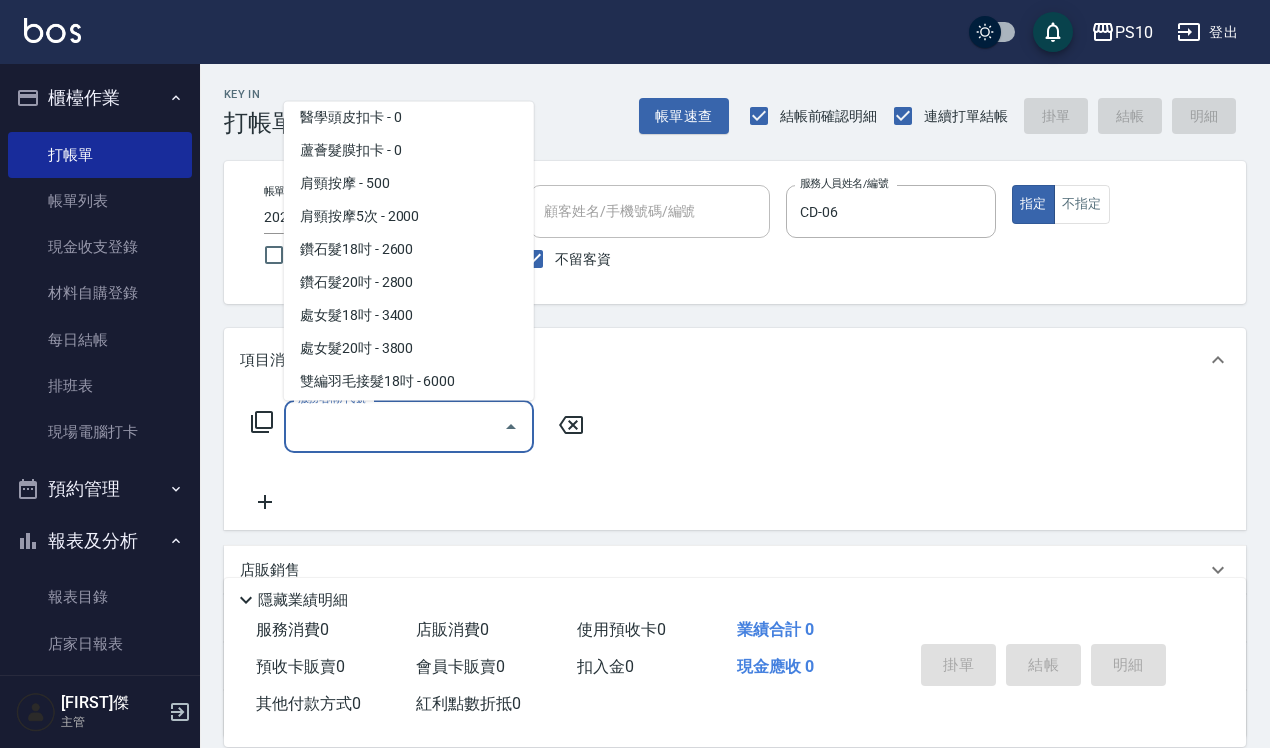 scroll, scrollTop: 1662, scrollLeft: 0, axis: vertical 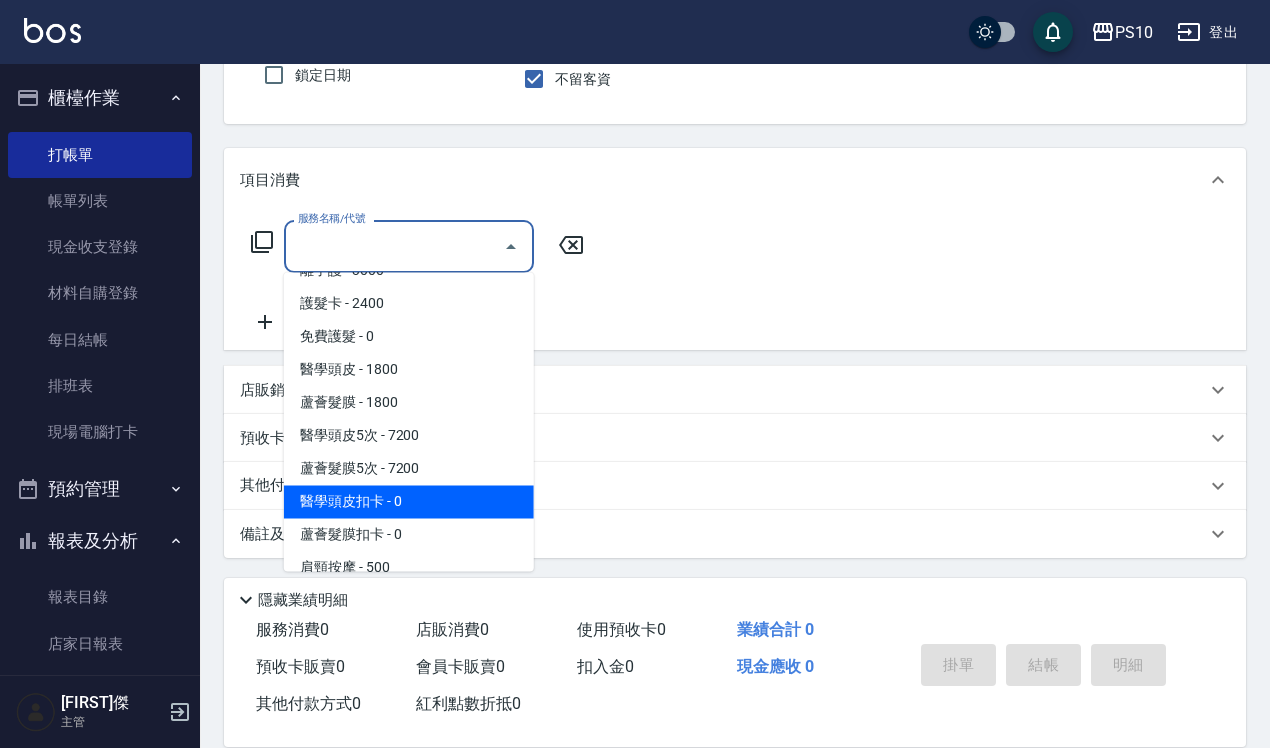 click on "醫學頭皮扣卡 - 0" at bounding box center (409, 502) 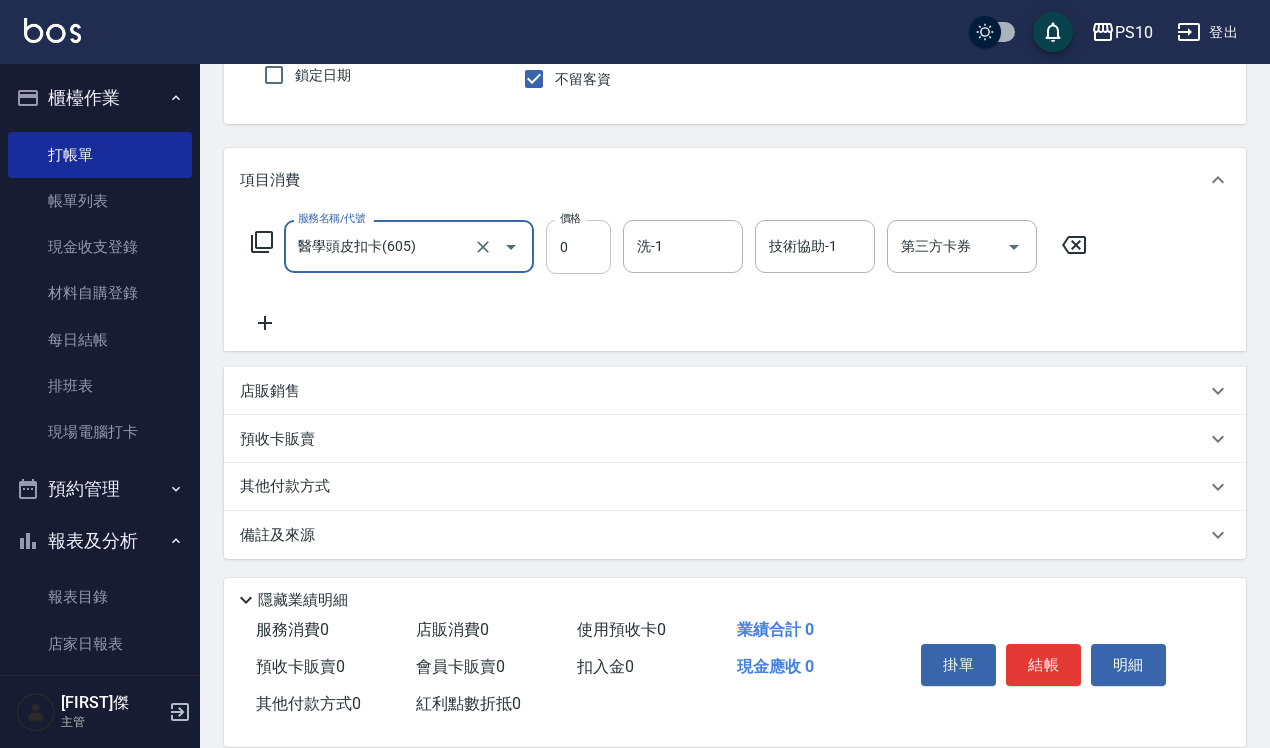 click on "0" at bounding box center (578, 247) 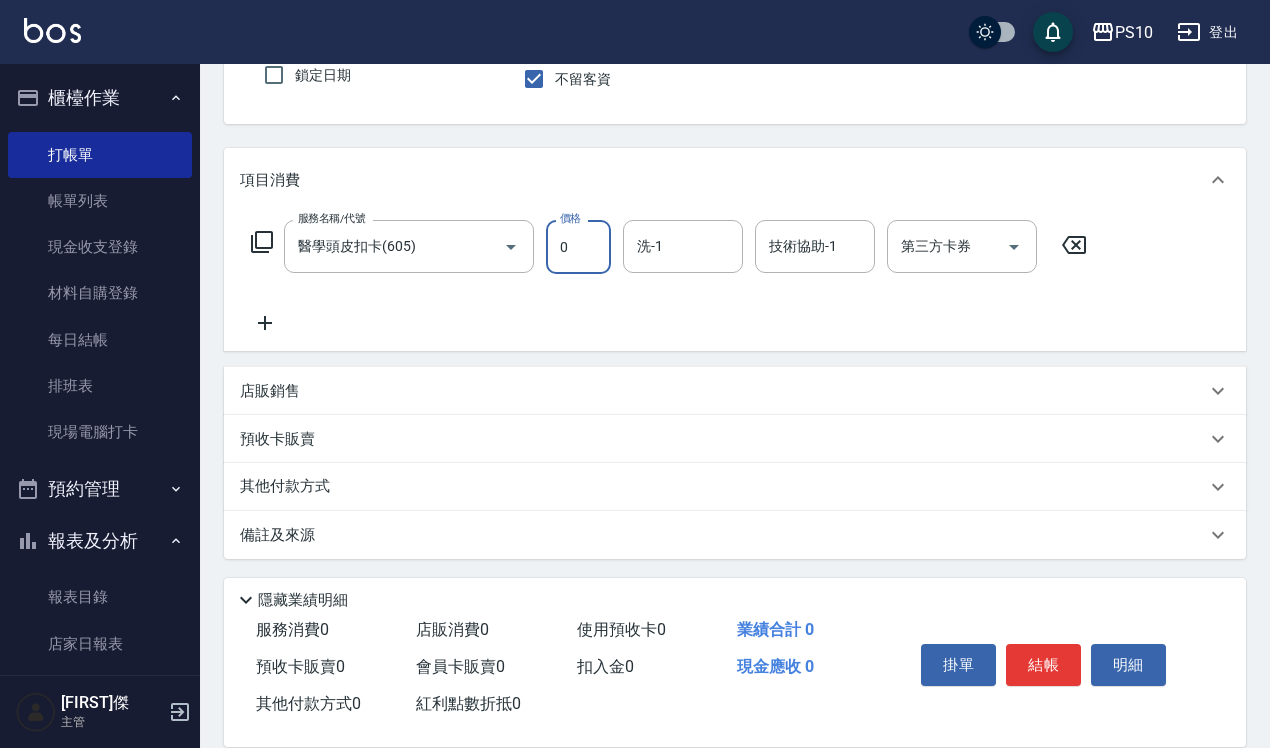 click on "0" at bounding box center [578, 247] 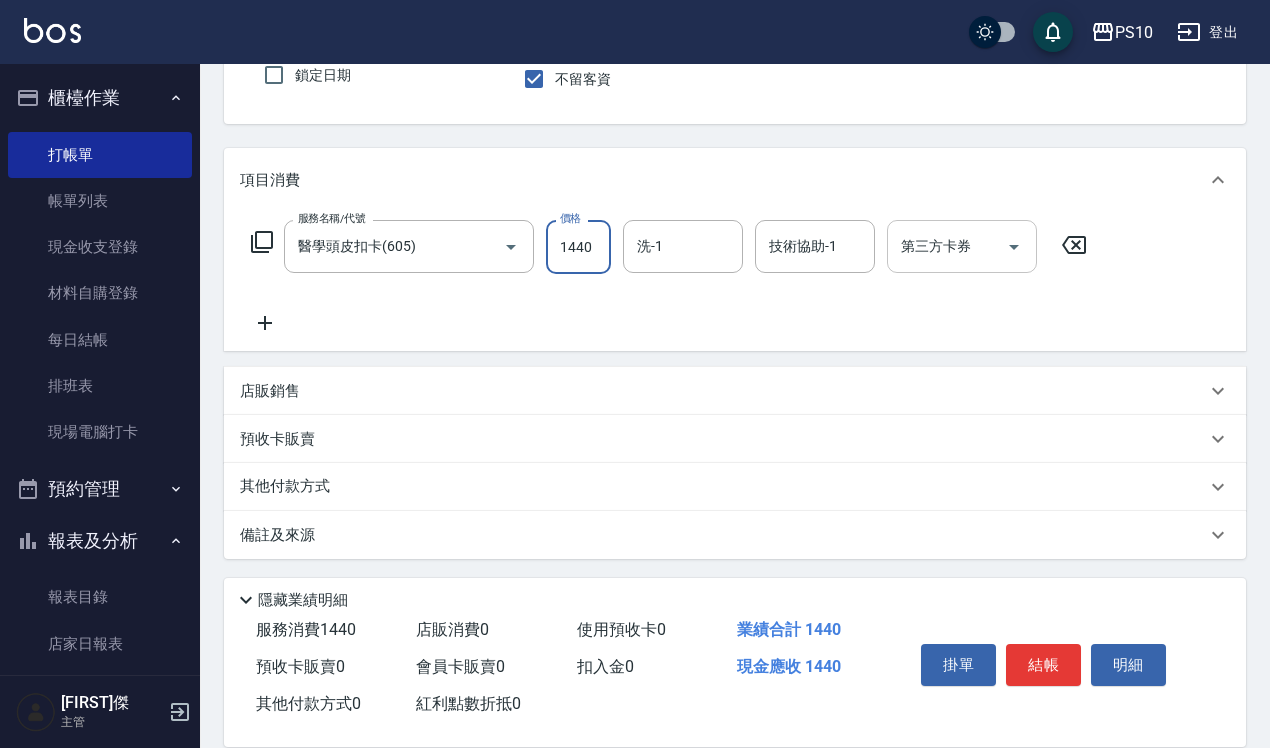 click 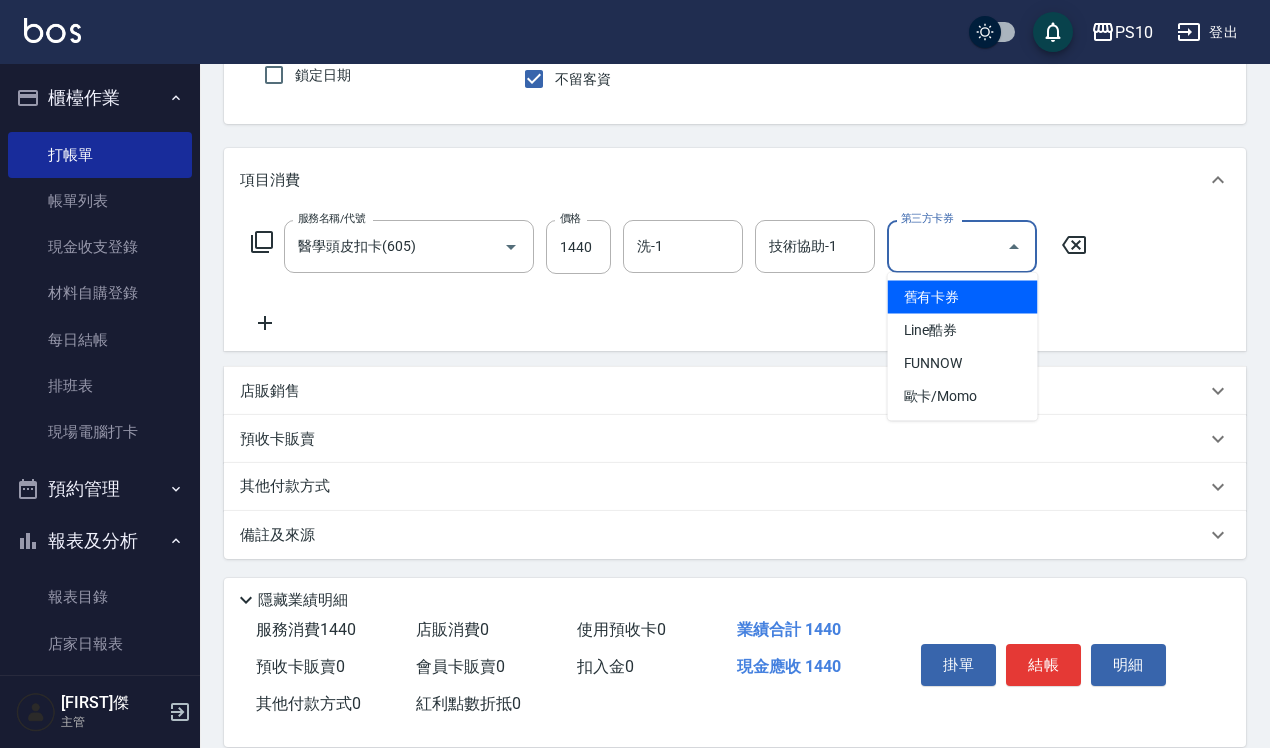click on "舊有卡券" at bounding box center (963, 297) 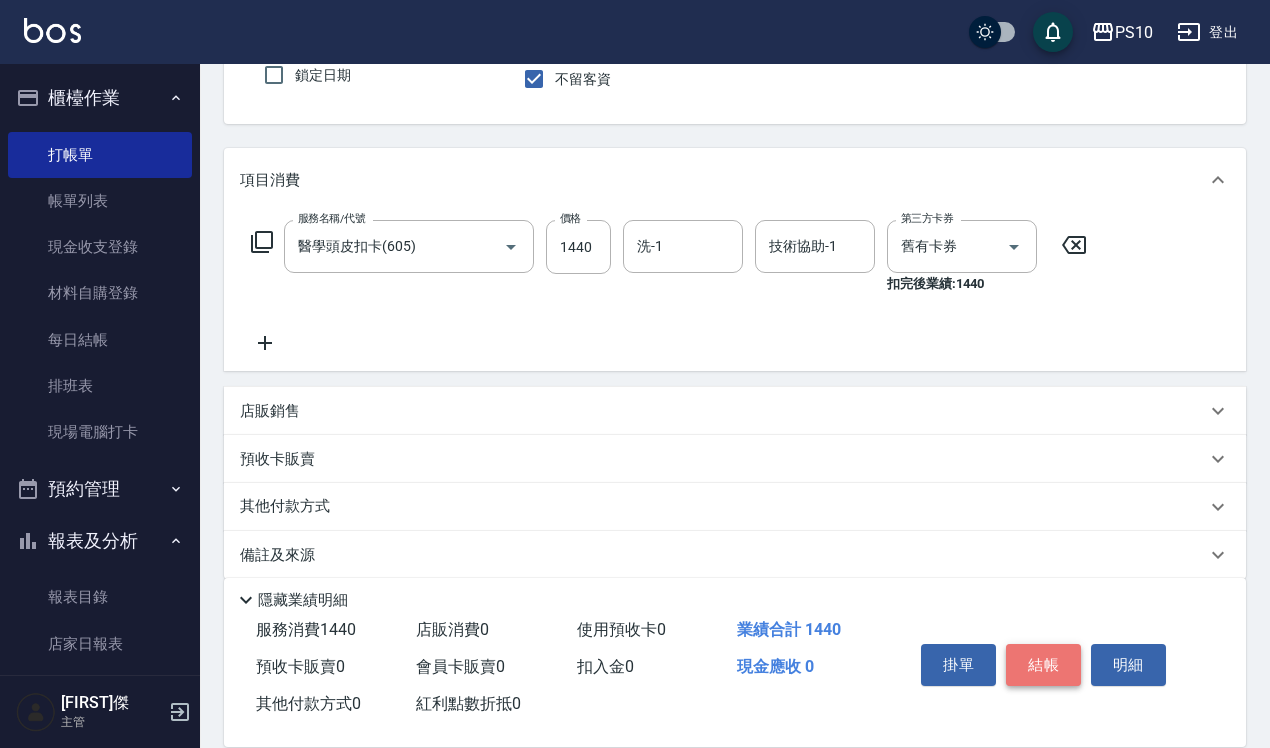 click on "結帳" at bounding box center [1043, 665] 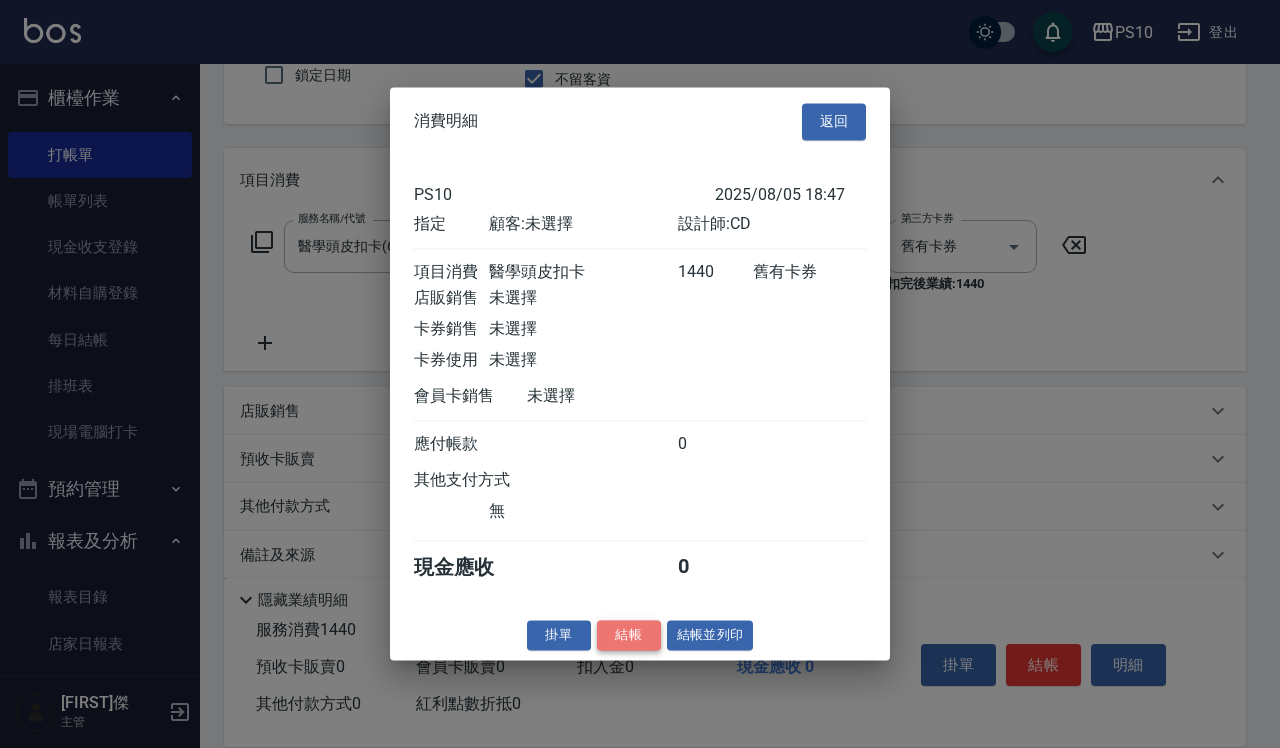 click on "結帳" at bounding box center [629, 635] 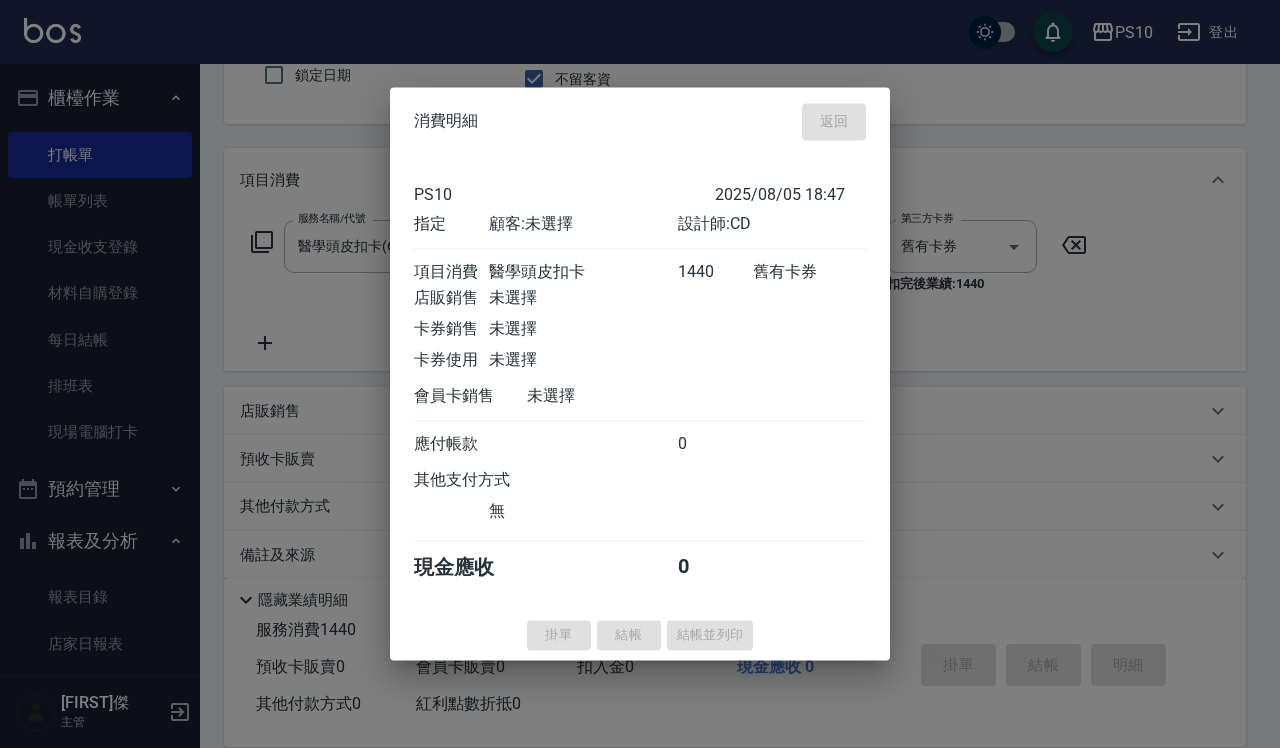 type on "2025/08/05 18:48" 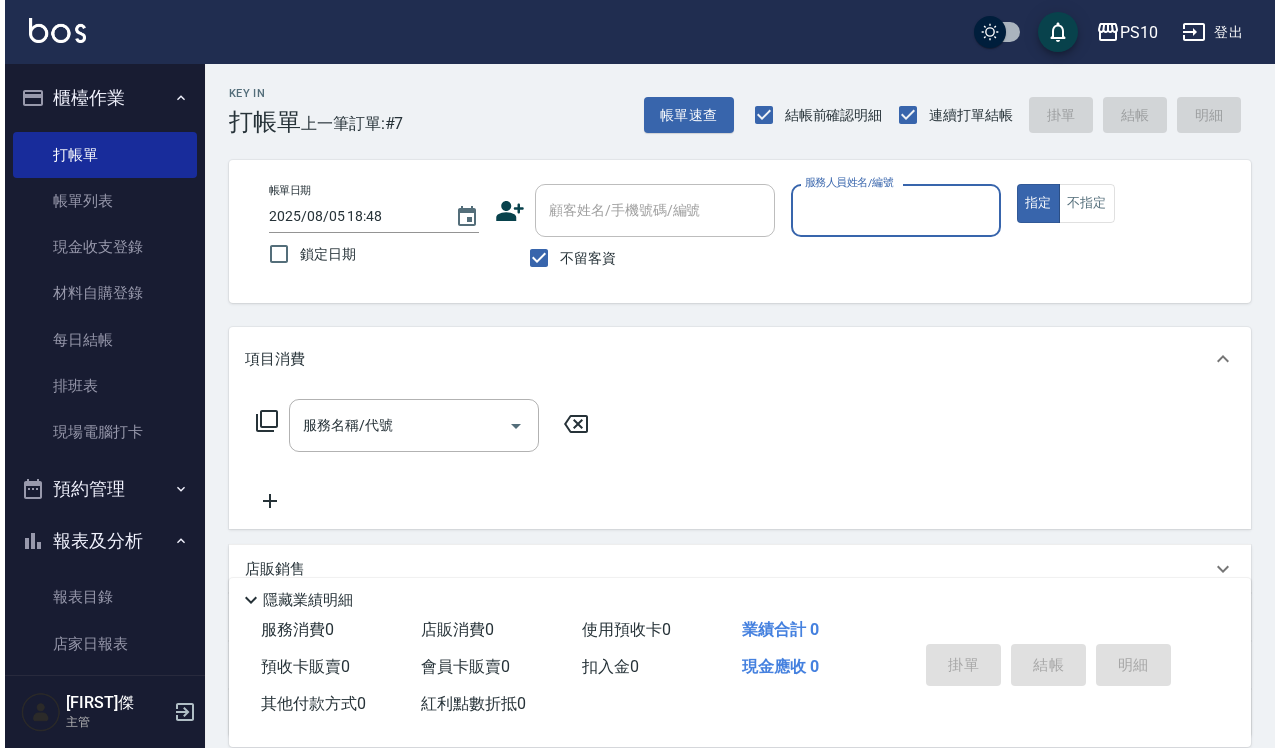 scroll, scrollTop: 0, scrollLeft: 0, axis: both 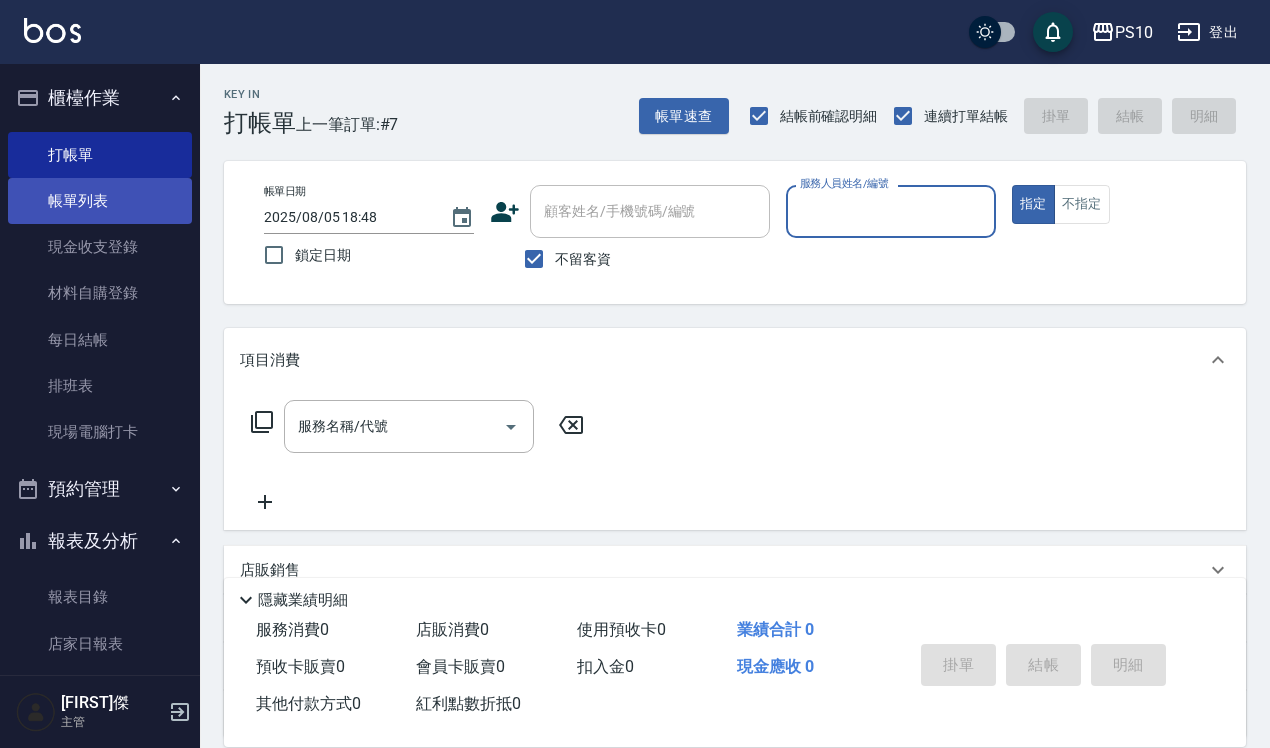 click on "帳單列表" at bounding box center [100, 201] 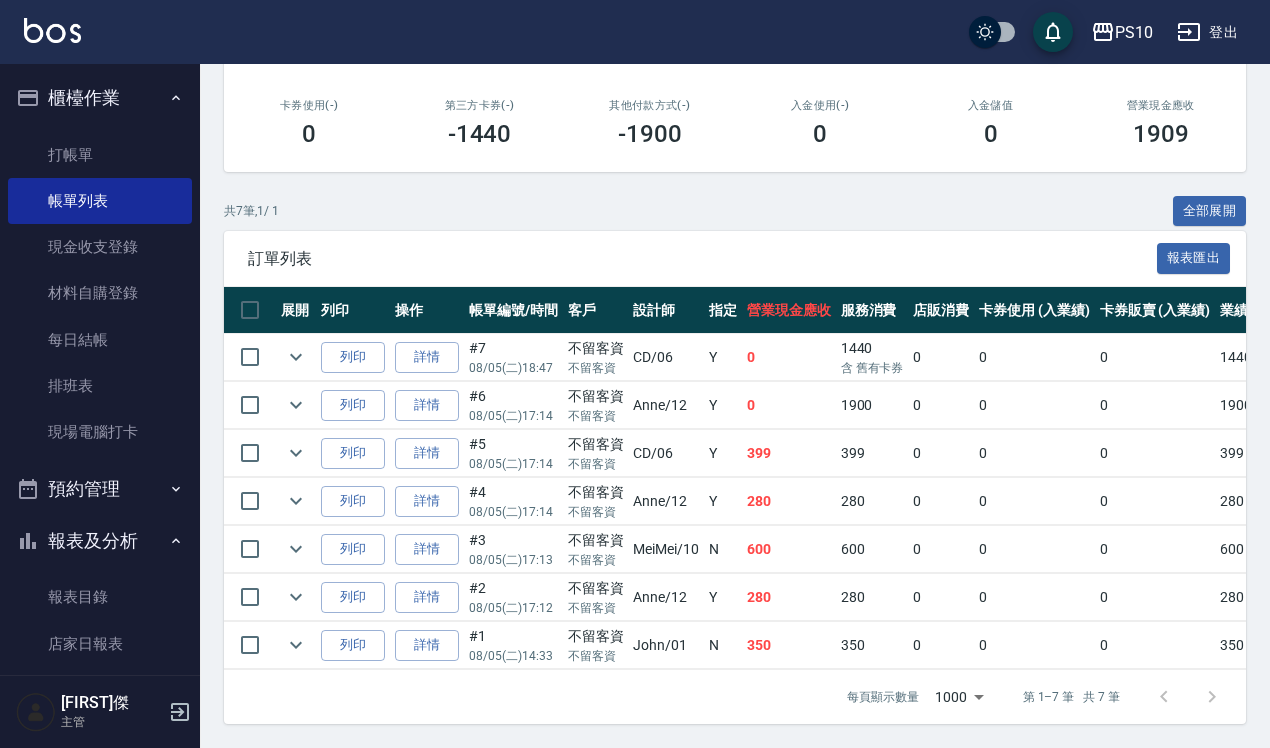 scroll, scrollTop: 352, scrollLeft: 0, axis: vertical 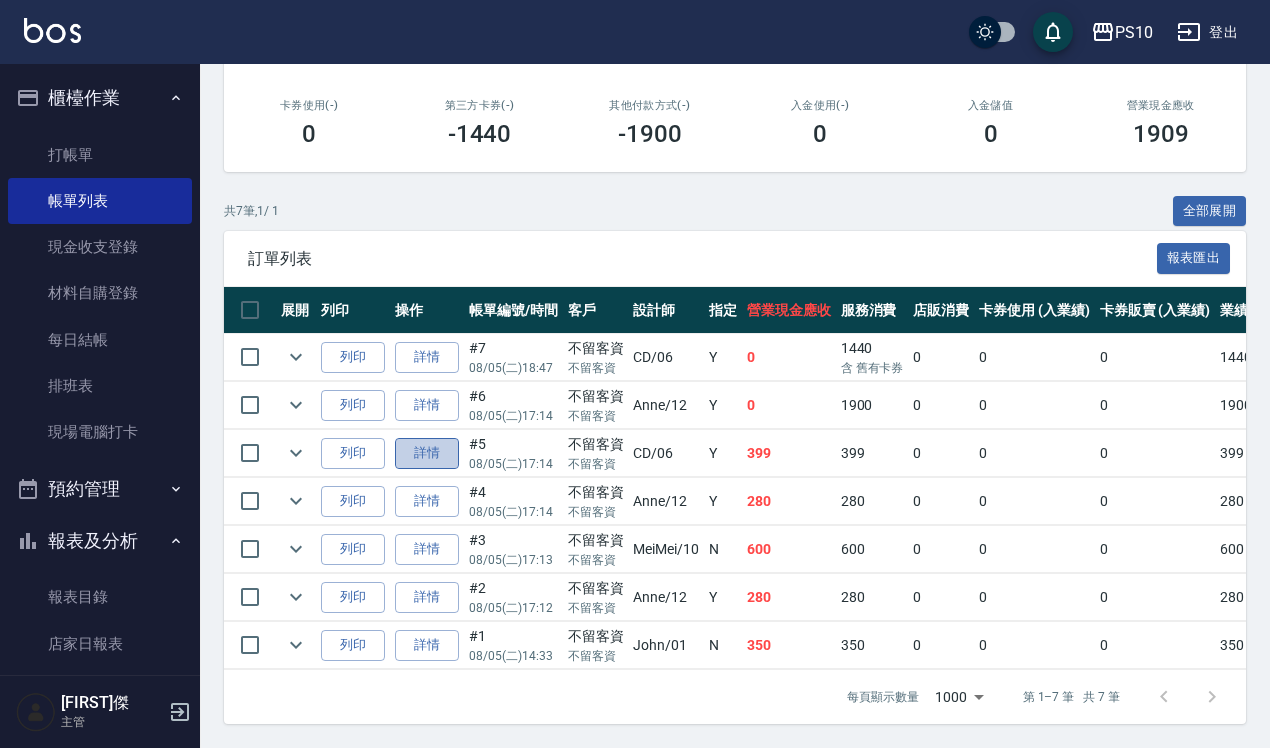 click on "詳情" at bounding box center [427, 453] 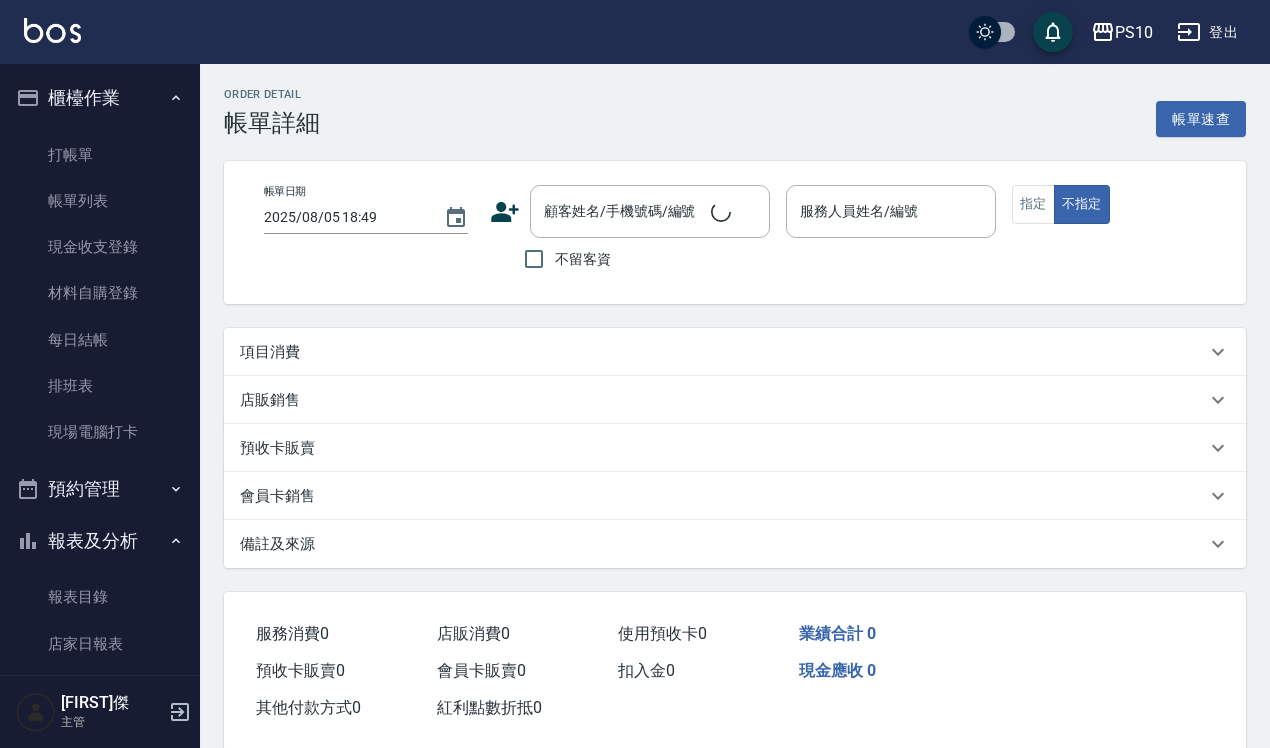 type on "2025/08/05 17:14" 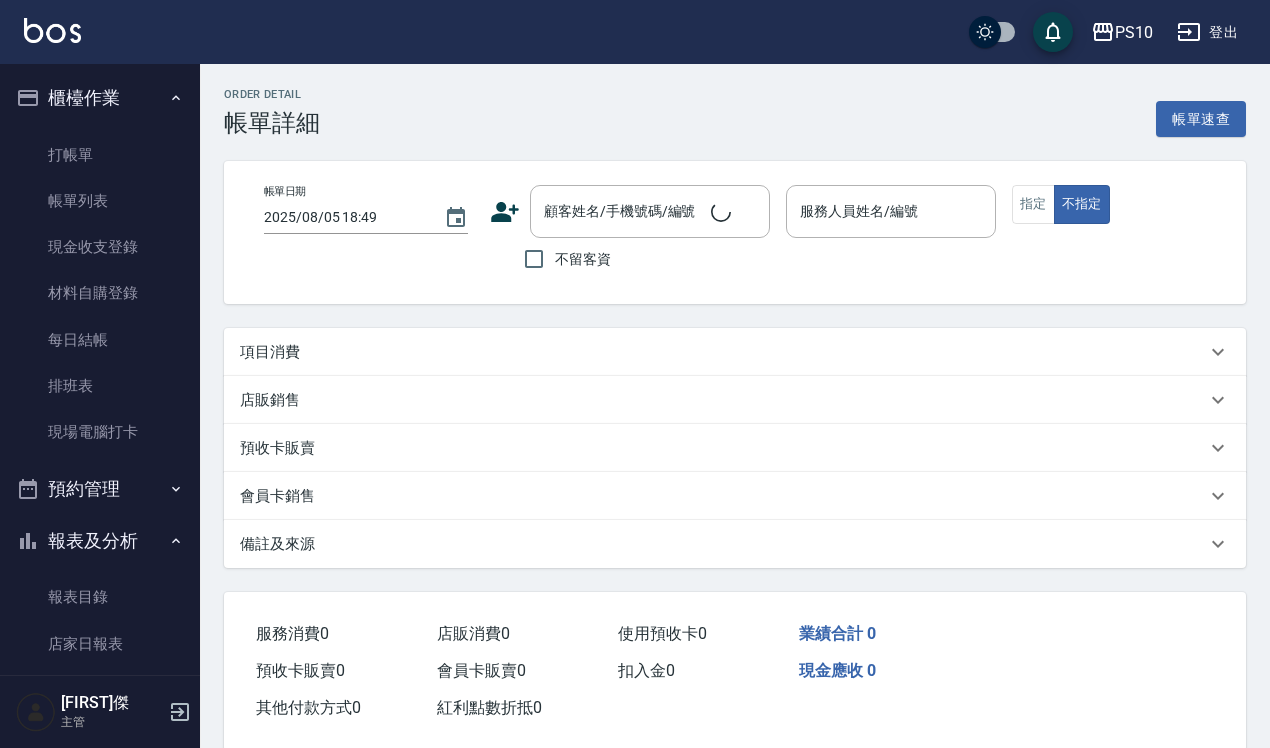 checkbox on "true" 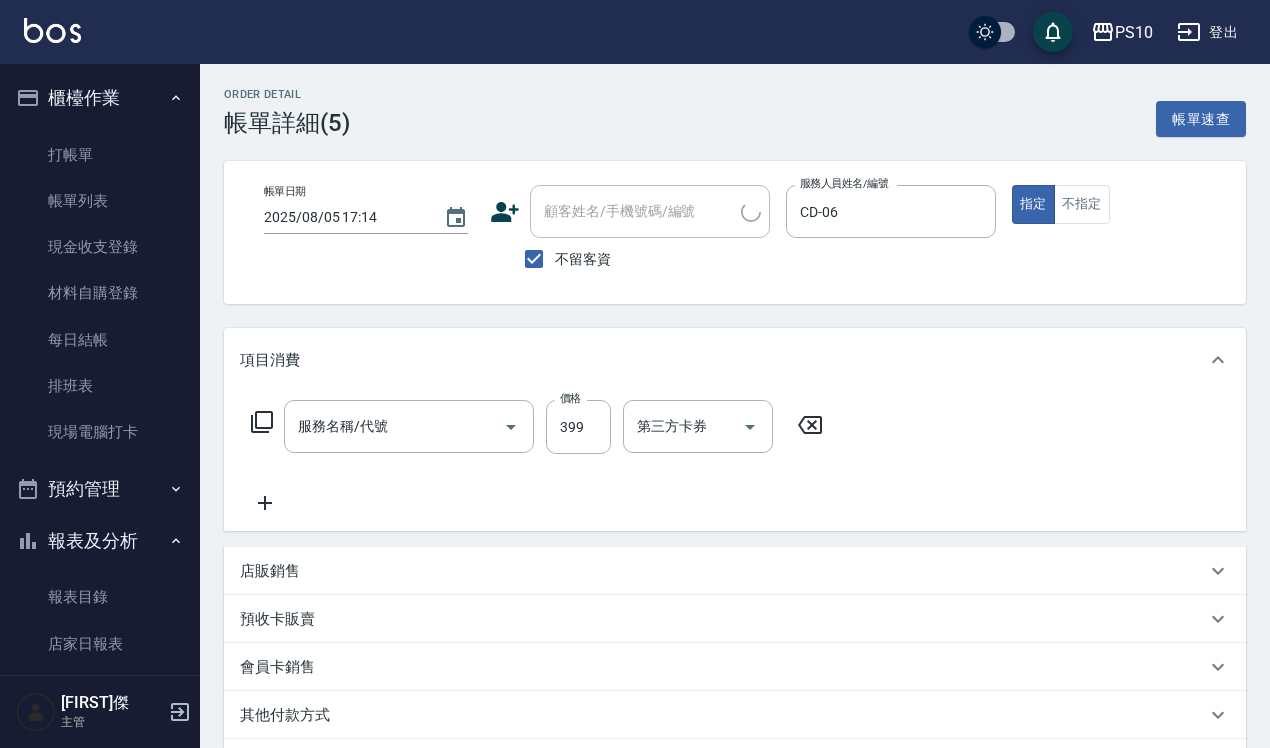 type on "SPA洗髮399(102)" 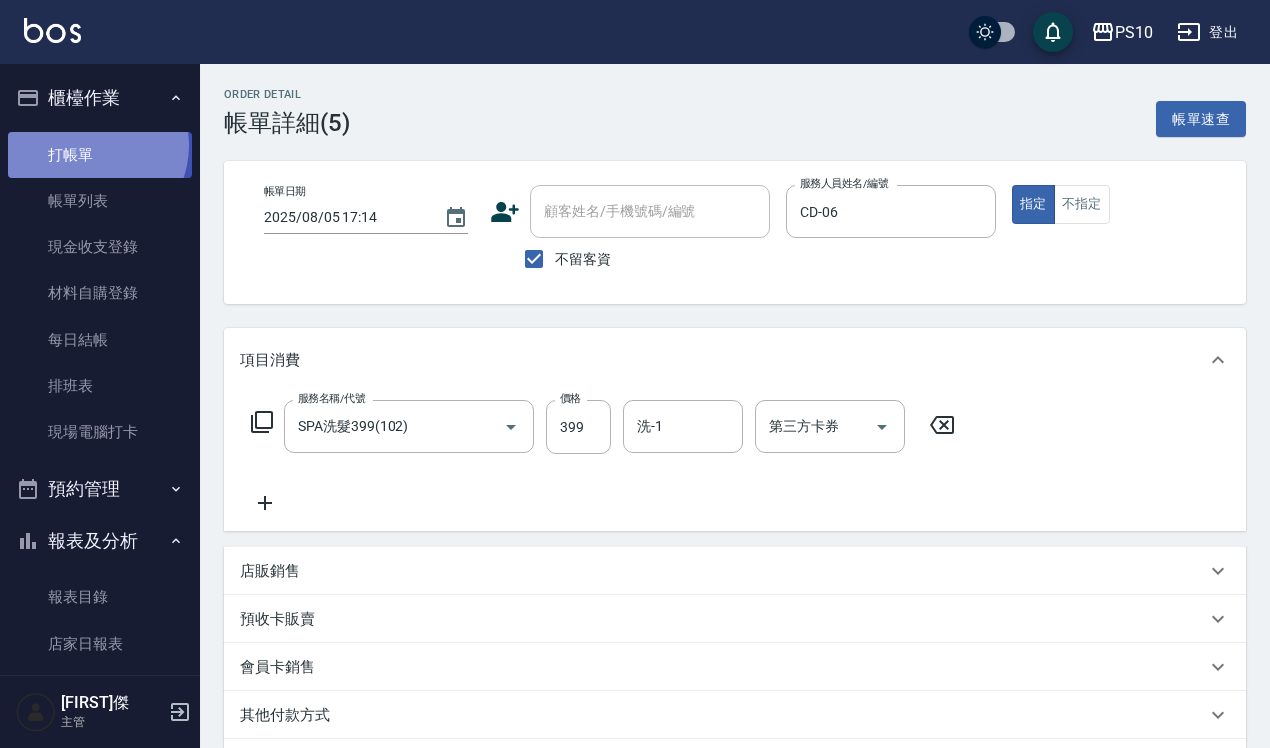 click on "打帳單" at bounding box center [100, 155] 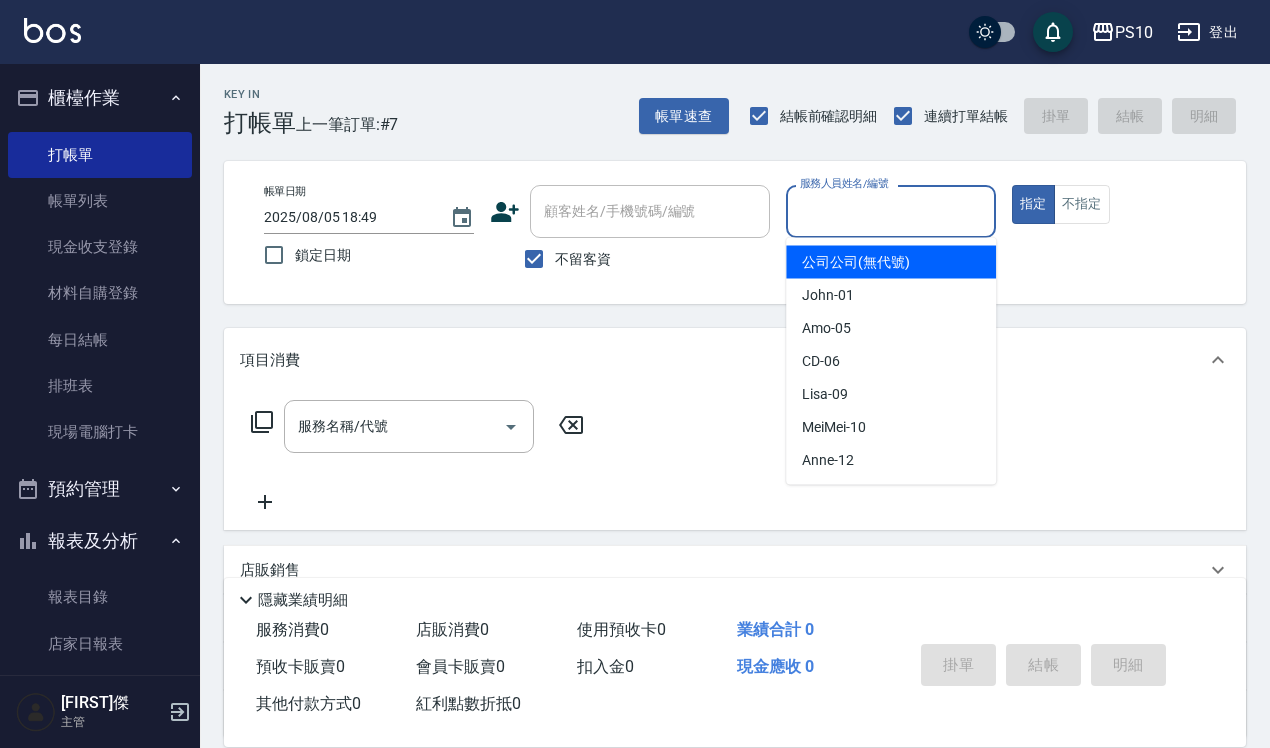 click on "服務人員姓名/編號" at bounding box center [891, 211] 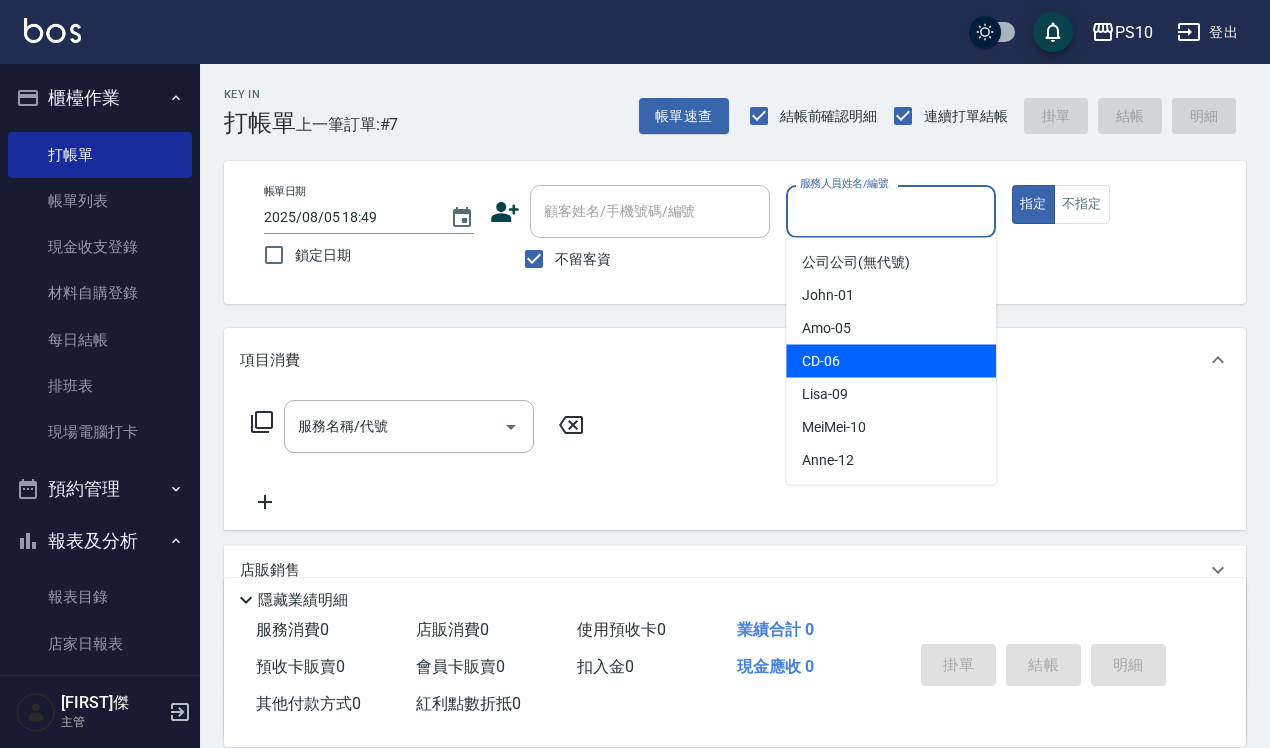 click on "CD -06" at bounding box center [821, 361] 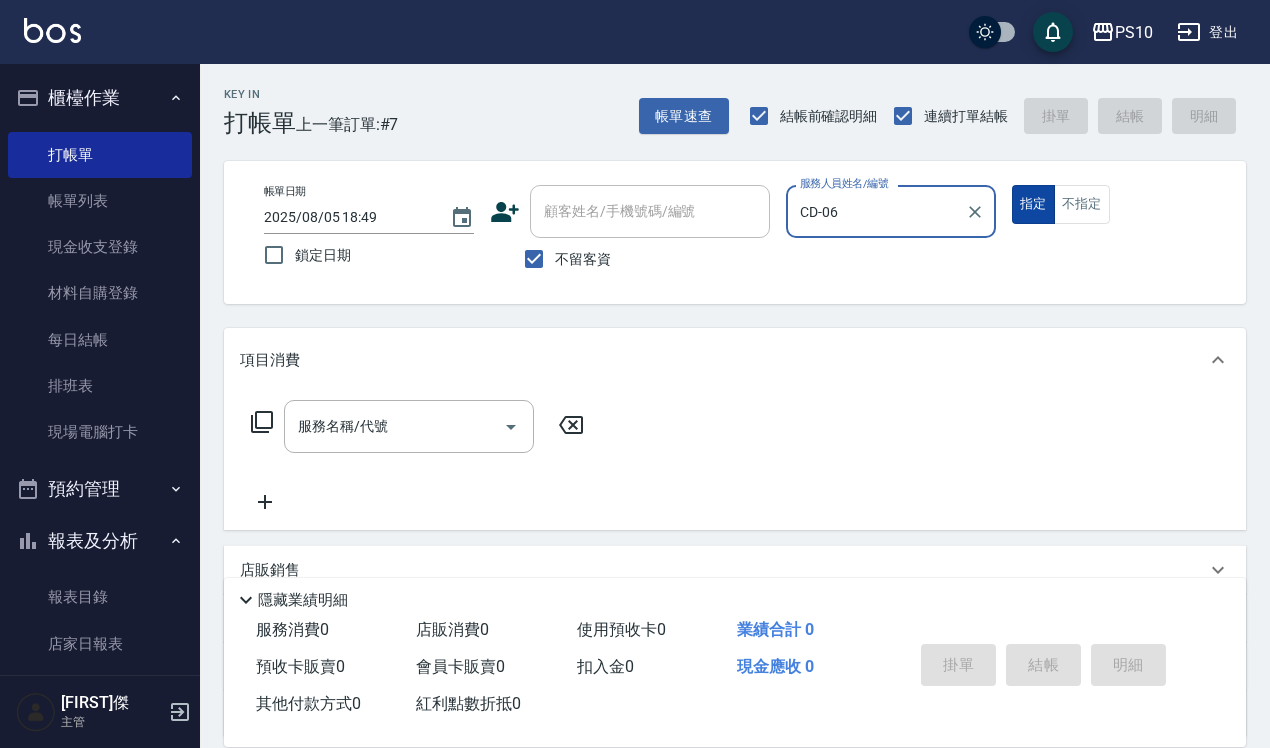 click on "指定" at bounding box center (1033, 204) 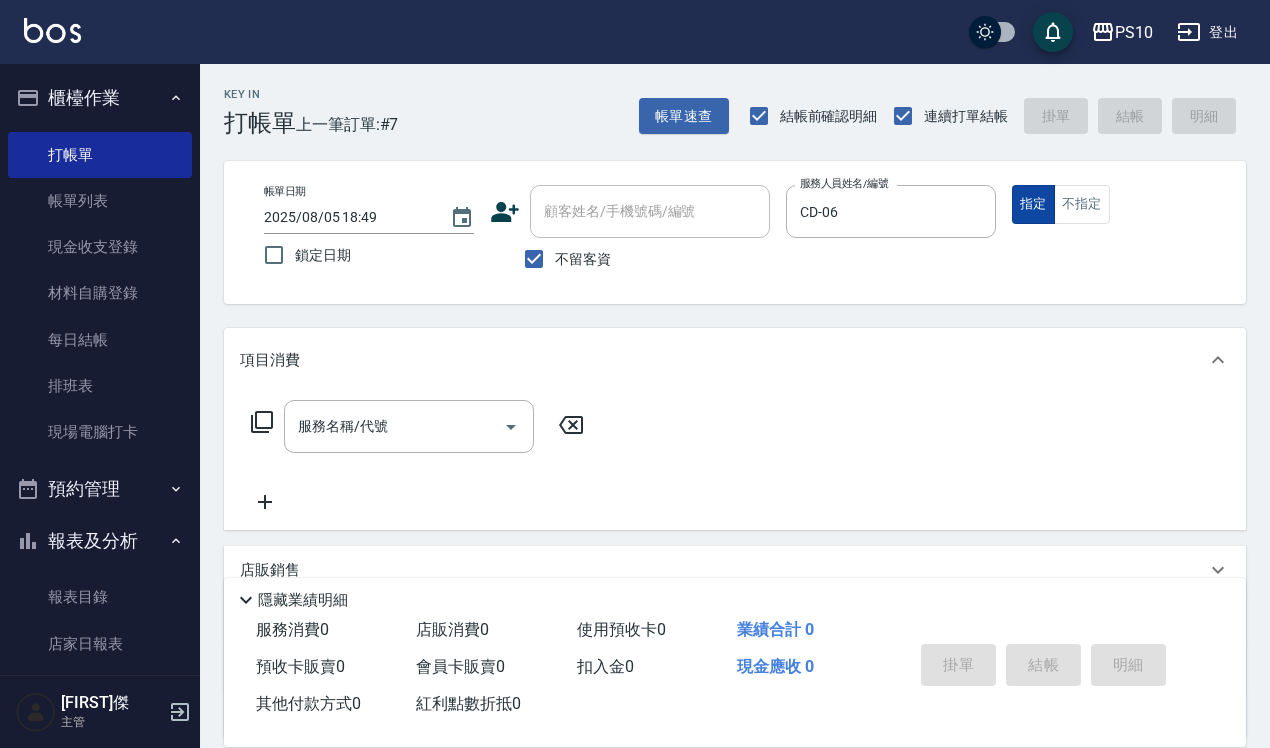 click on "指定" at bounding box center (1033, 204) 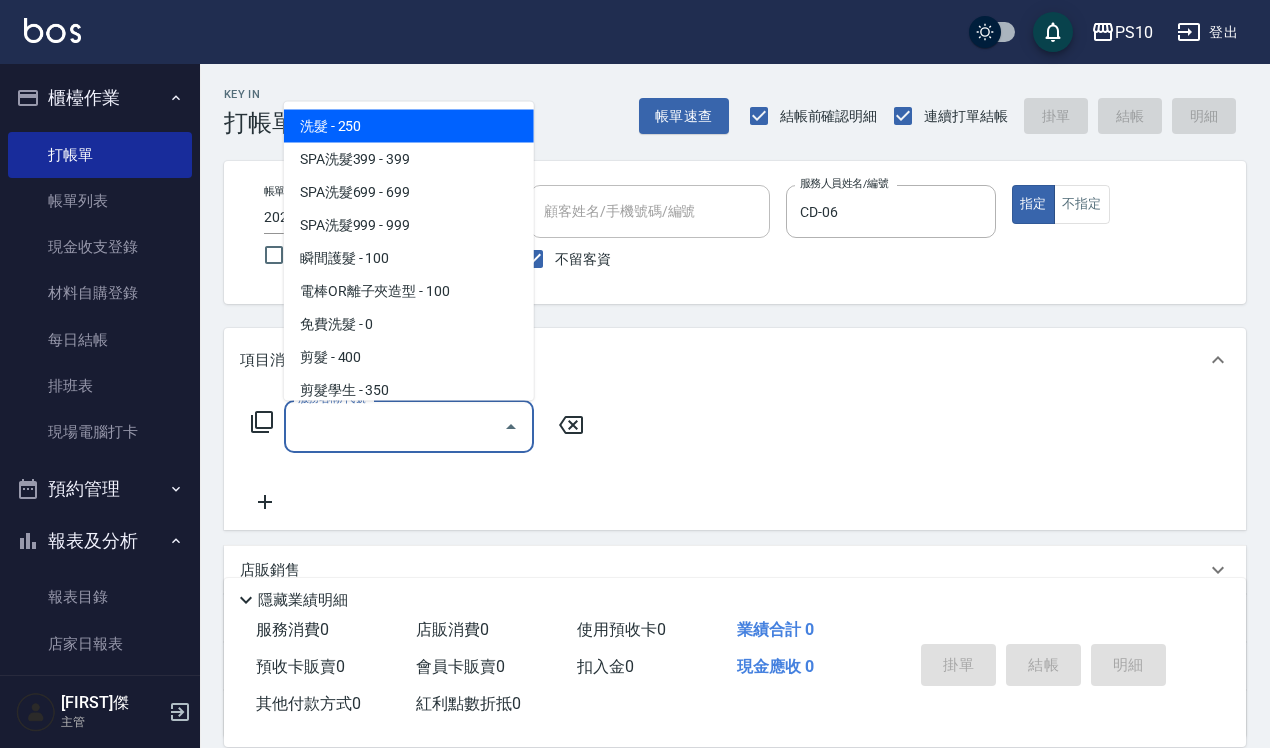 click on "服務名稱/代號" at bounding box center (394, 426) 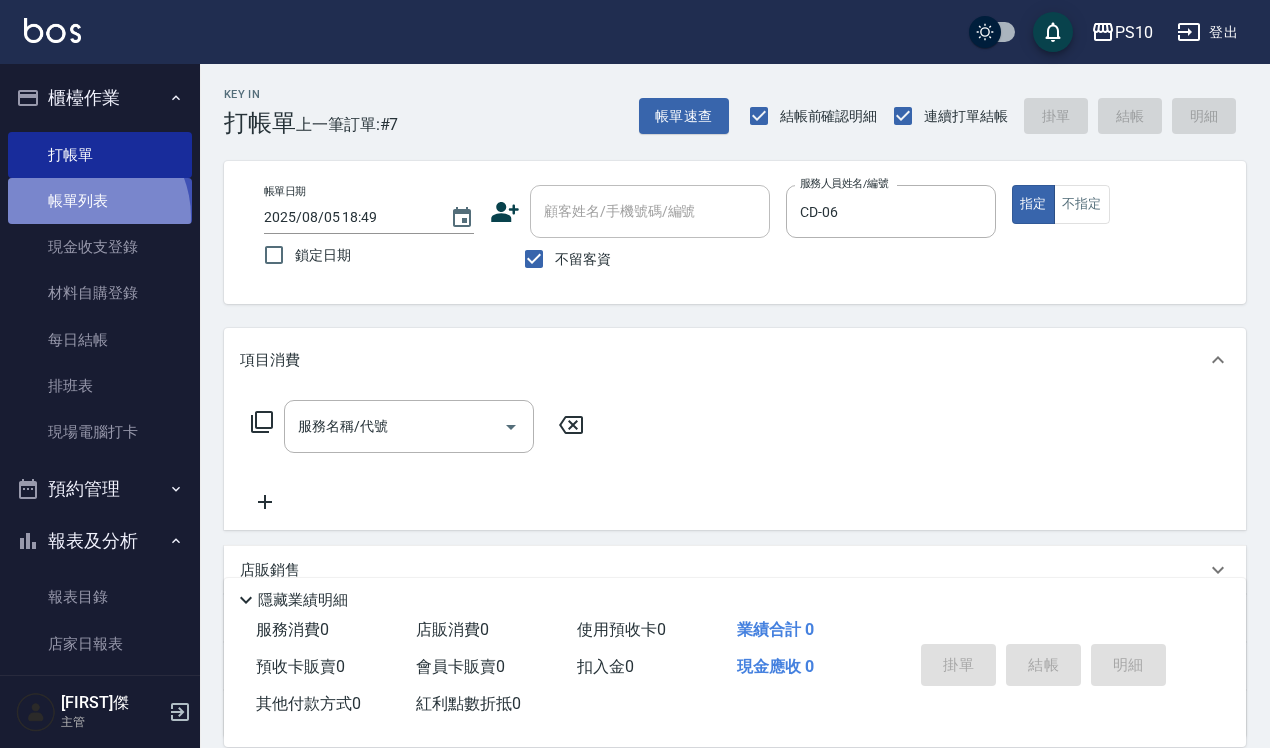 click on "帳單列表" at bounding box center [100, 201] 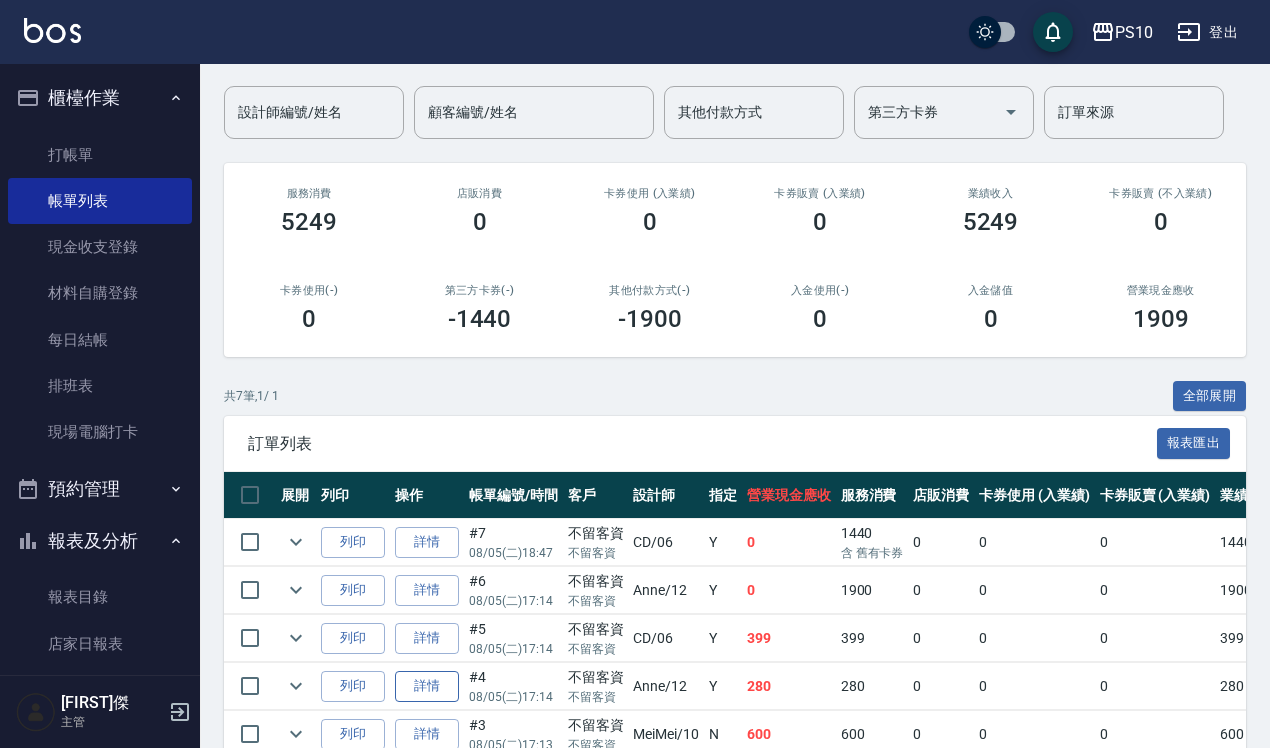 scroll, scrollTop: 352, scrollLeft: 0, axis: vertical 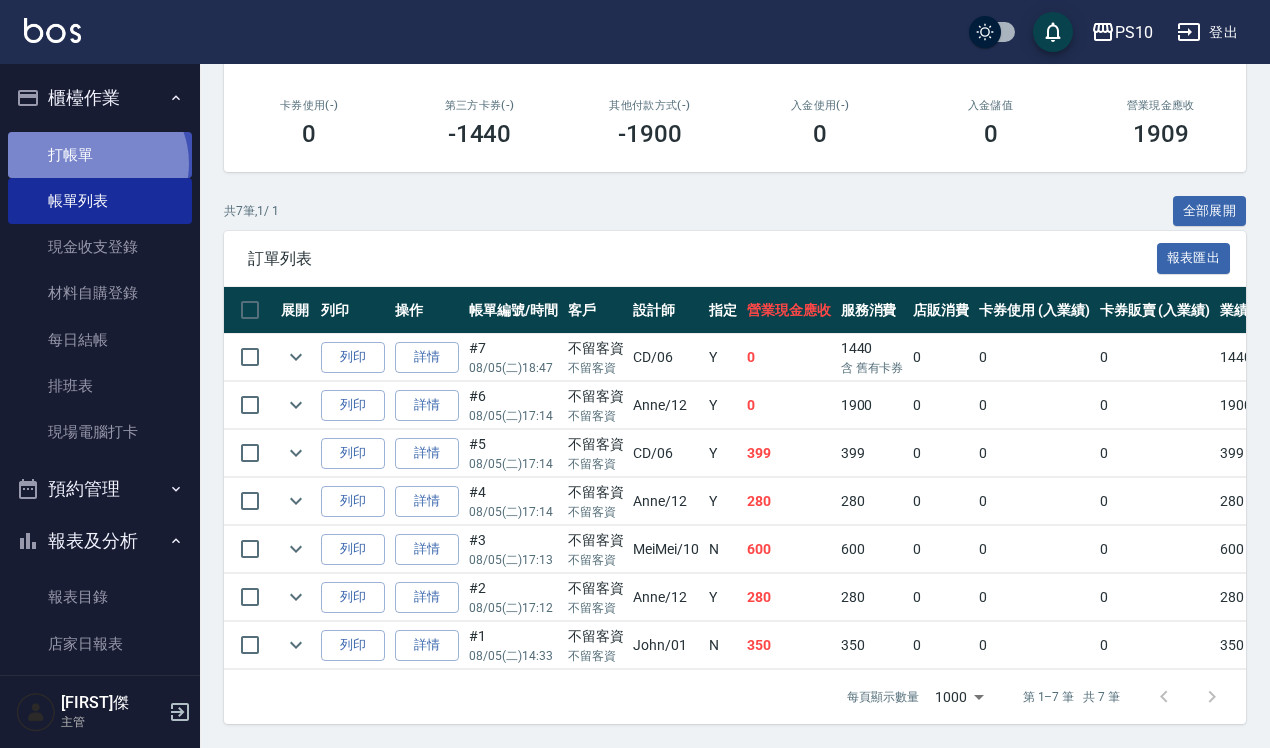 click on "打帳單" at bounding box center (100, 155) 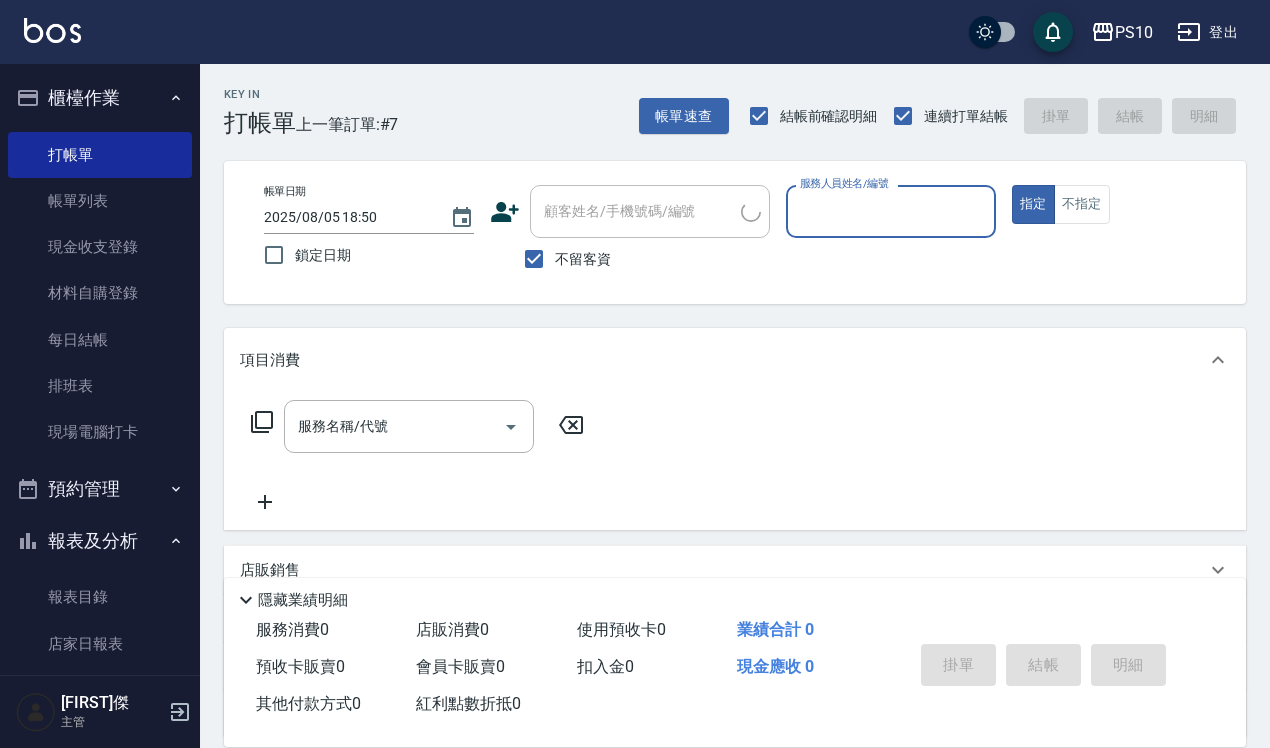 click on "服務人員姓名/編號" at bounding box center [891, 211] 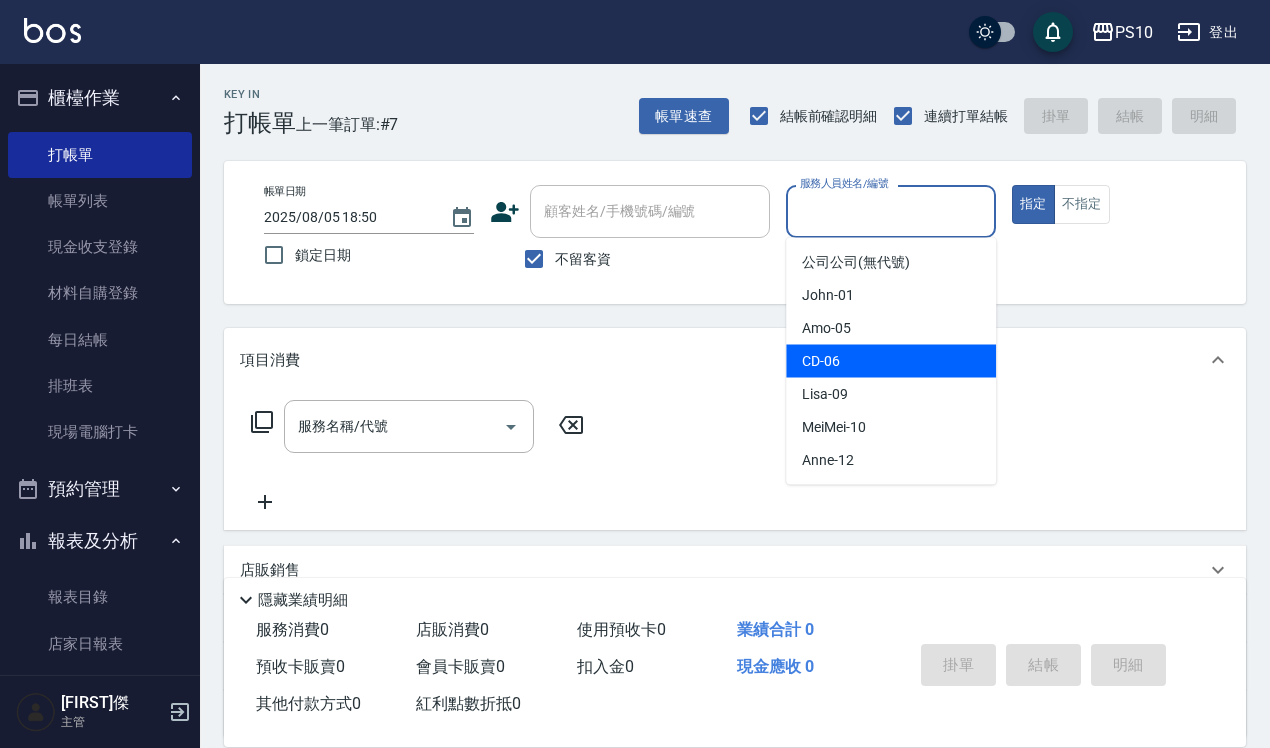 click on "CD -06" at bounding box center [821, 361] 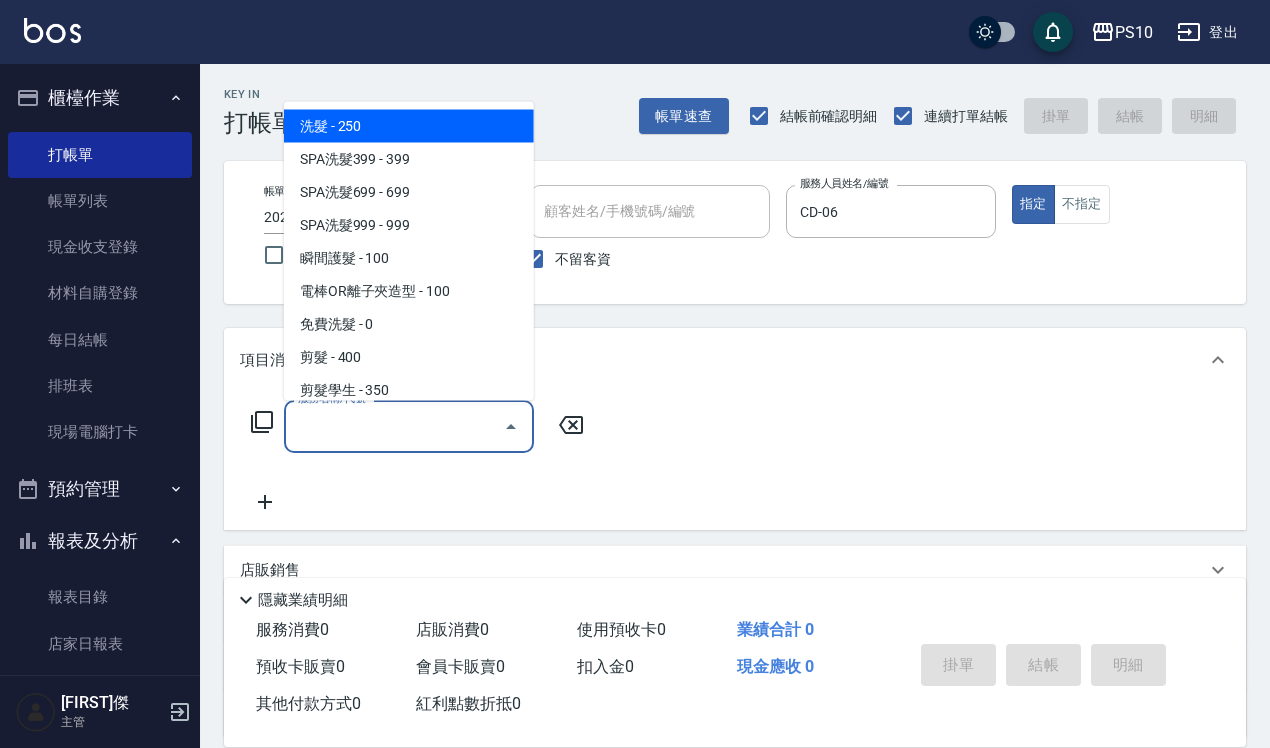 click on "服務名稱/代號" at bounding box center (394, 426) 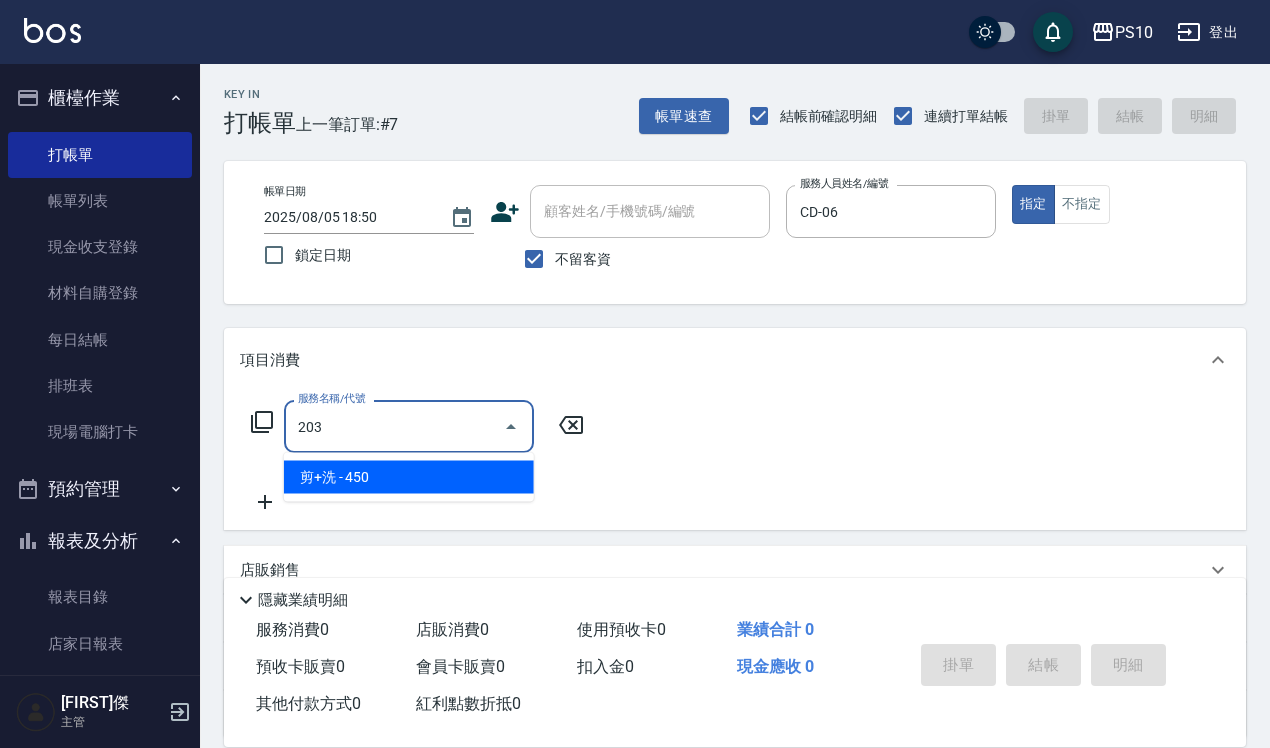 type on "剪+洗(203)" 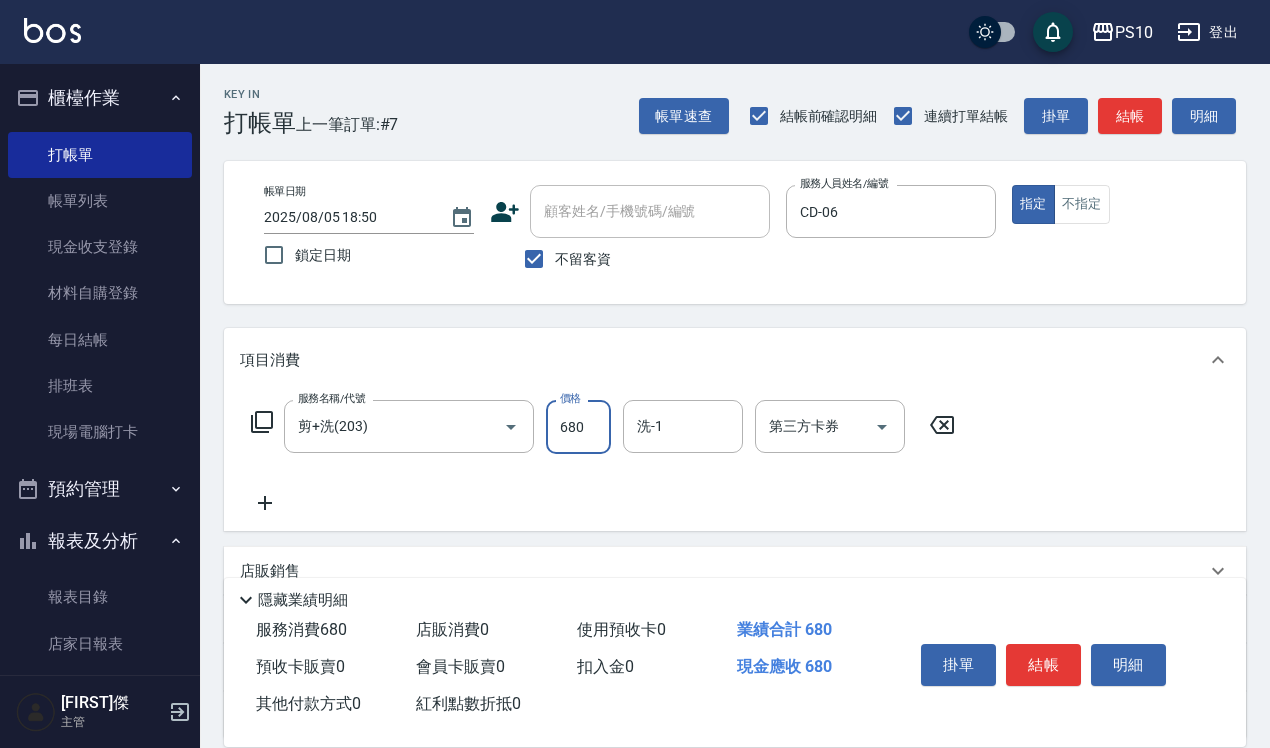 type on "680" 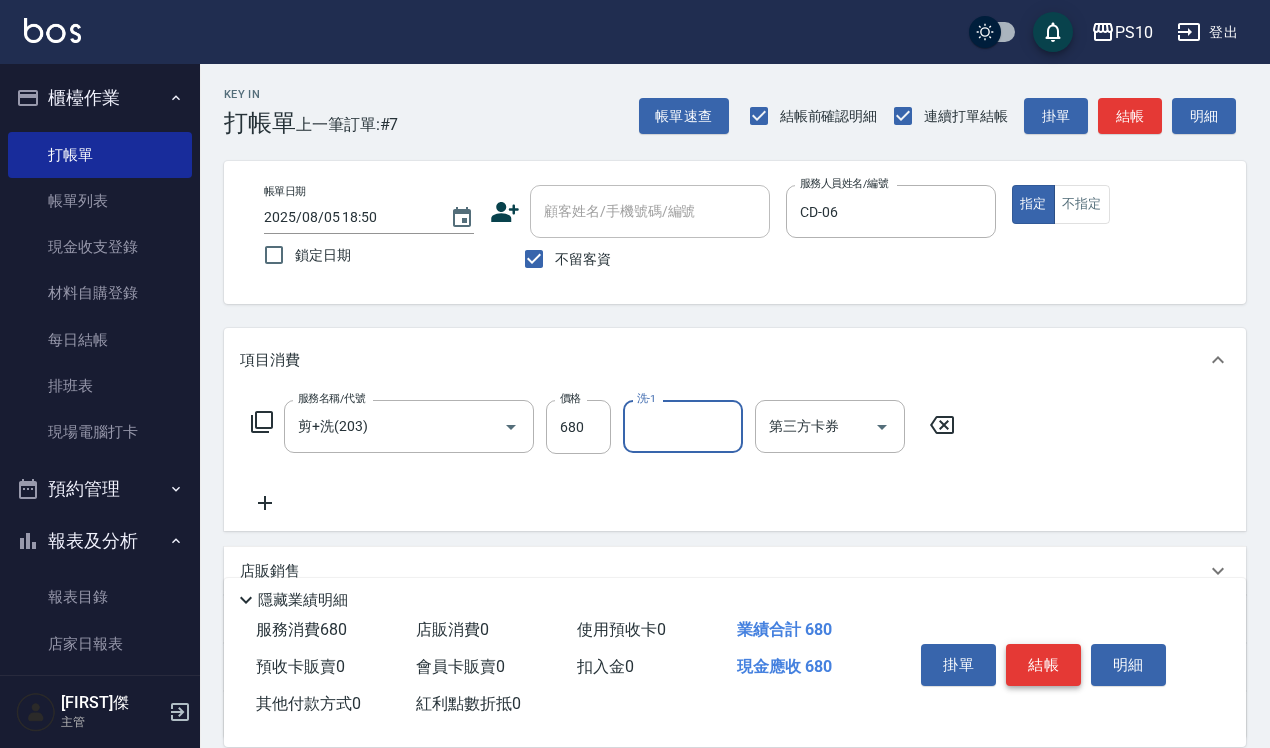 click on "結帳" at bounding box center (1043, 665) 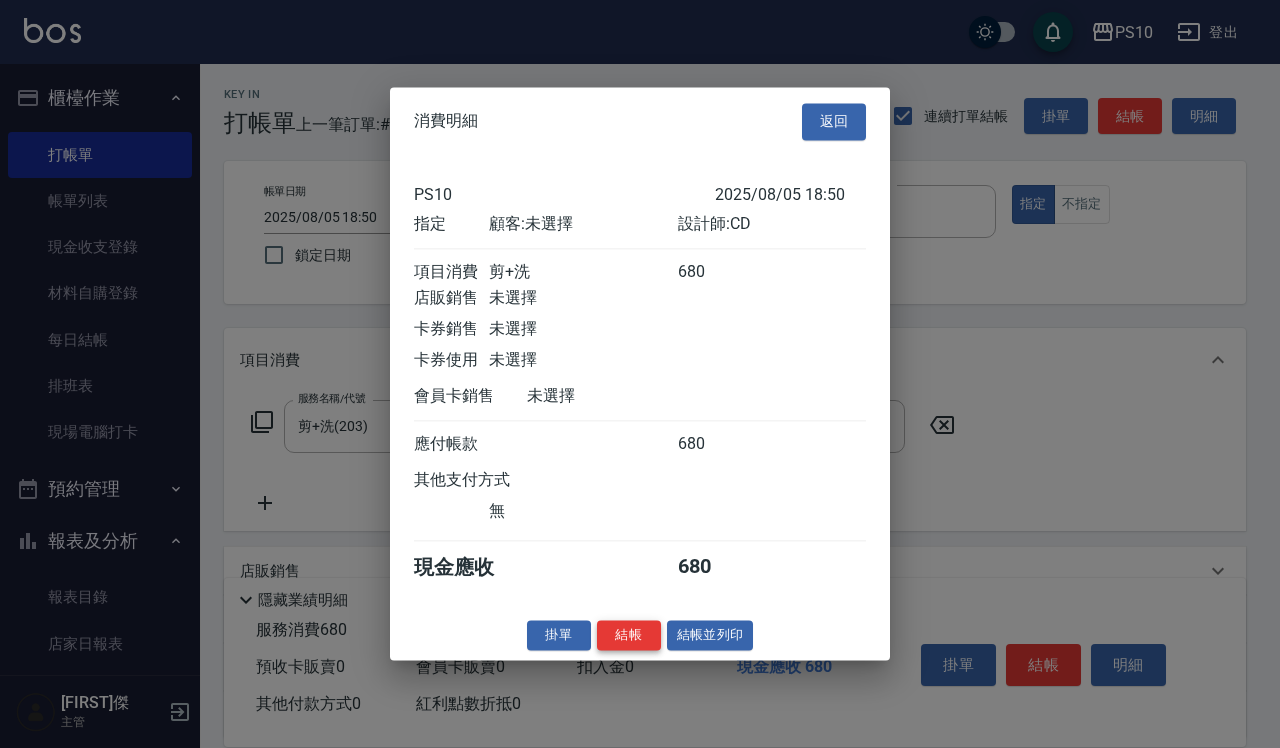 click on "結帳" at bounding box center (629, 635) 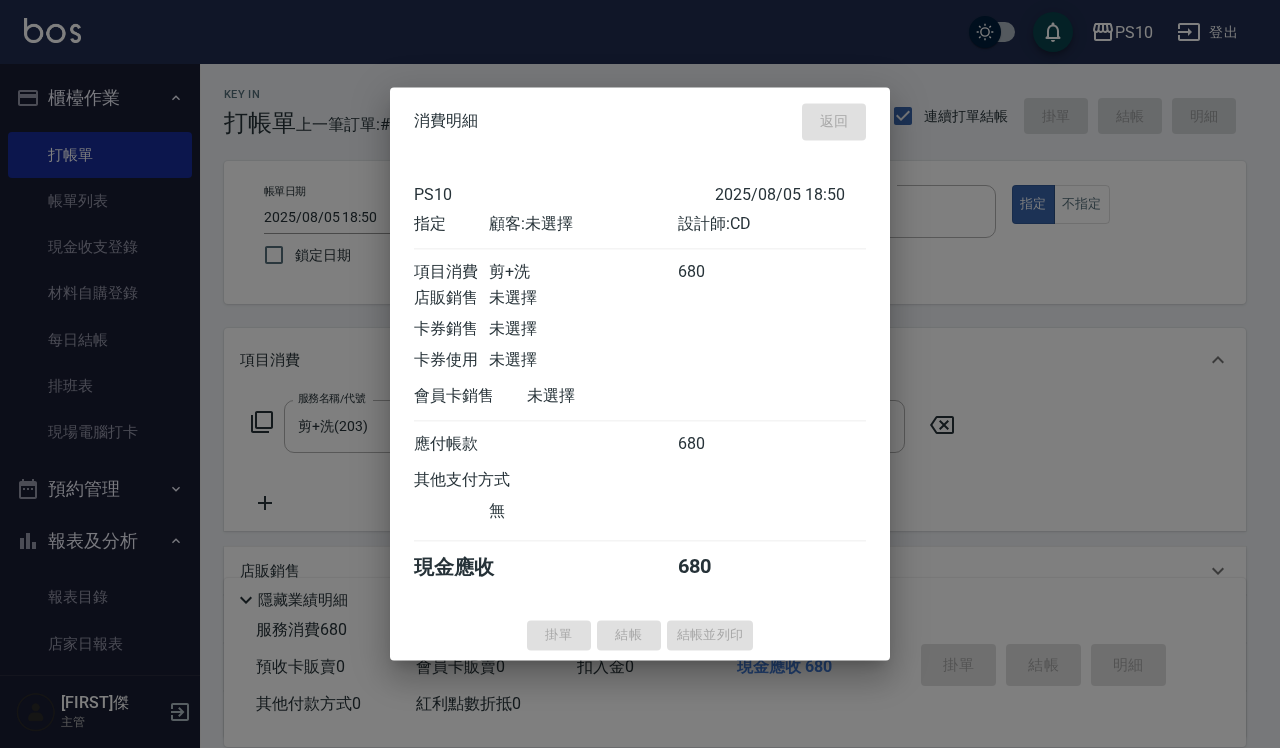 type on "2025/08/05 18:51" 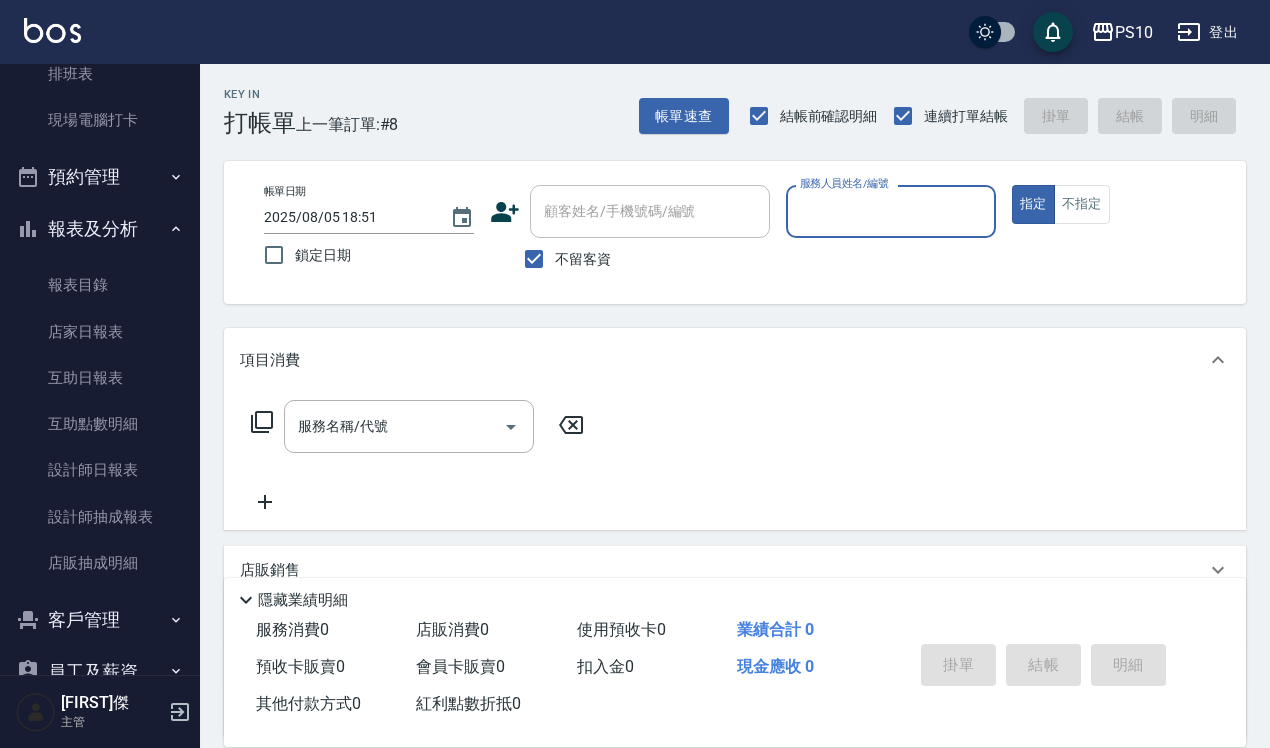 scroll, scrollTop: 375, scrollLeft: 0, axis: vertical 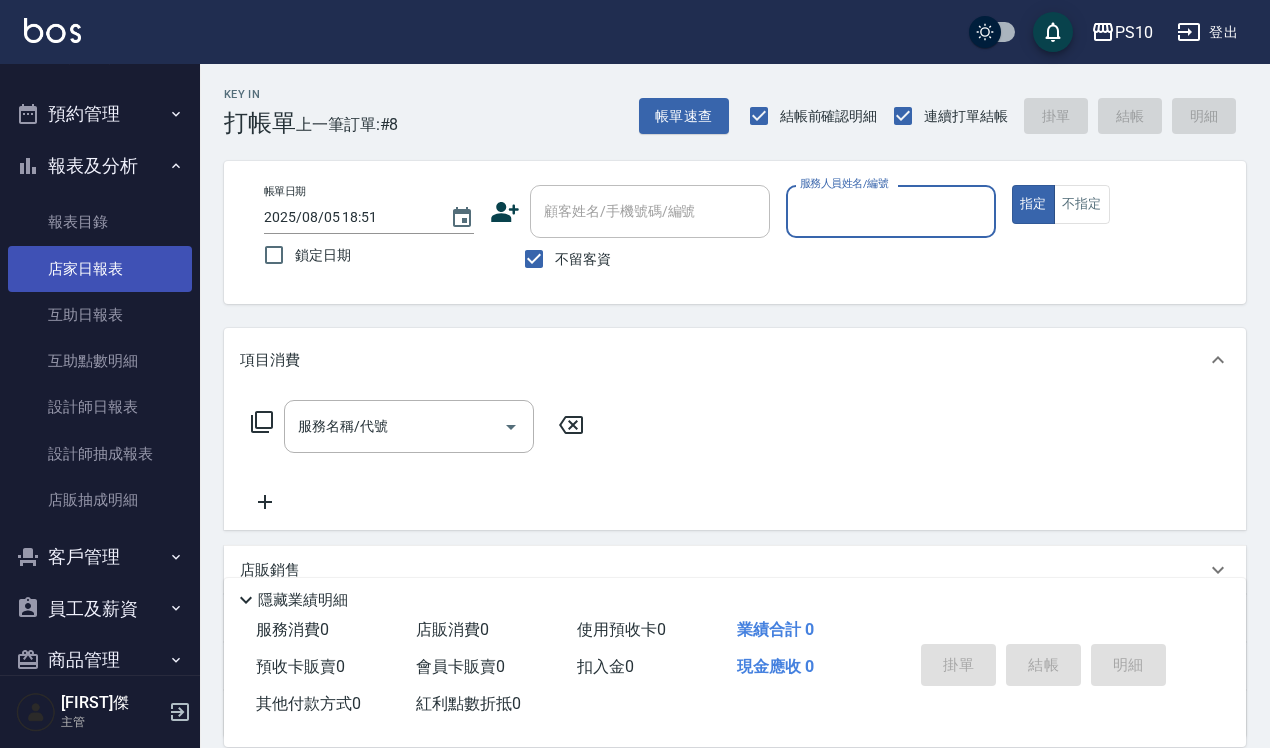 click on "店家日報表" at bounding box center (100, 269) 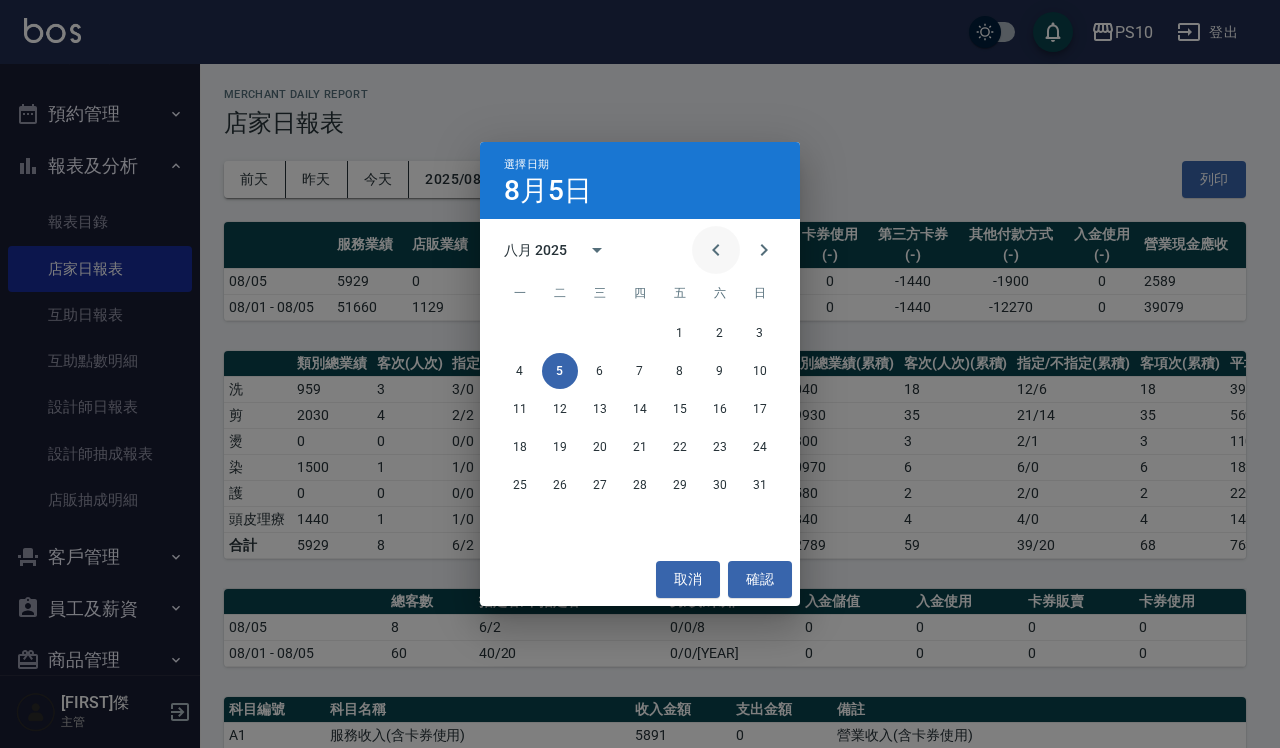 click 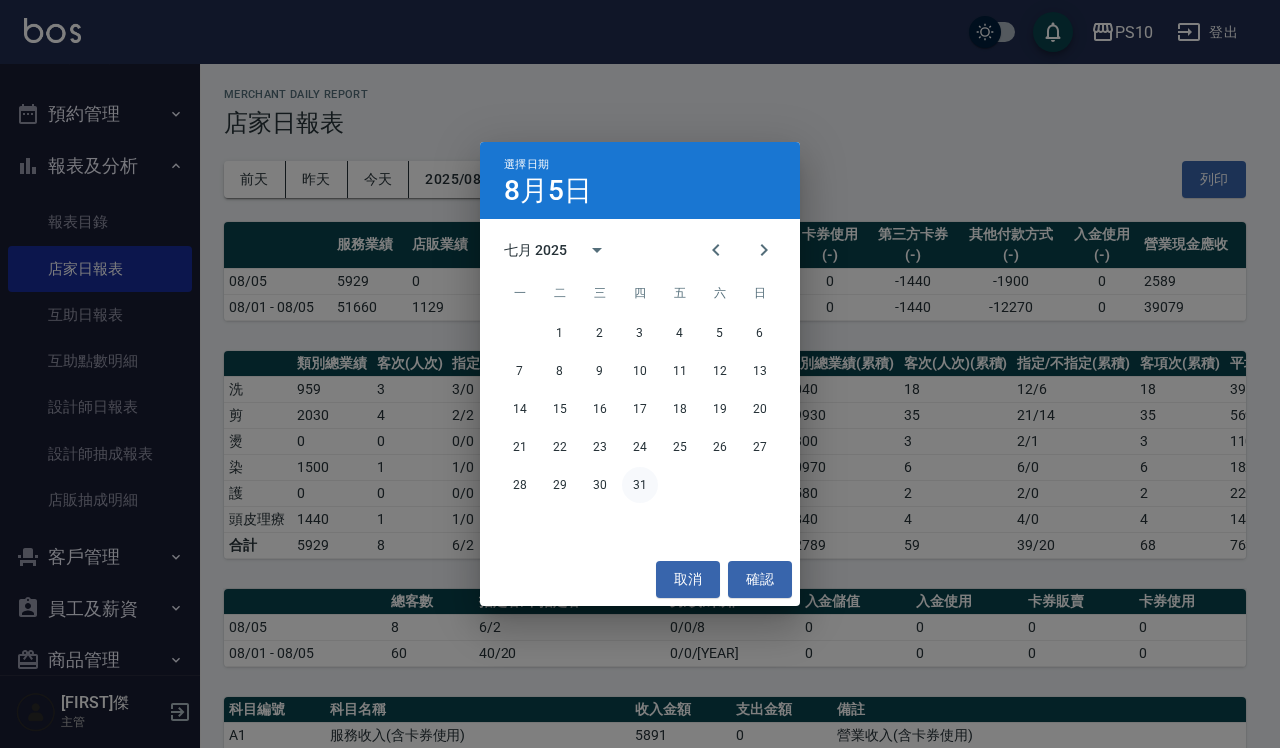 click on "31" at bounding box center [640, 485] 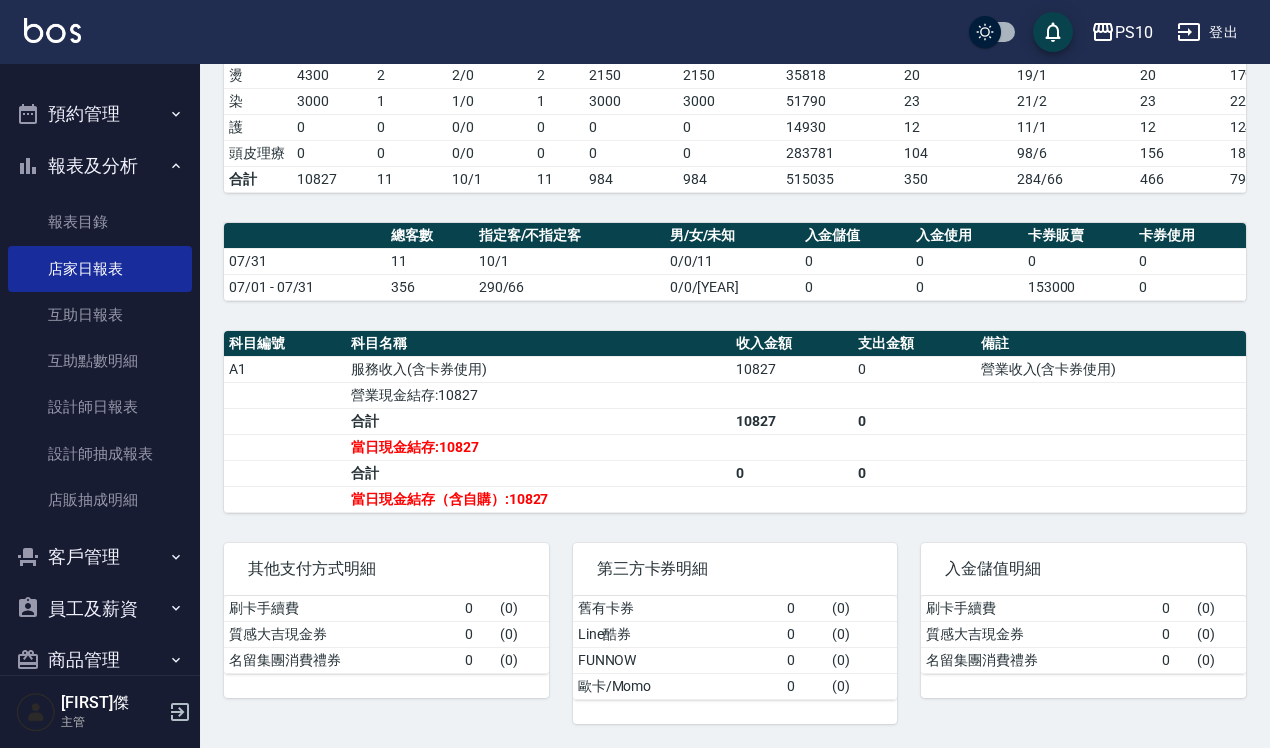 scroll, scrollTop: 0, scrollLeft: 0, axis: both 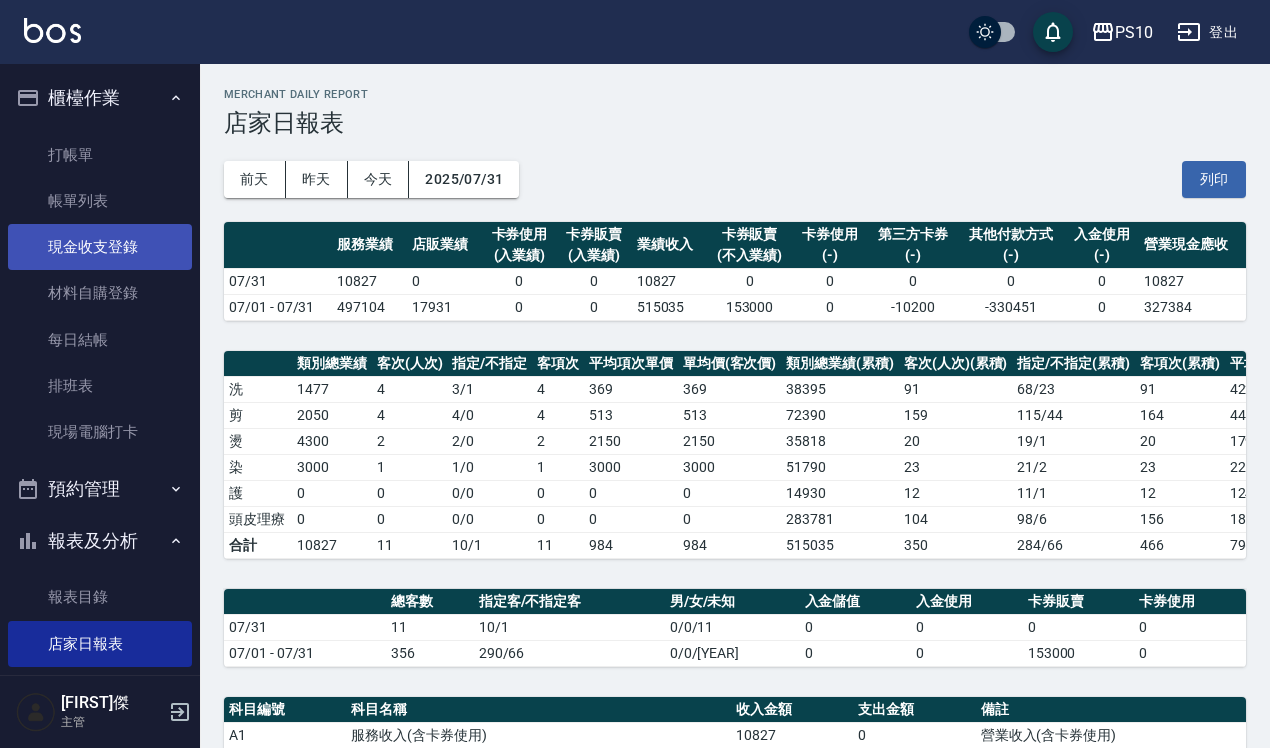 click on "現金收支登錄" at bounding box center (100, 247) 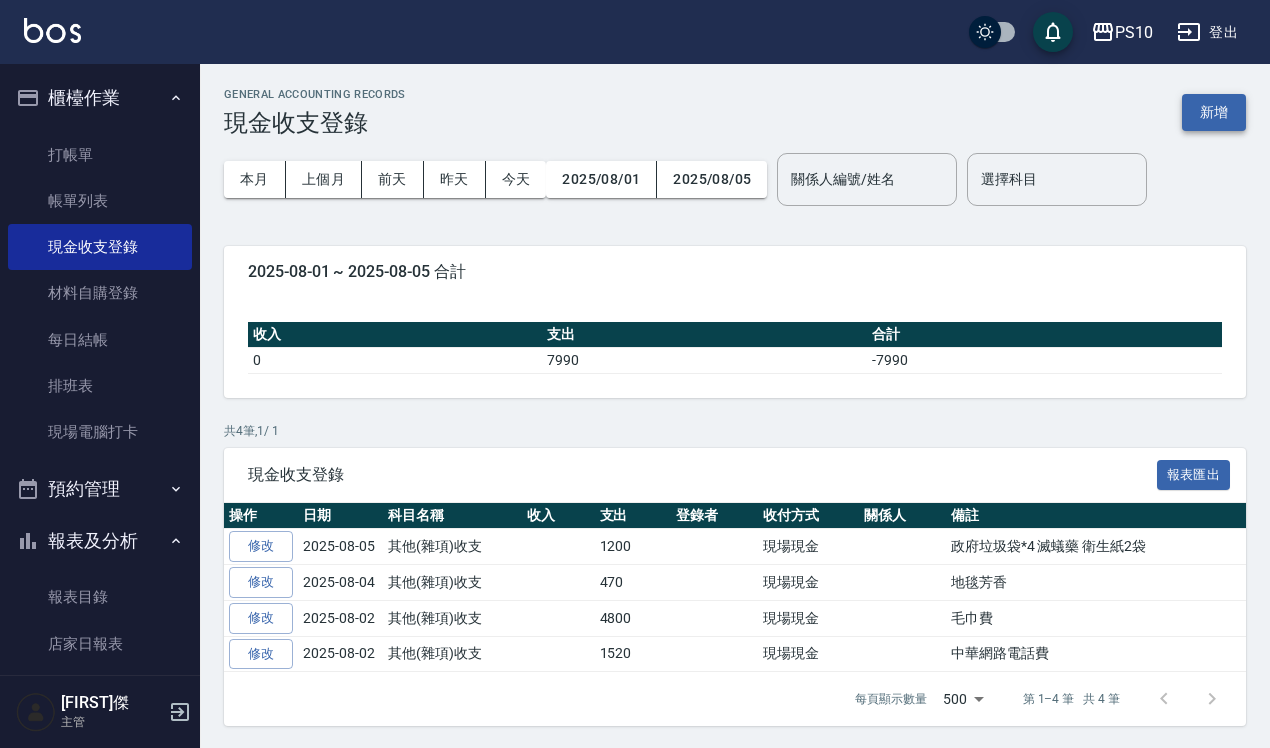 click on "新增" at bounding box center [1214, 112] 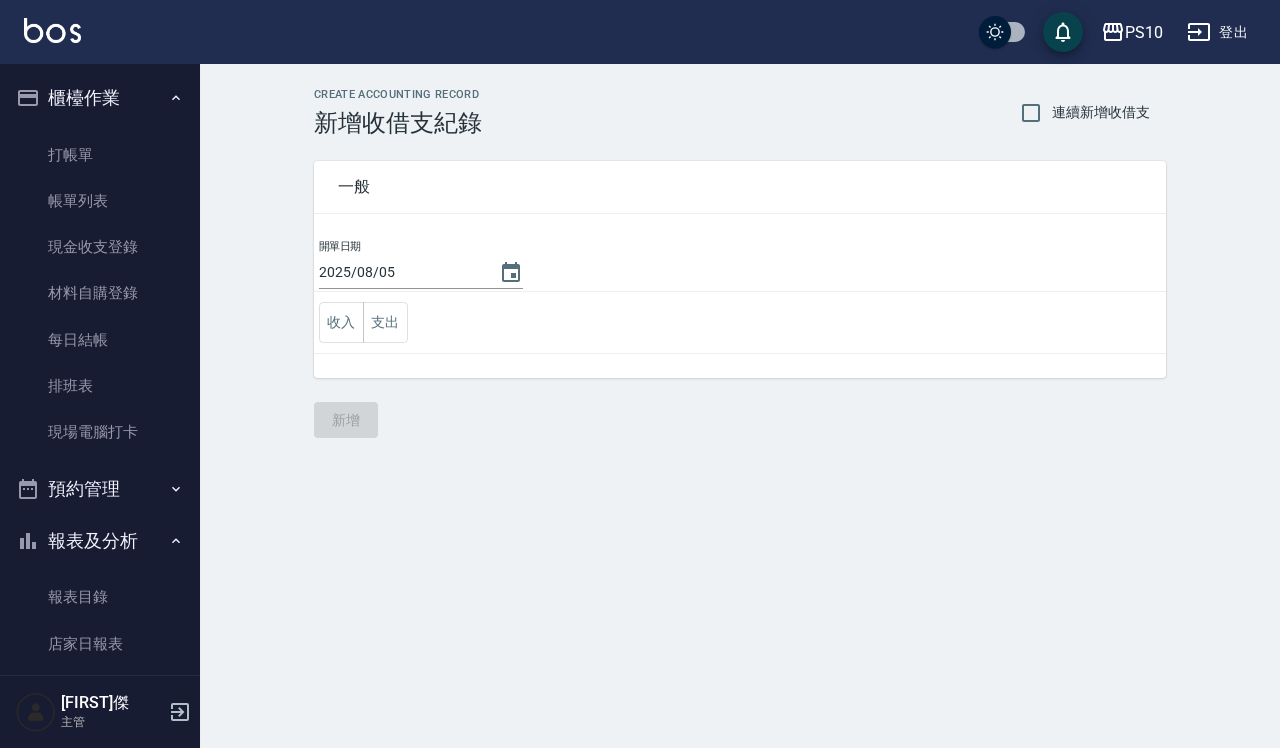 click on "2025/08/05" at bounding box center [399, 272] 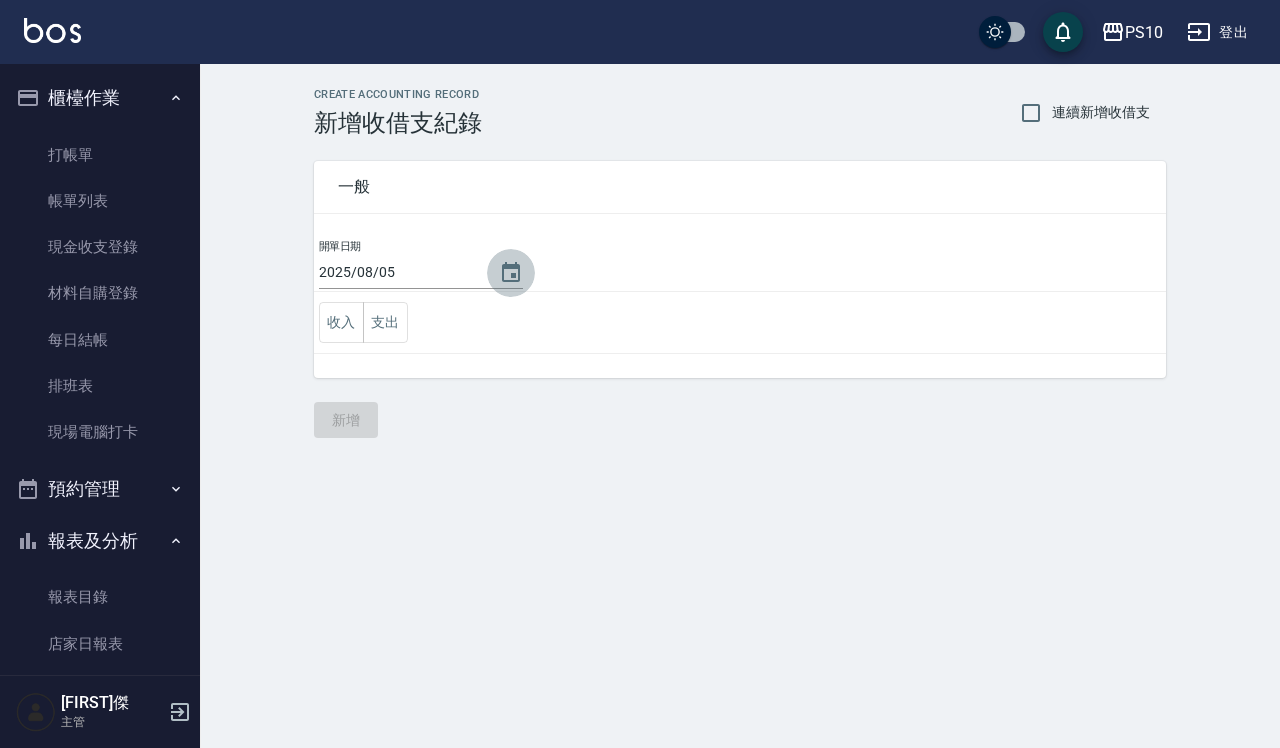 click 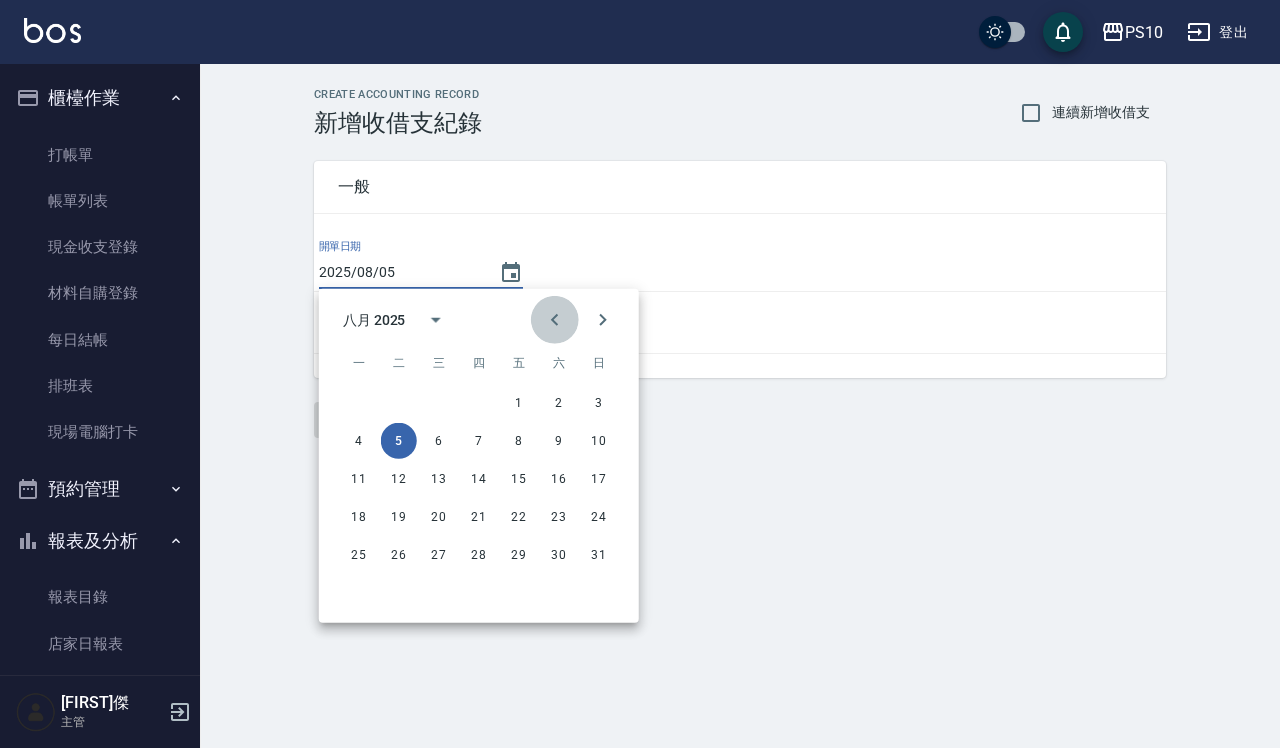 click 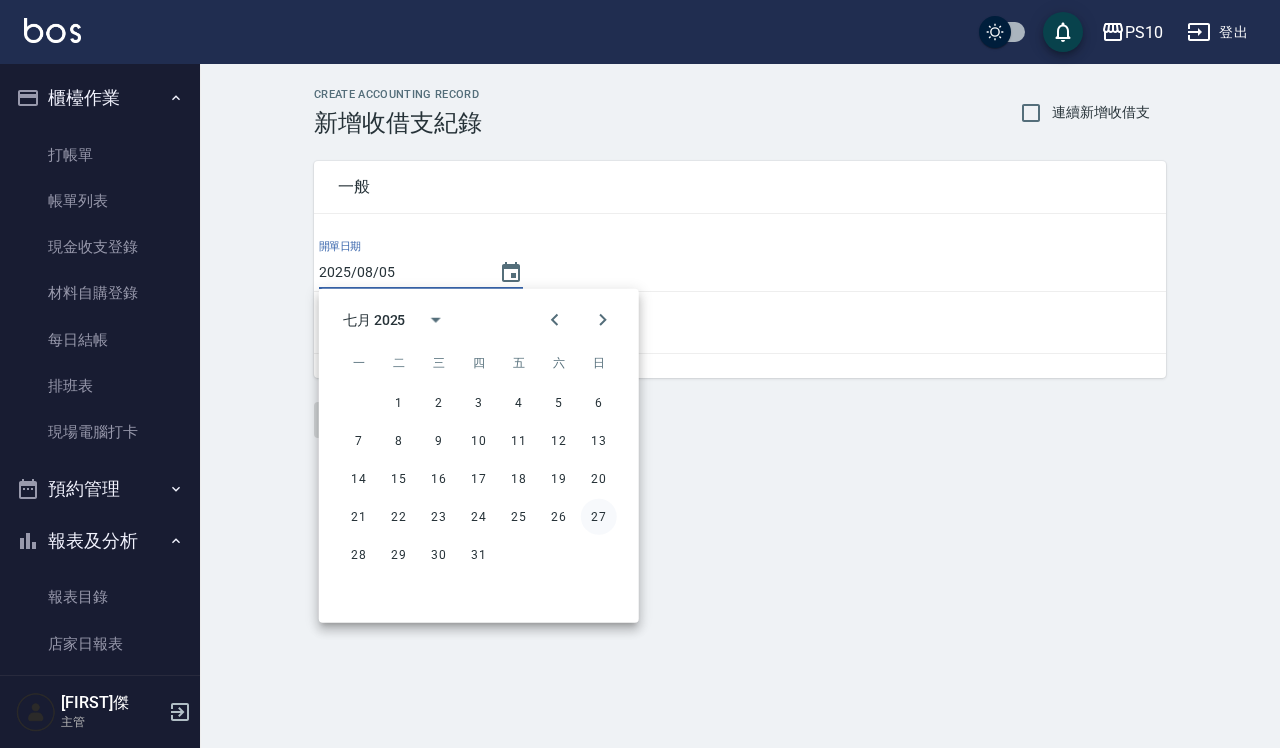 click on "27" at bounding box center (599, 517) 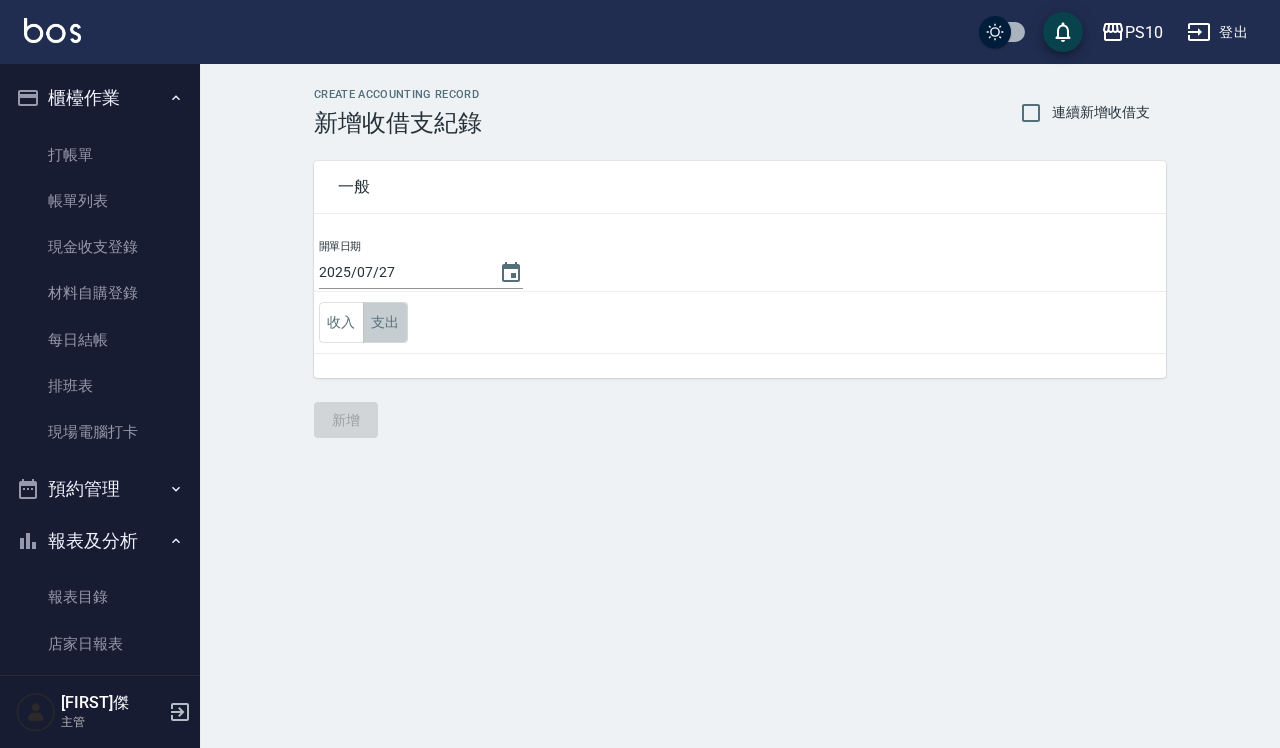 click on "支出" at bounding box center (385, 322) 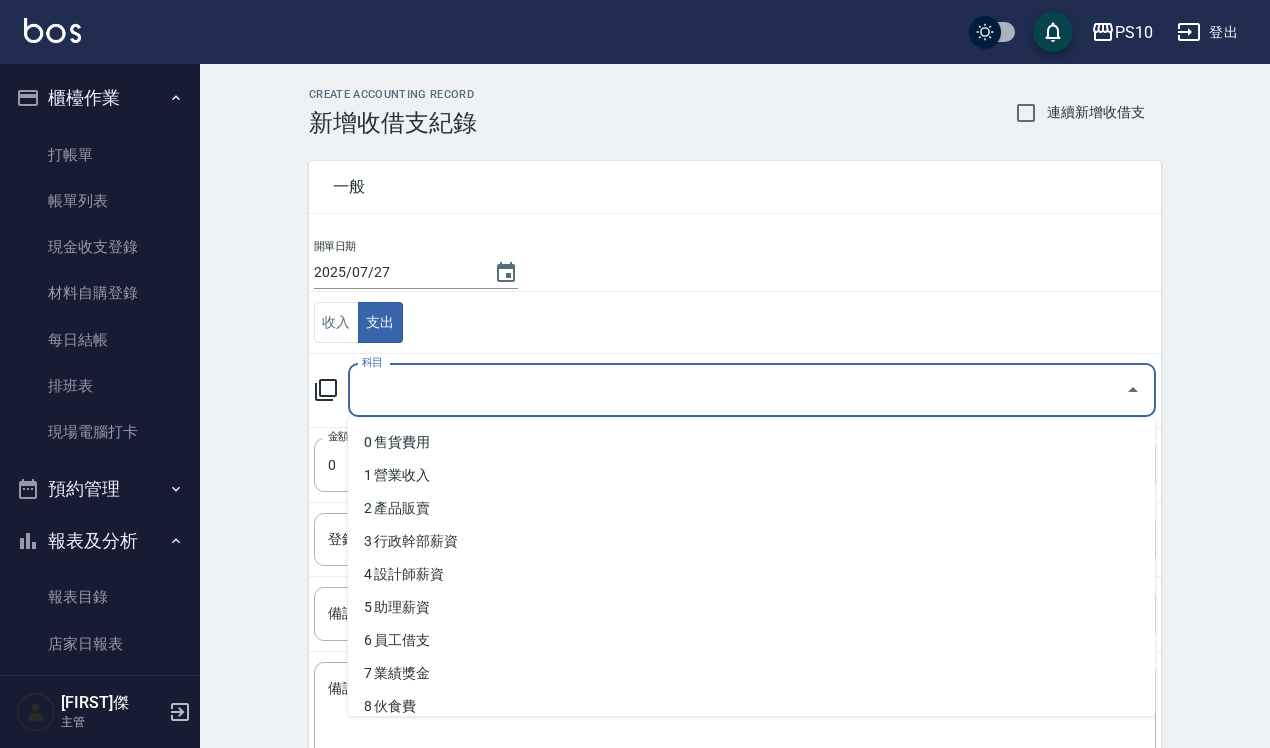 click on "科目" at bounding box center (737, 390) 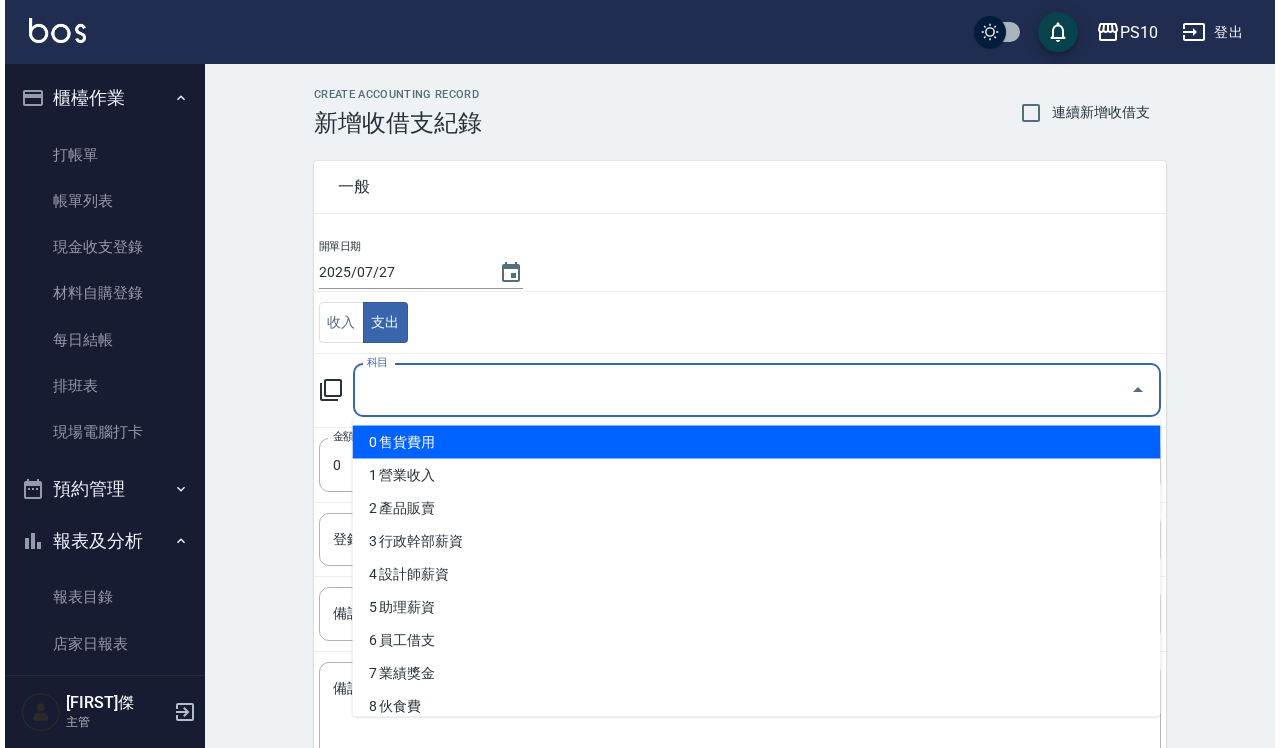 scroll, scrollTop: 125, scrollLeft: 0, axis: vertical 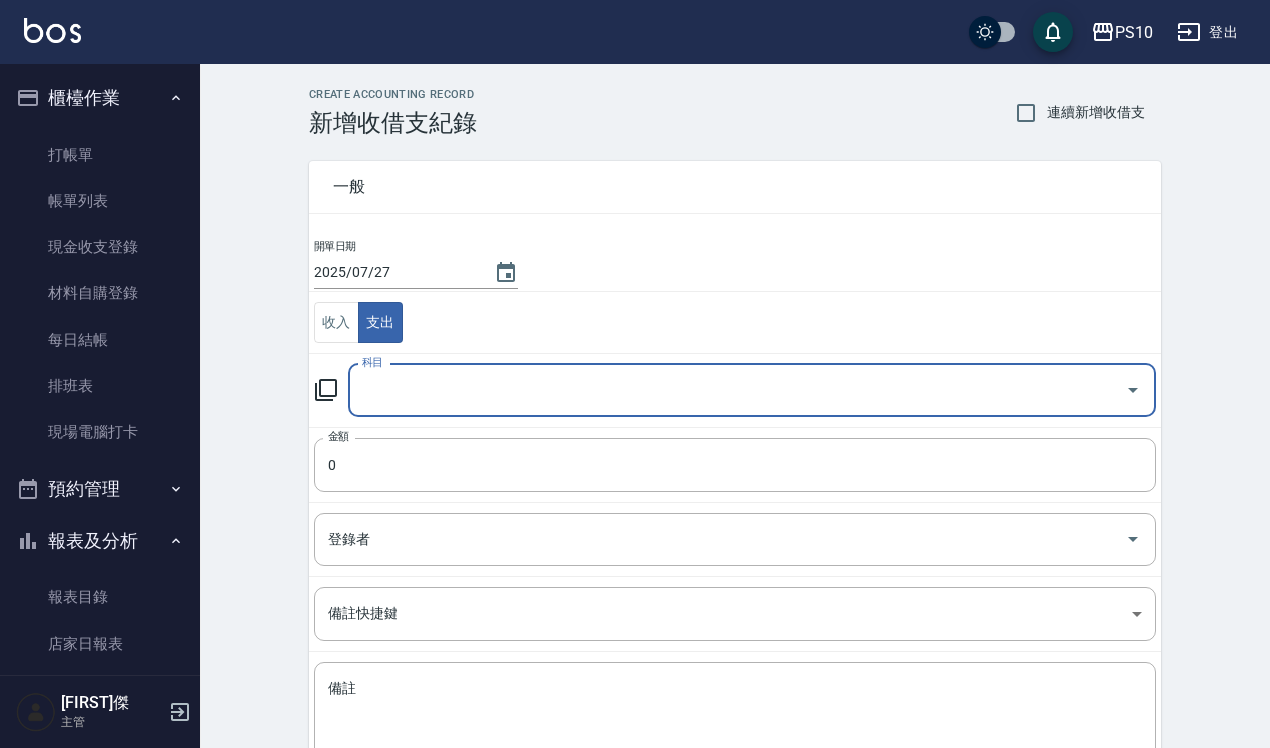click on "科目" at bounding box center [737, 390] 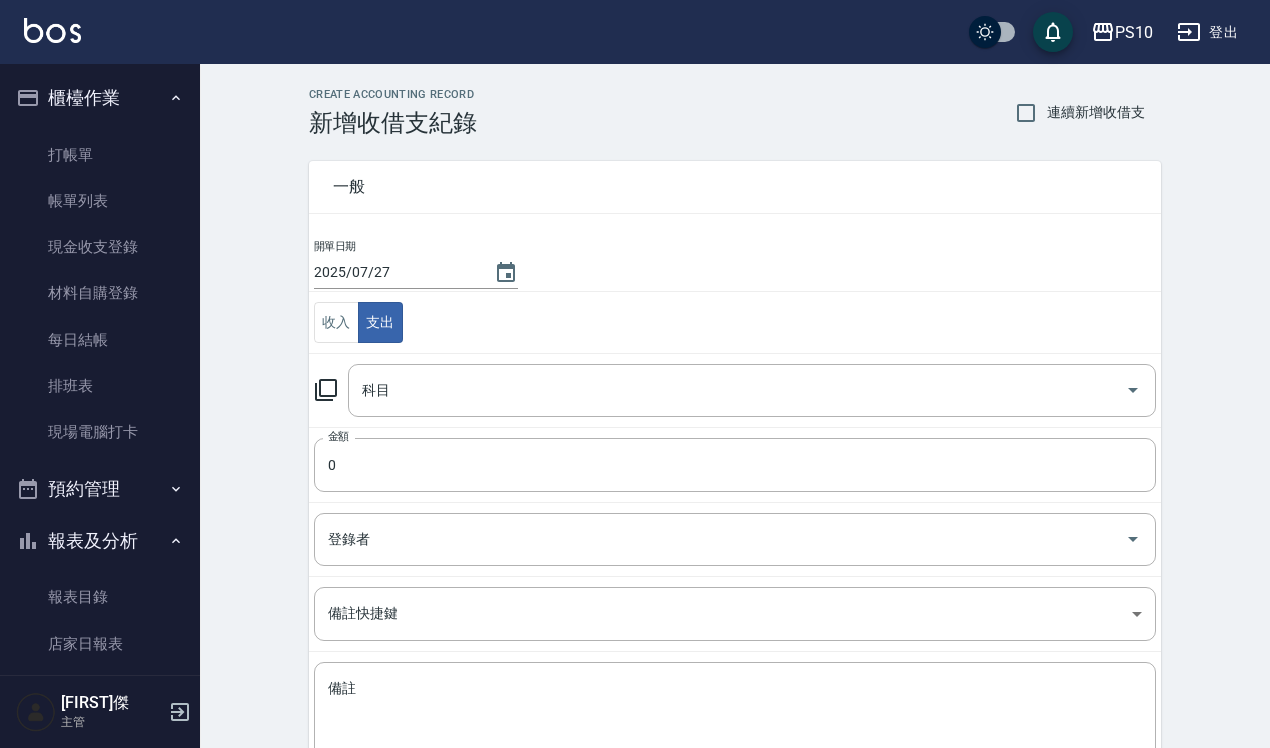 click 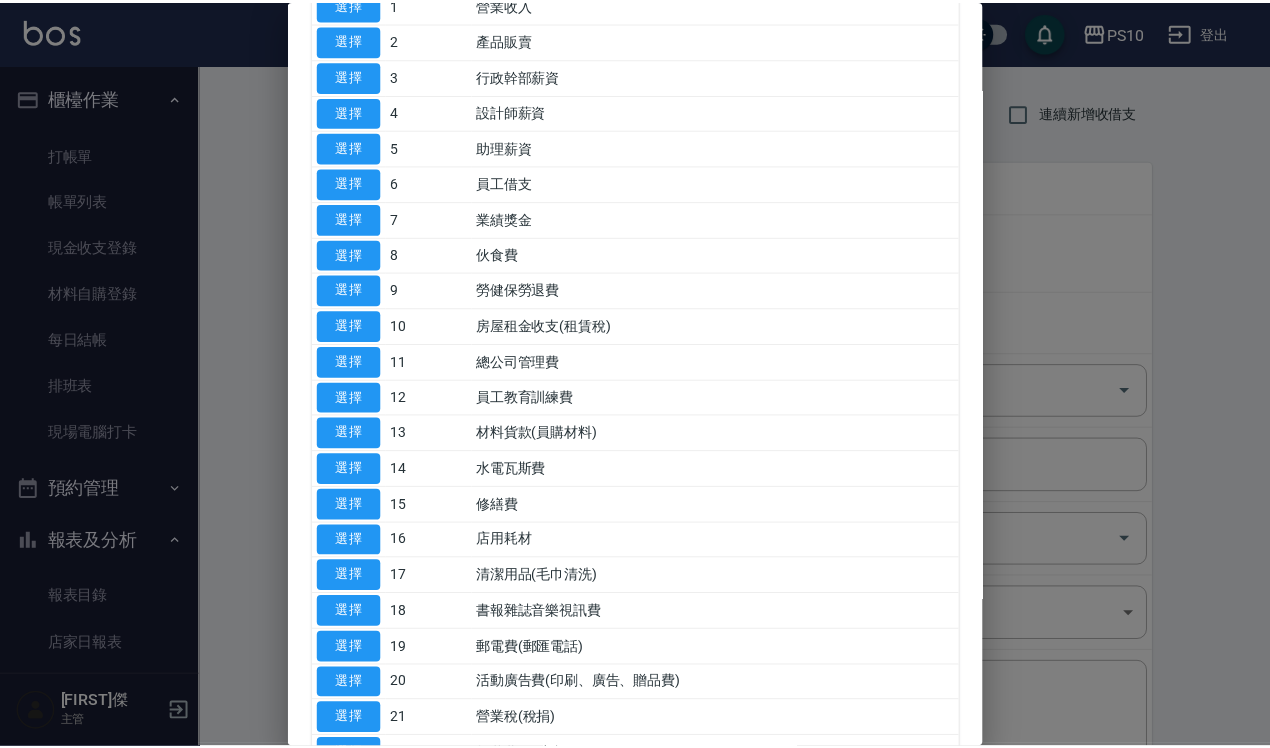 scroll, scrollTop: 125, scrollLeft: 0, axis: vertical 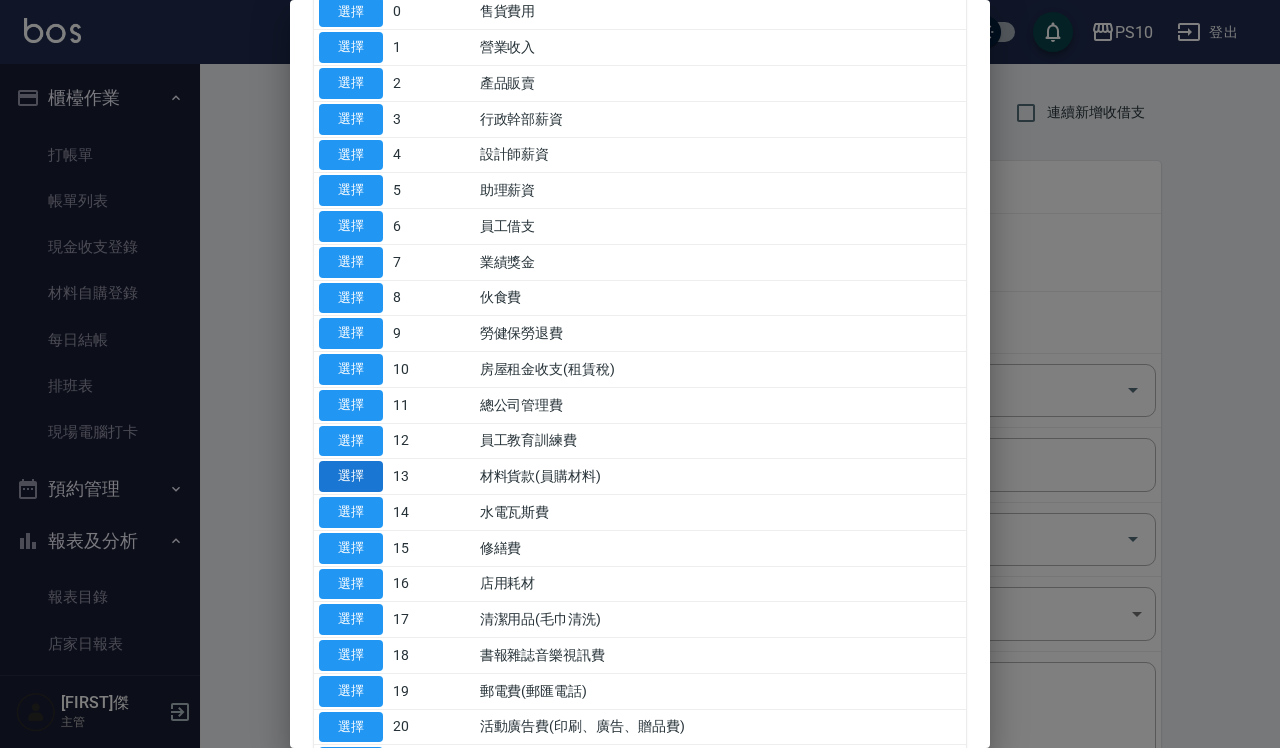 click on "選擇" at bounding box center (351, 476) 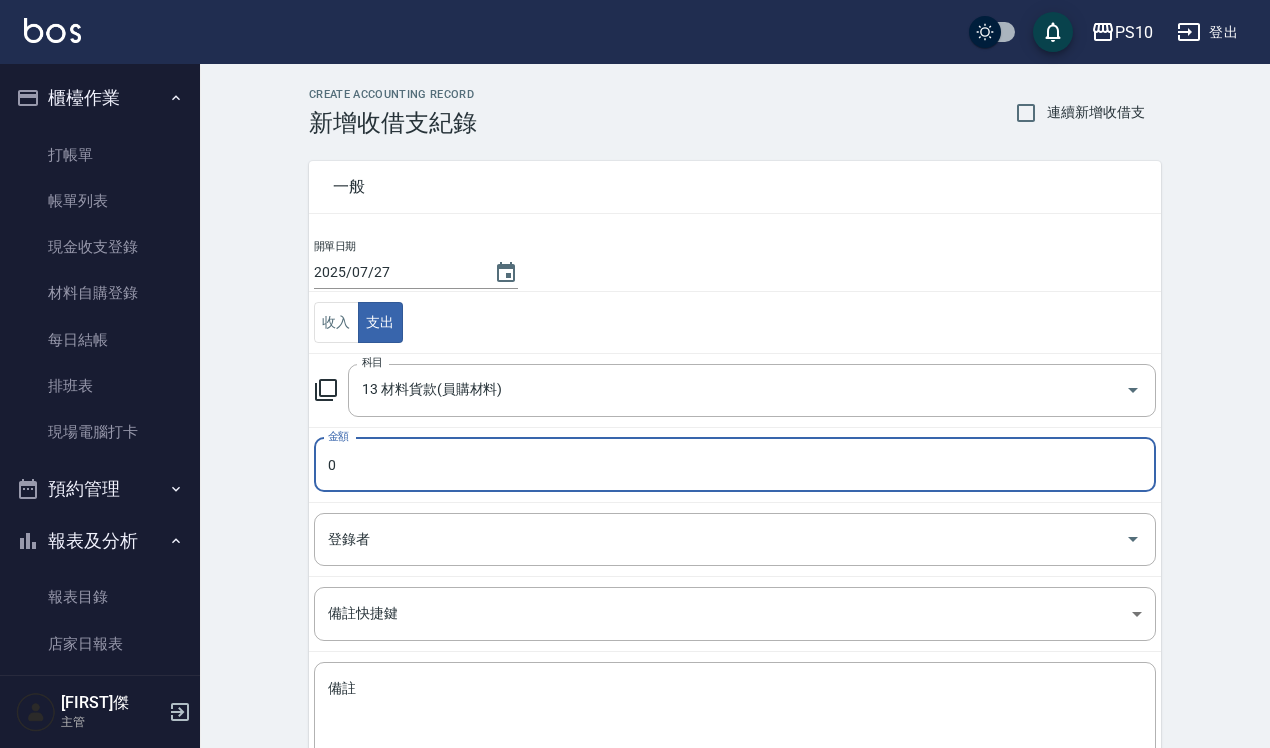click on "0" at bounding box center [735, 465] 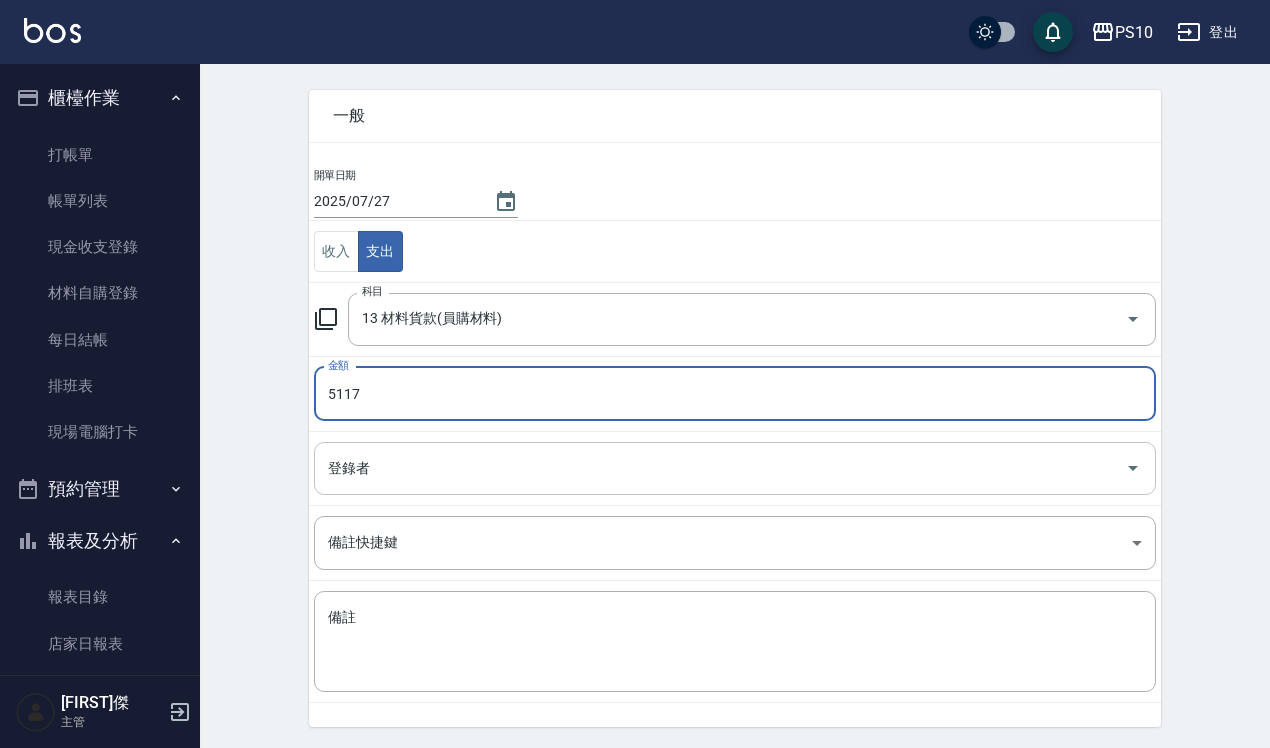 scroll, scrollTop: 136, scrollLeft: 0, axis: vertical 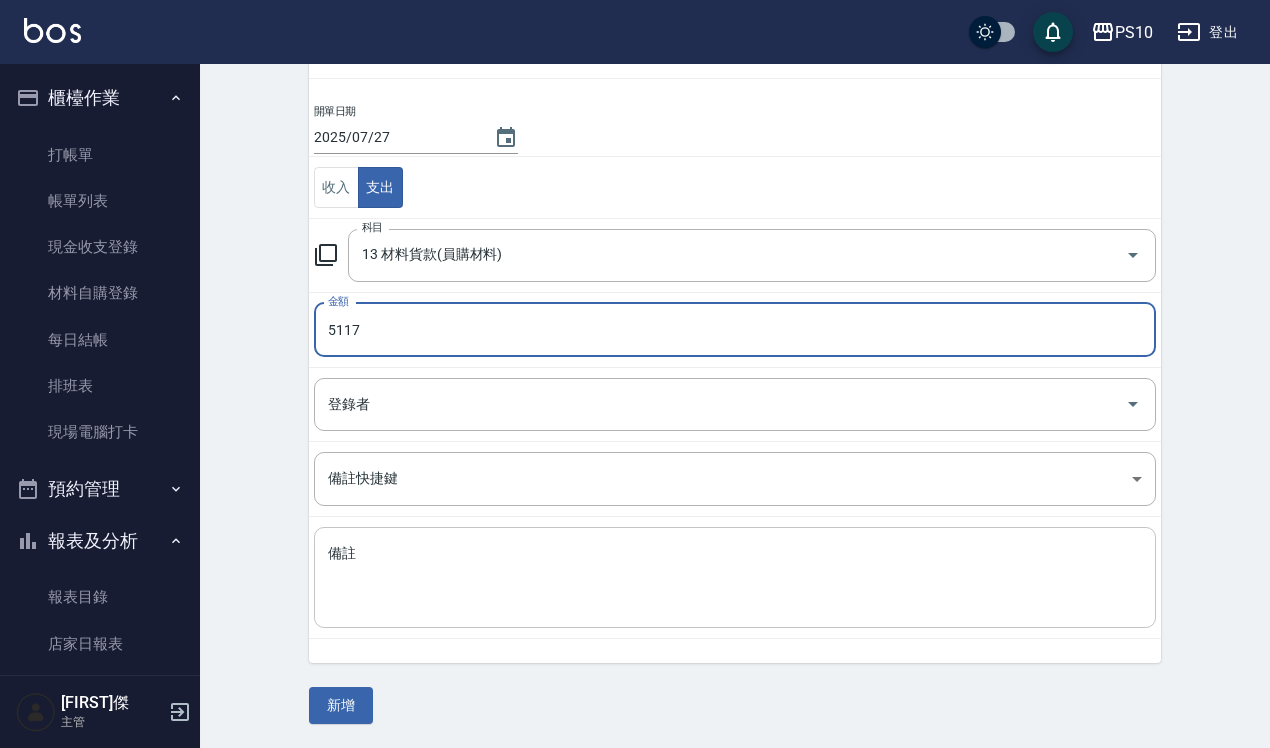 type on "5117" 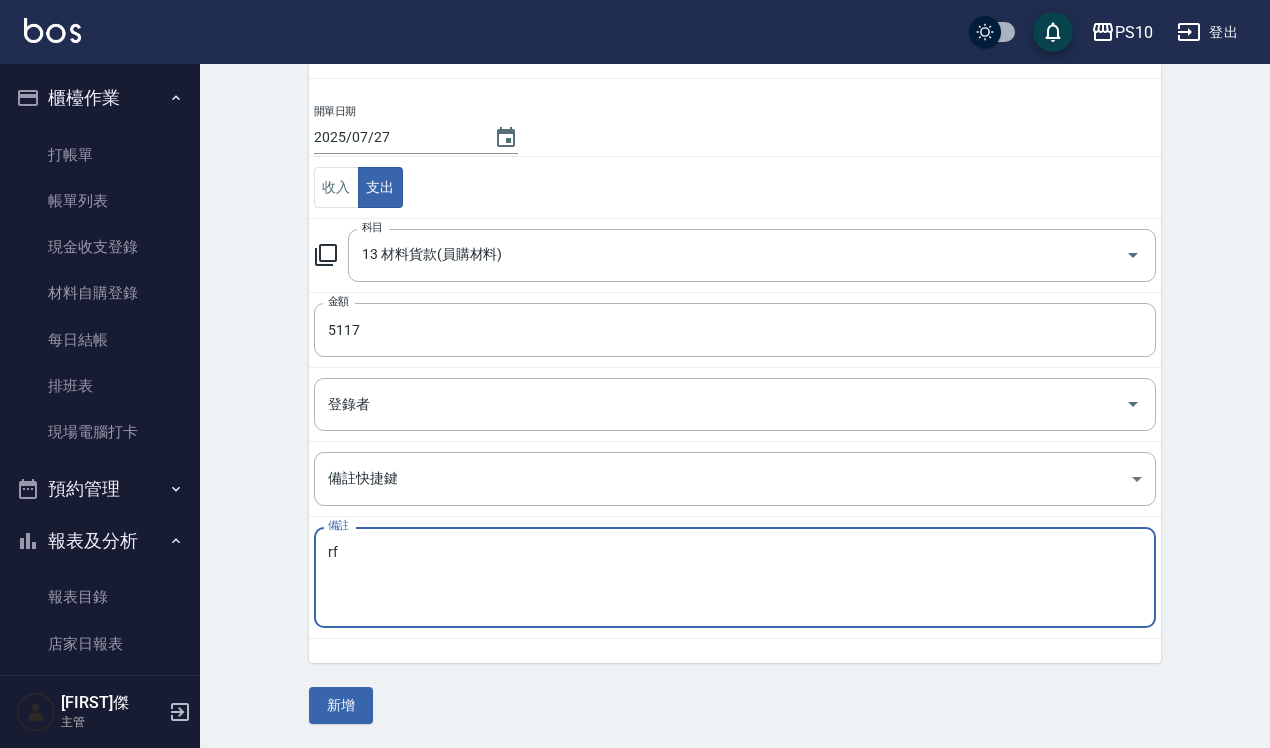 type on "r" 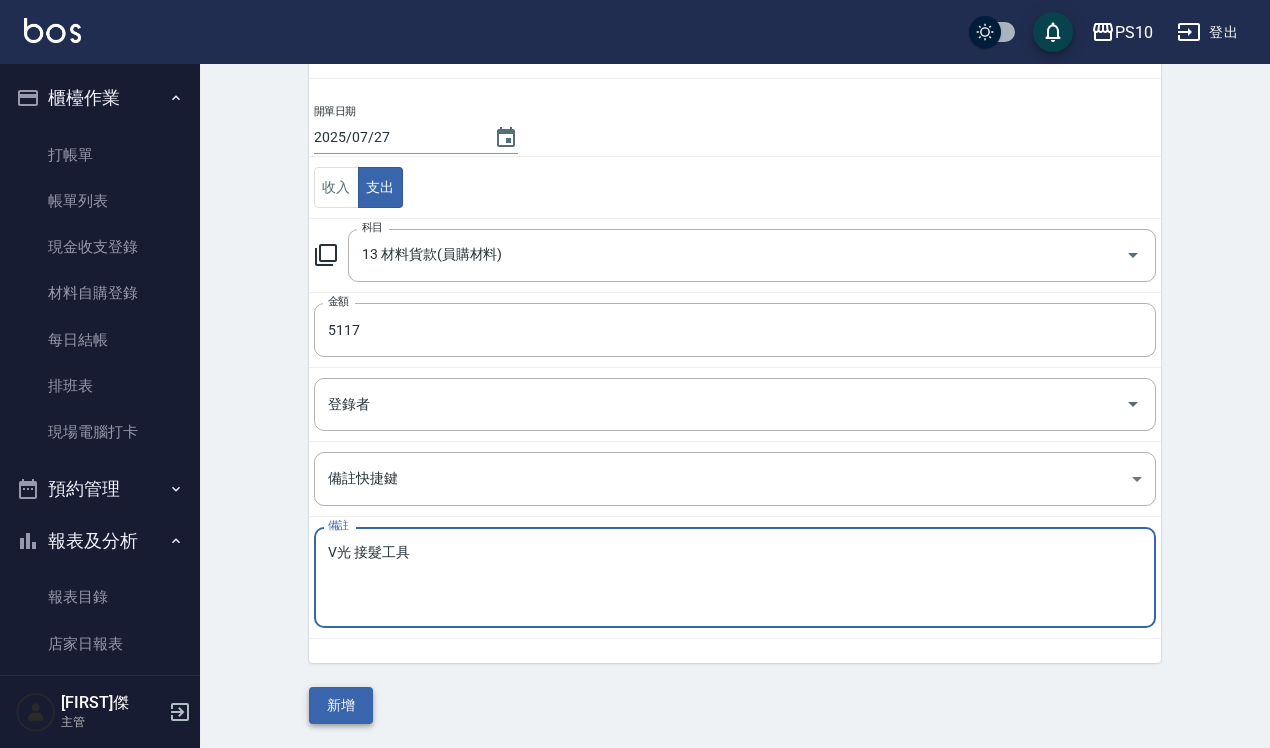 type on "V光 接髮工具" 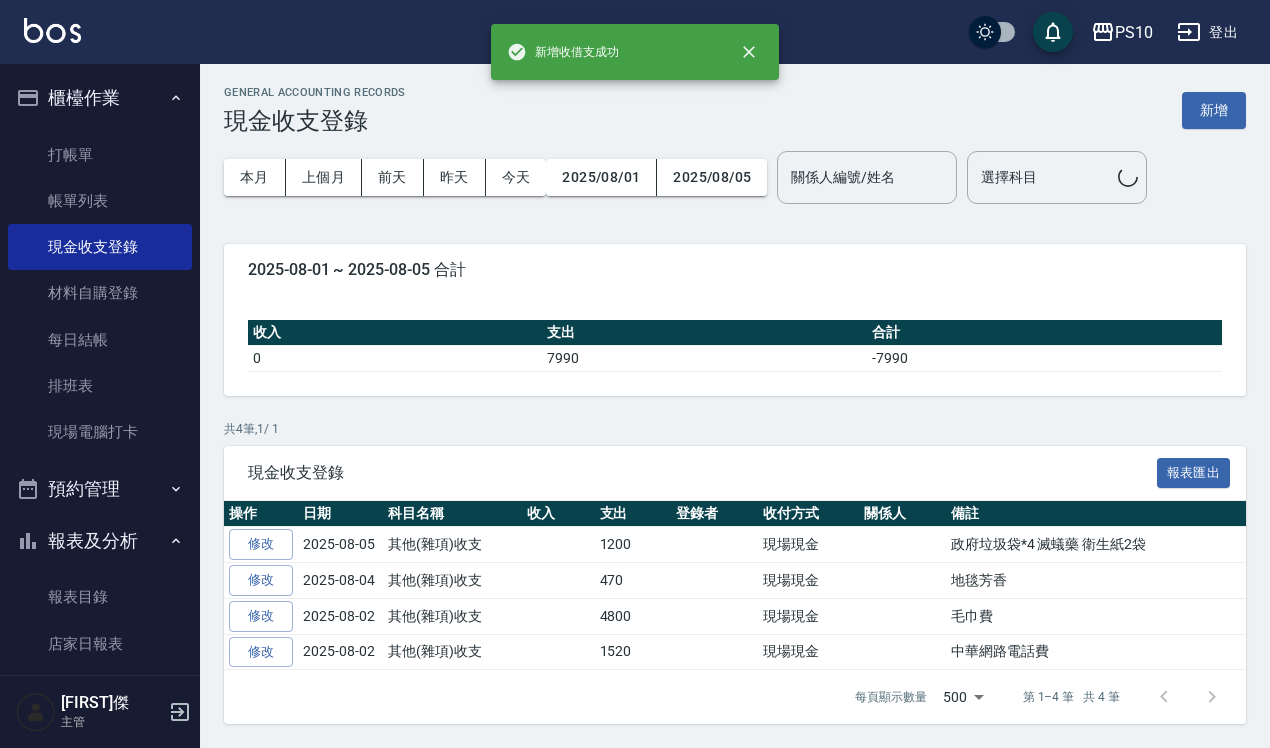scroll, scrollTop: 0, scrollLeft: 0, axis: both 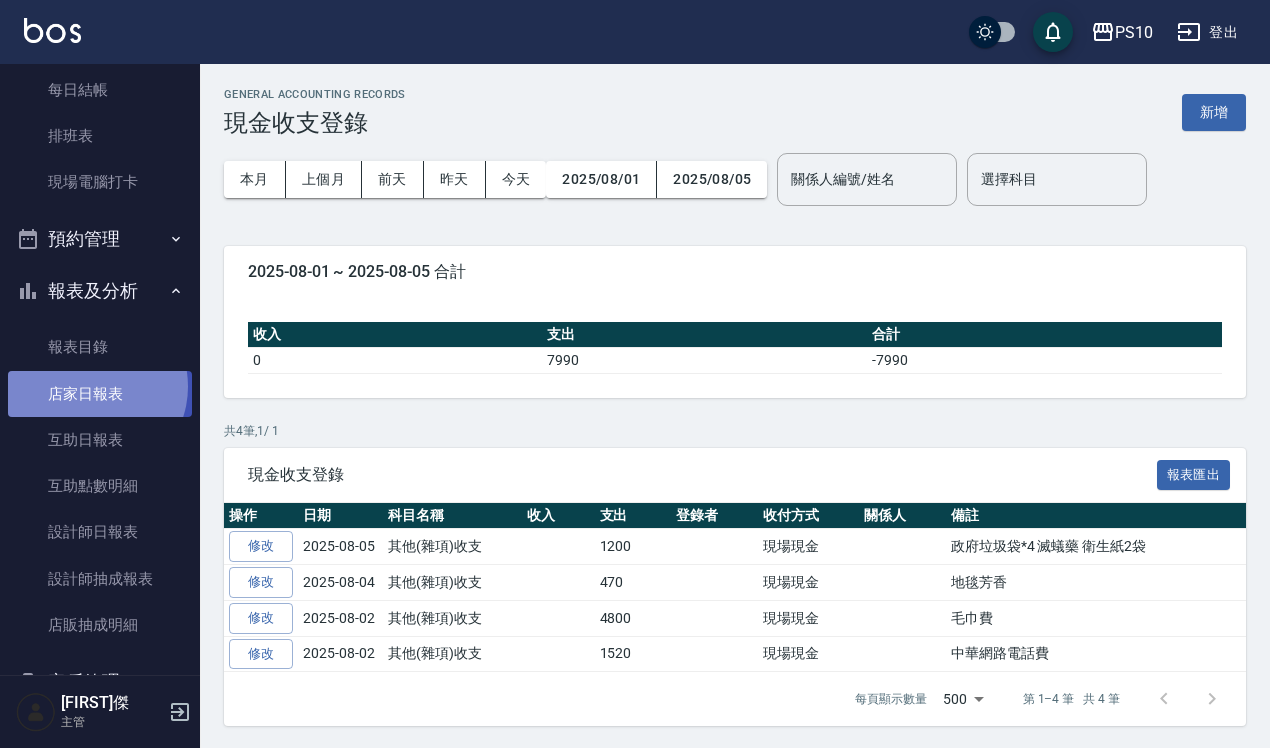 click on "店家日報表" at bounding box center (100, 394) 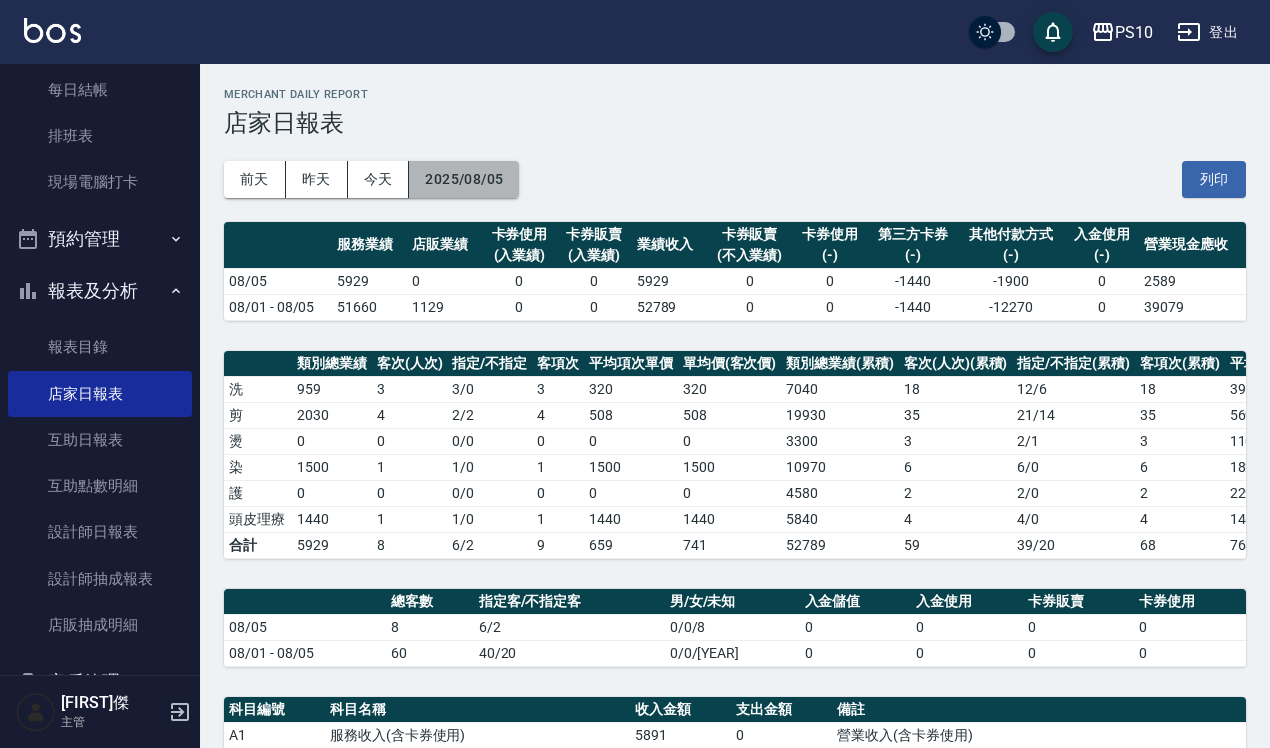 click on "2025/08/05" at bounding box center [464, 179] 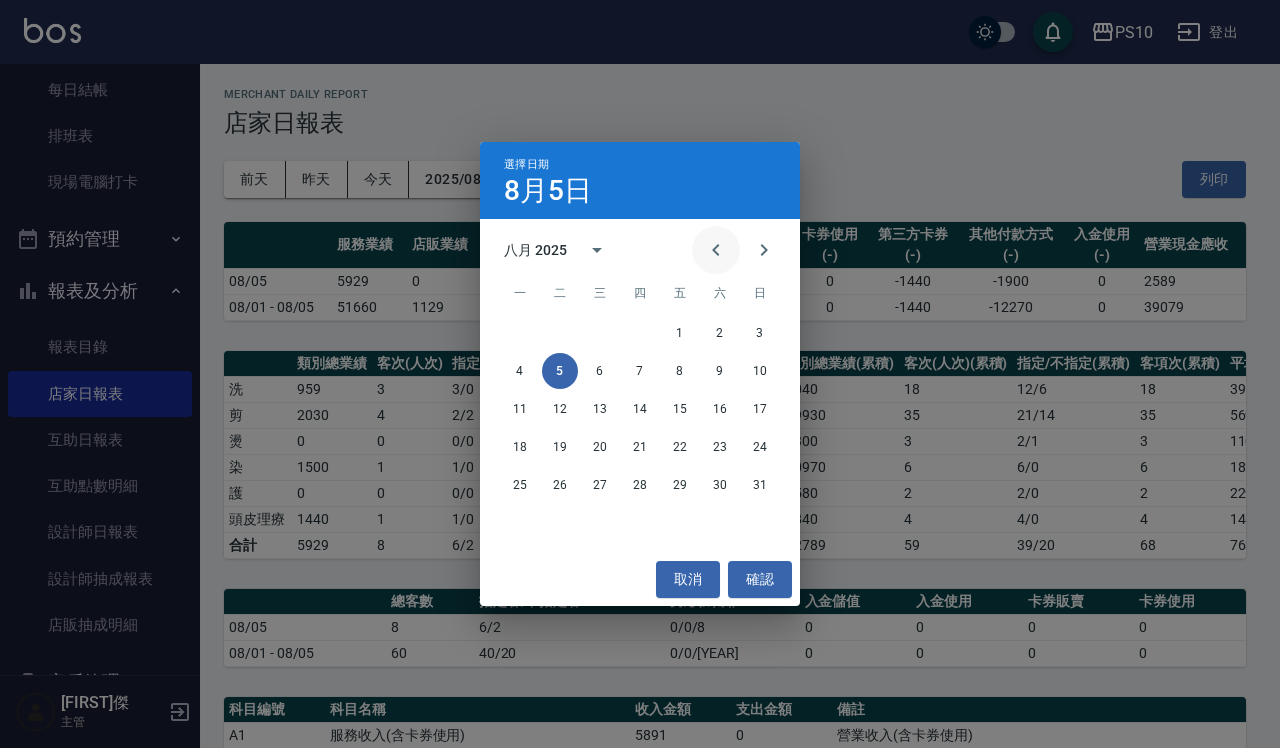 click 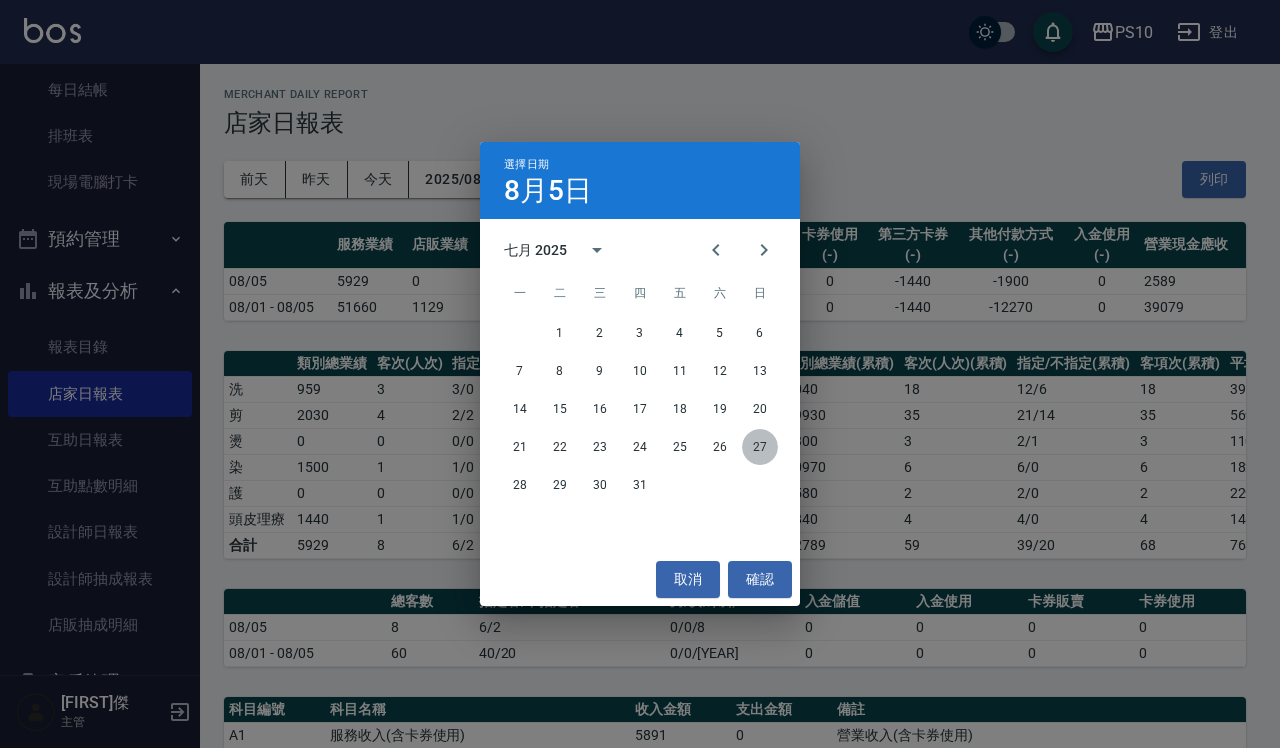 click on "27" at bounding box center (760, 447) 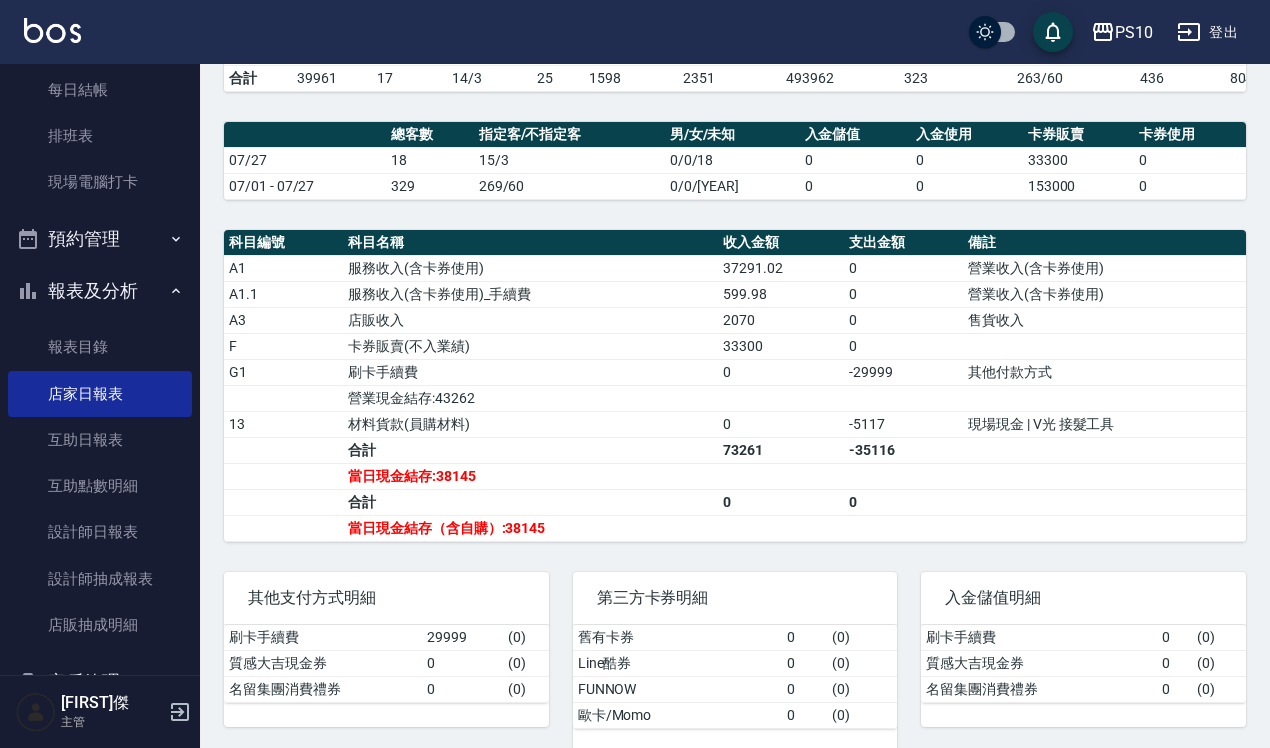 scroll, scrollTop: 500, scrollLeft: 0, axis: vertical 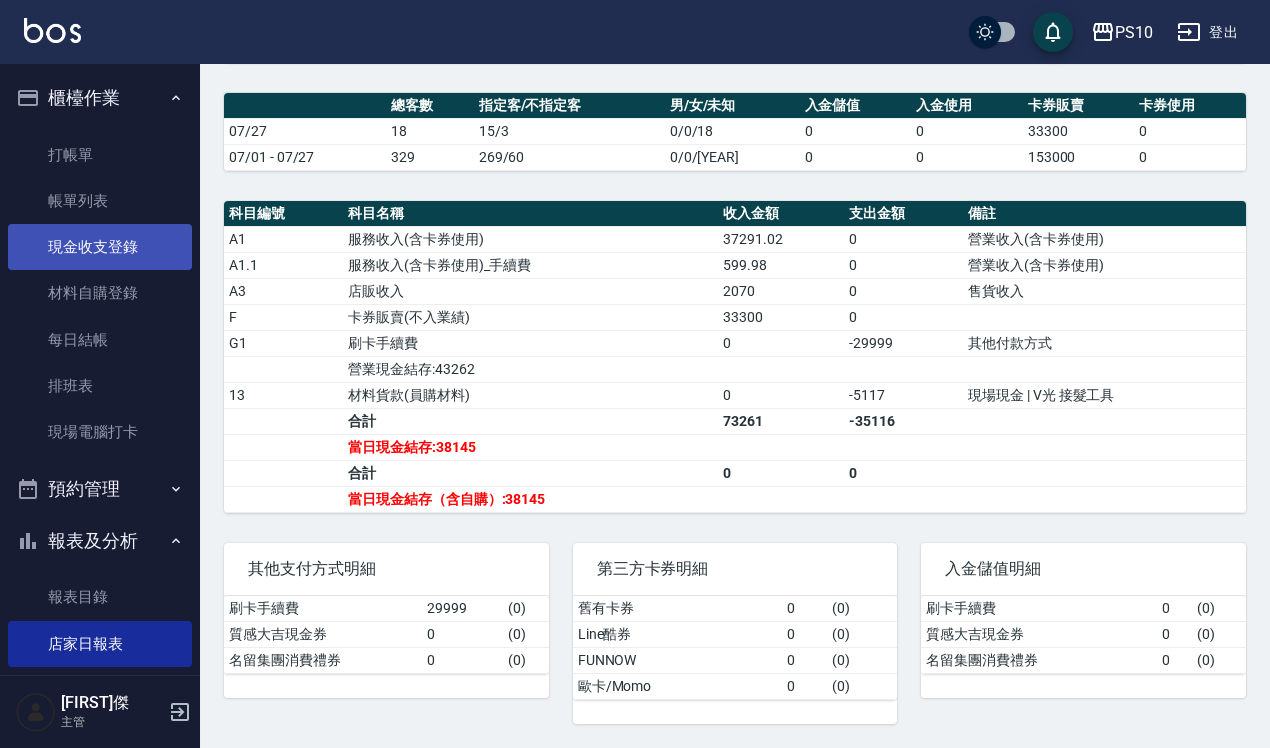 click on "現金收支登錄" at bounding box center [100, 247] 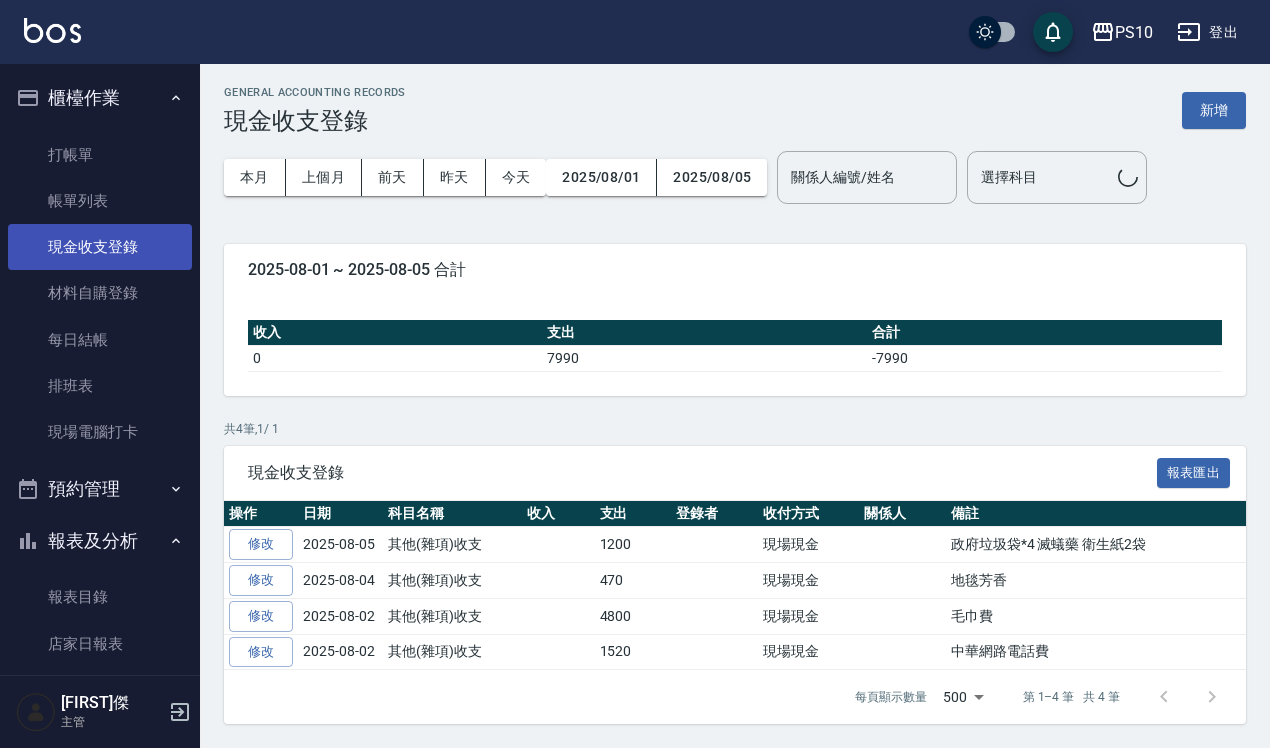 scroll, scrollTop: 0, scrollLeft: 0, axis: both 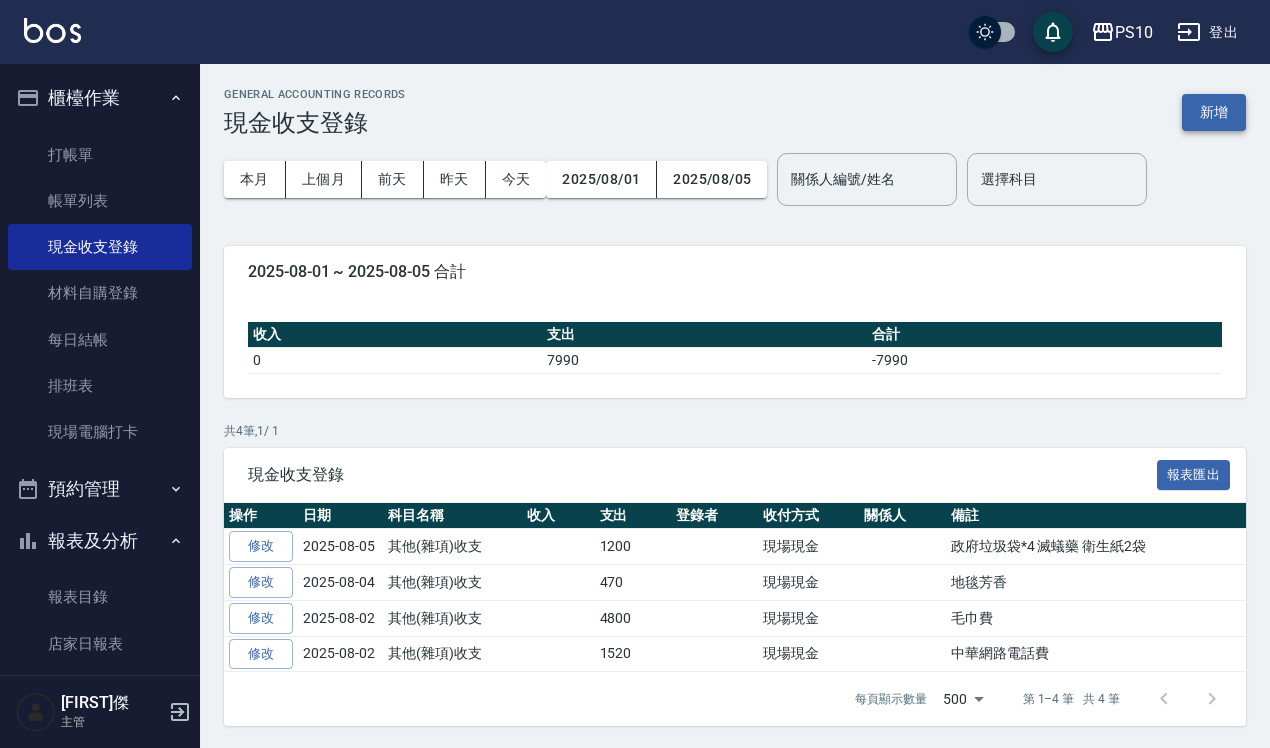 click on "新增" at bounding box center [1214, 112] 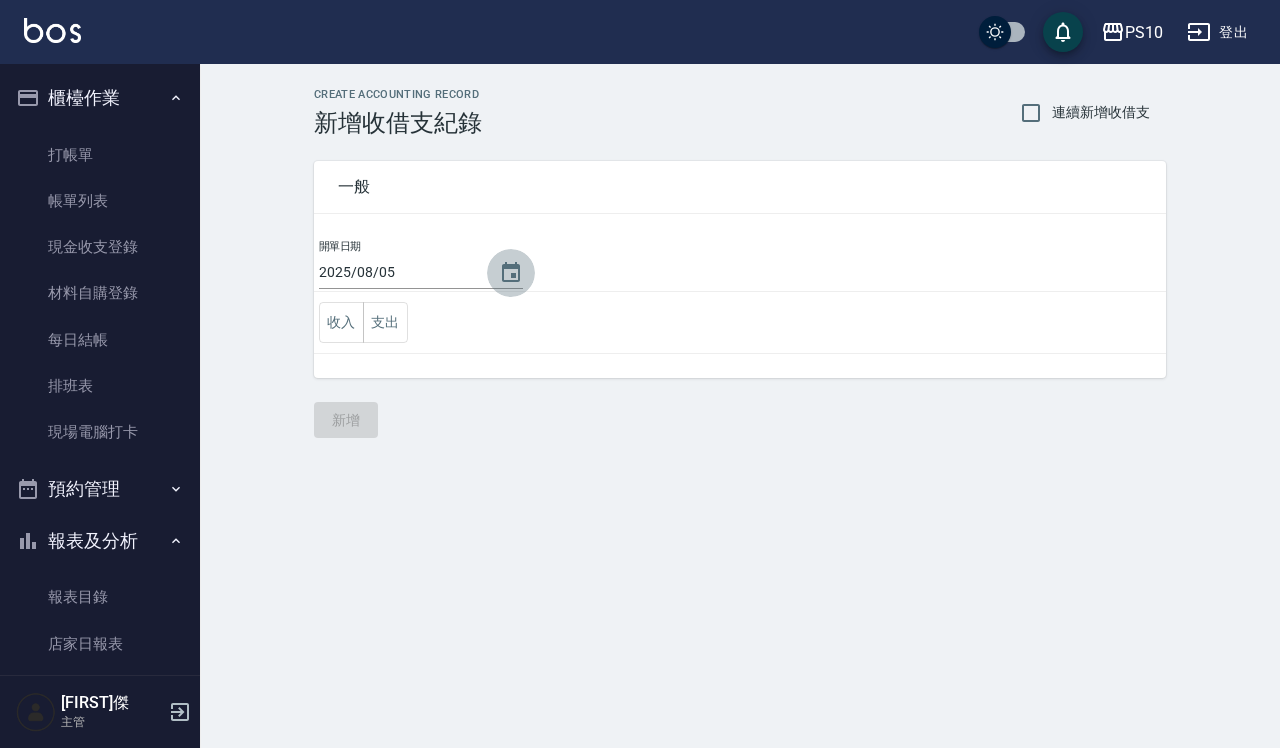 click 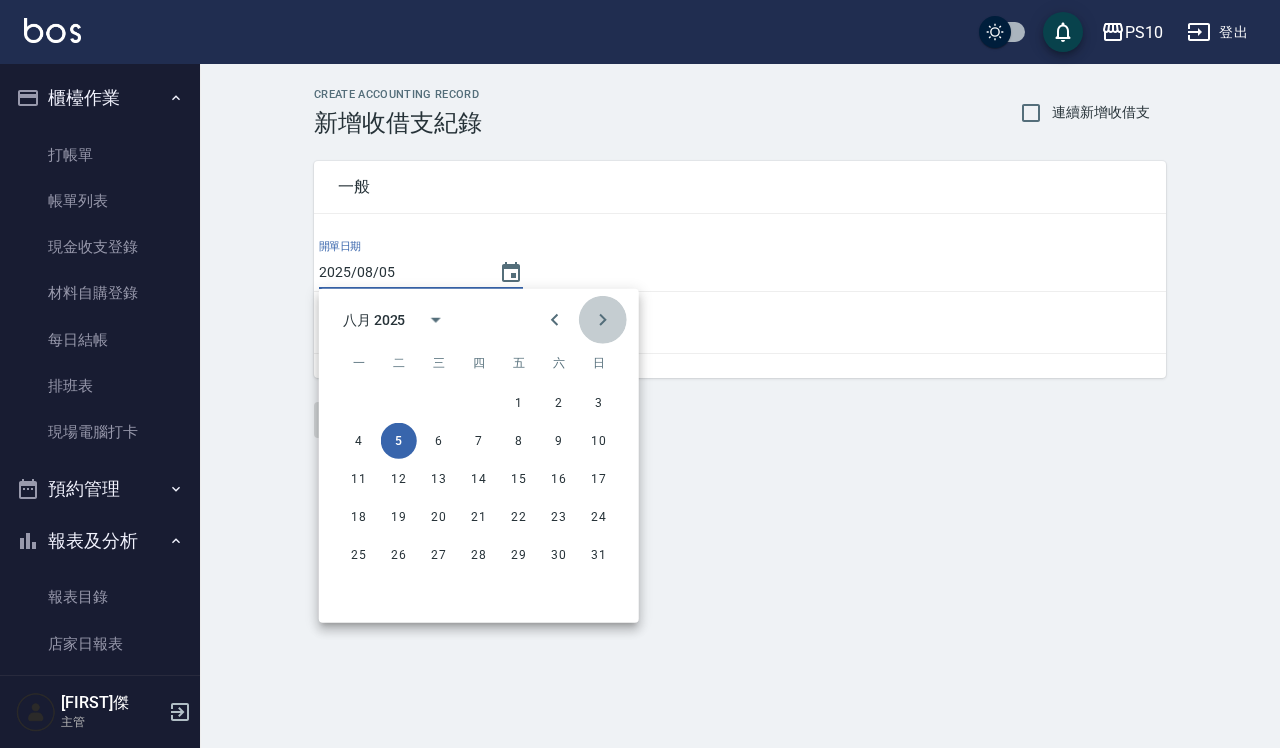 click 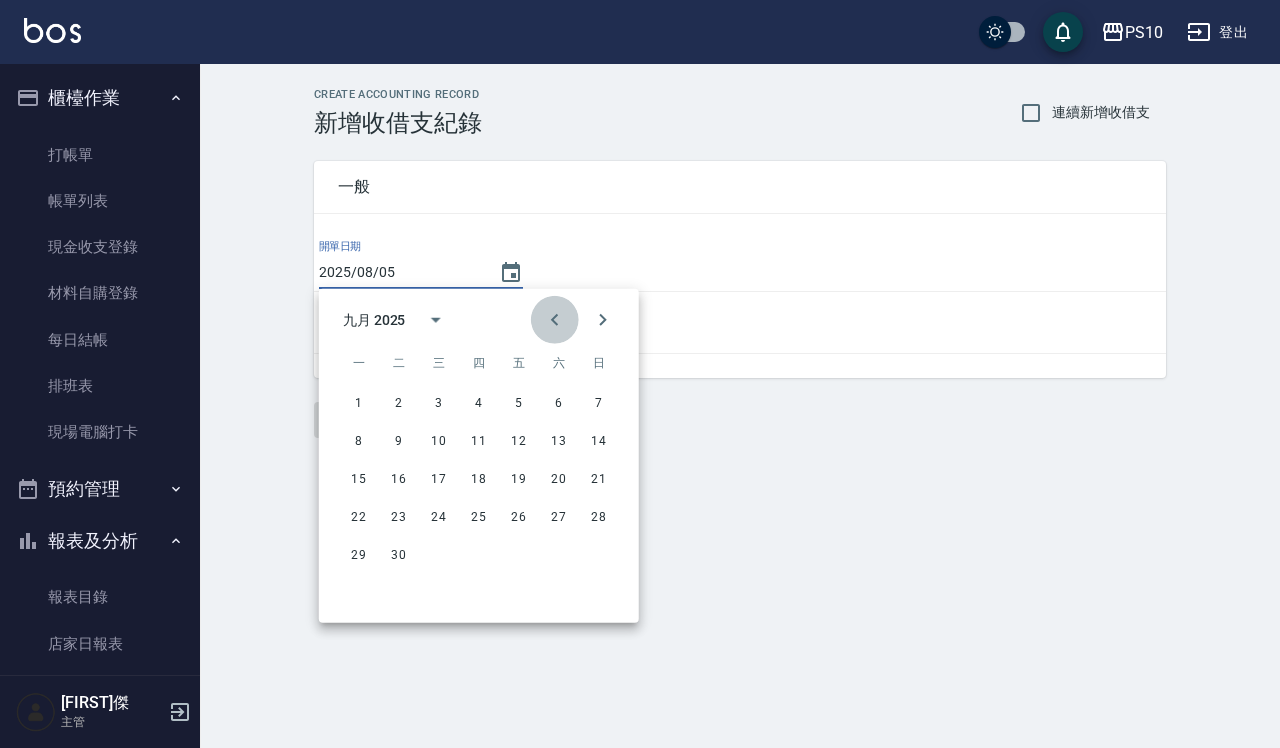 click 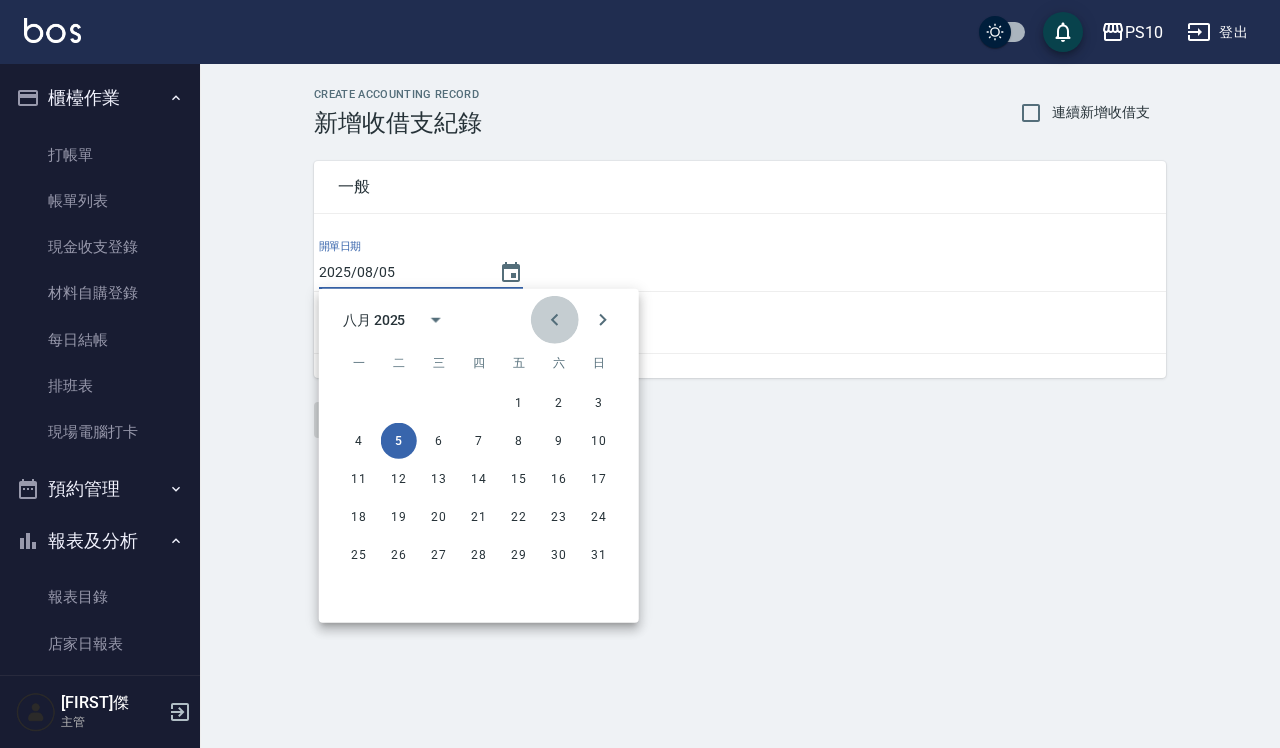 click 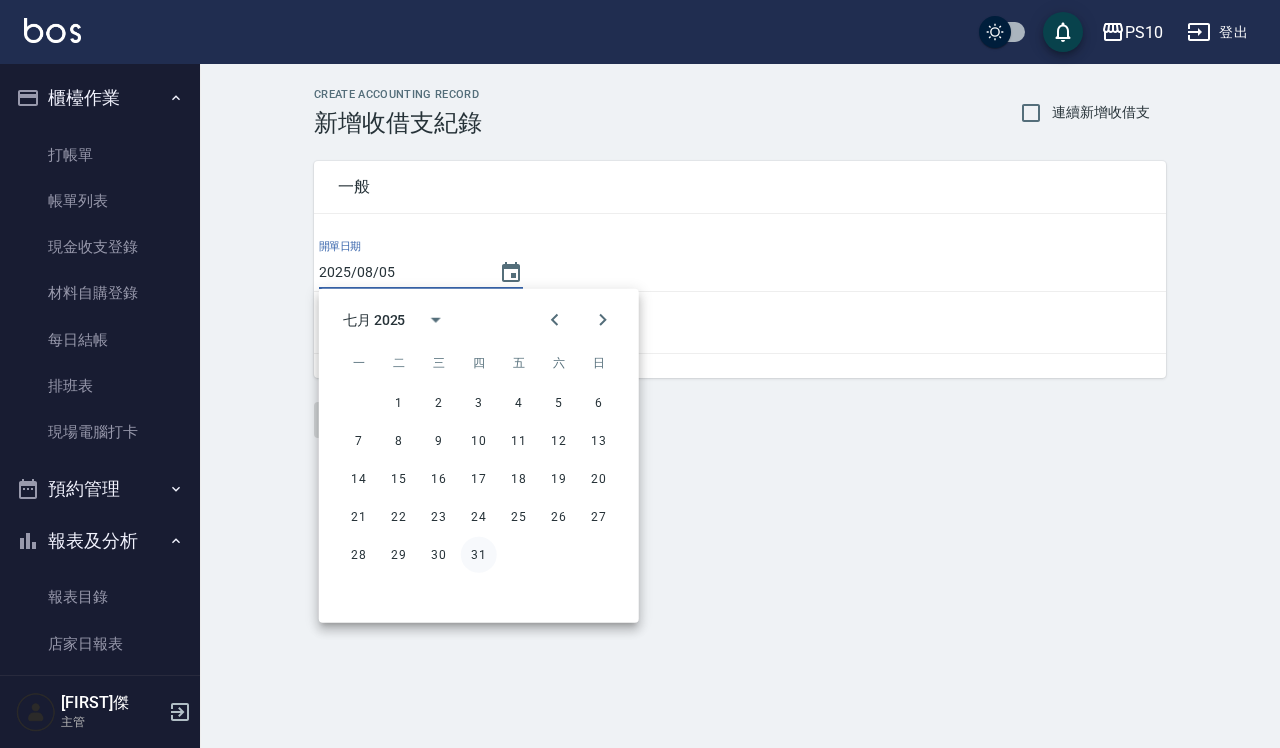 click on "31" at bounding box center [479, 555] 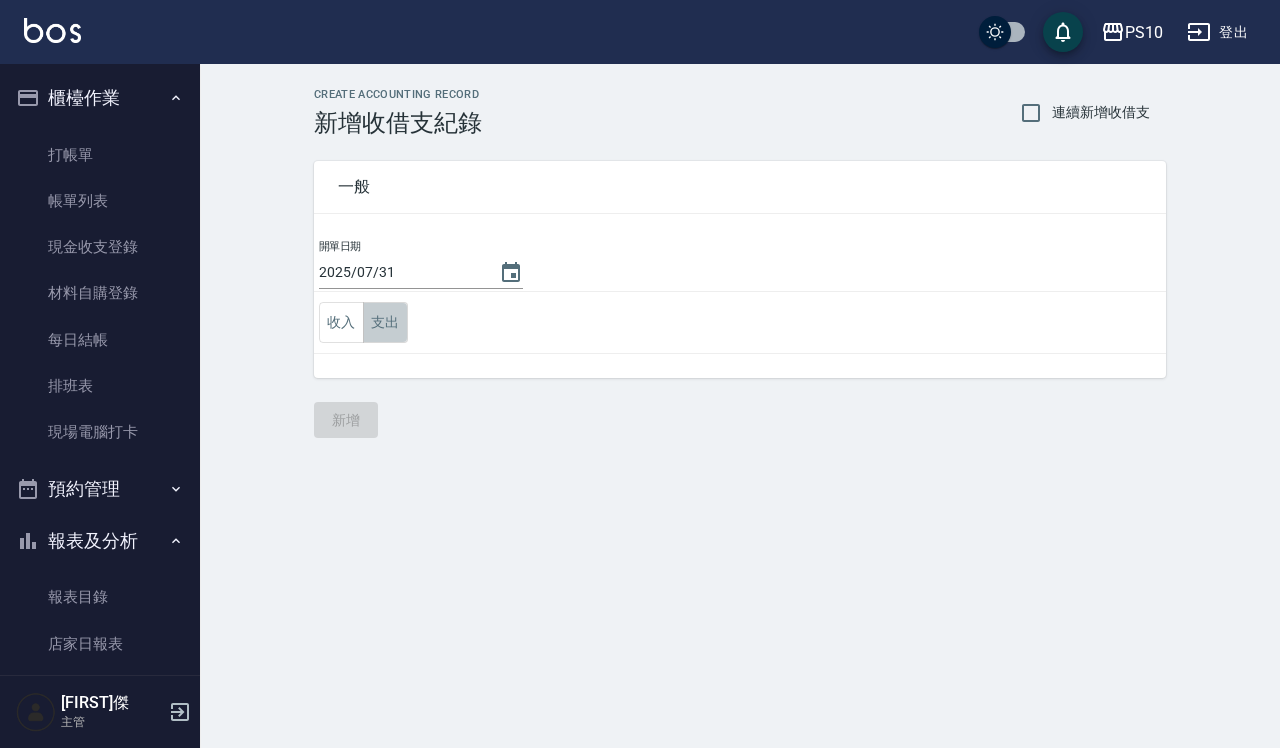 click on "支出" at bounding box center [385, 322] 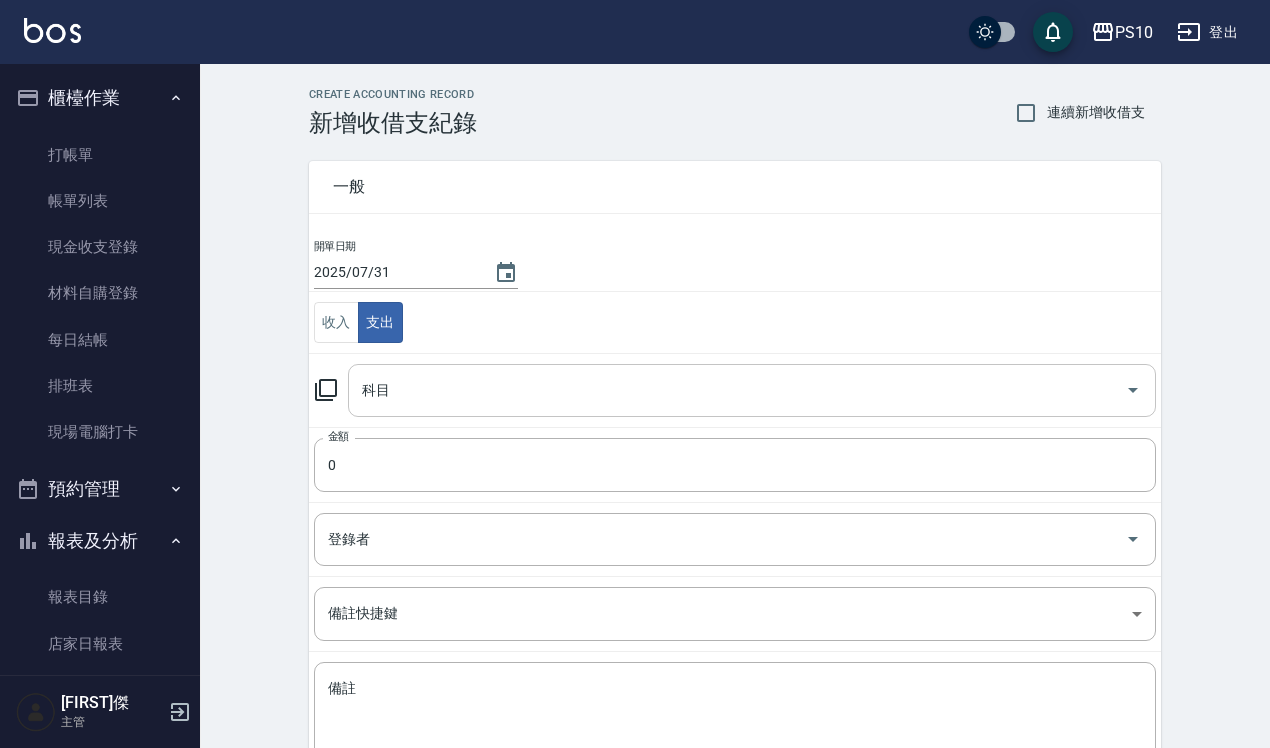 click on "科目" at bounding box center [737, 390] 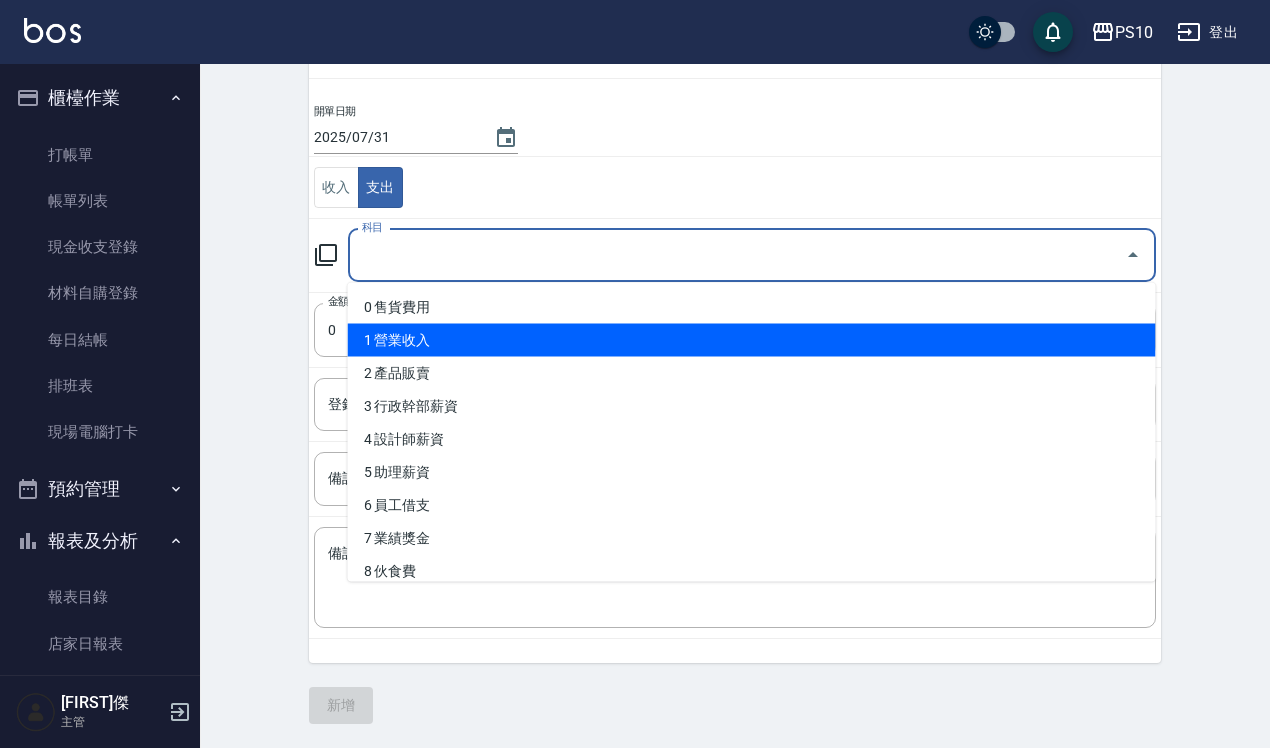 scroll, scrollTop: 136, scrollLeft: 0, axis: vertical 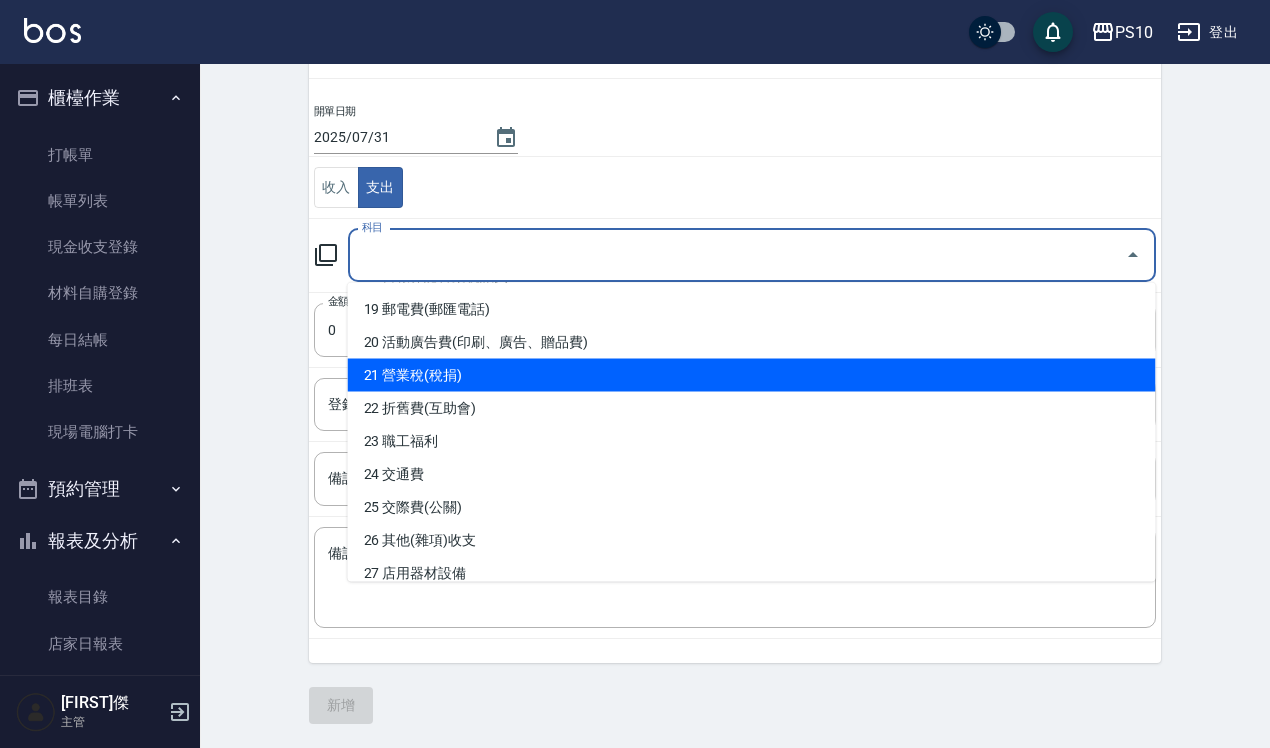 click on "21 營業稅(稅捐)" at bounding box center [752, 375] 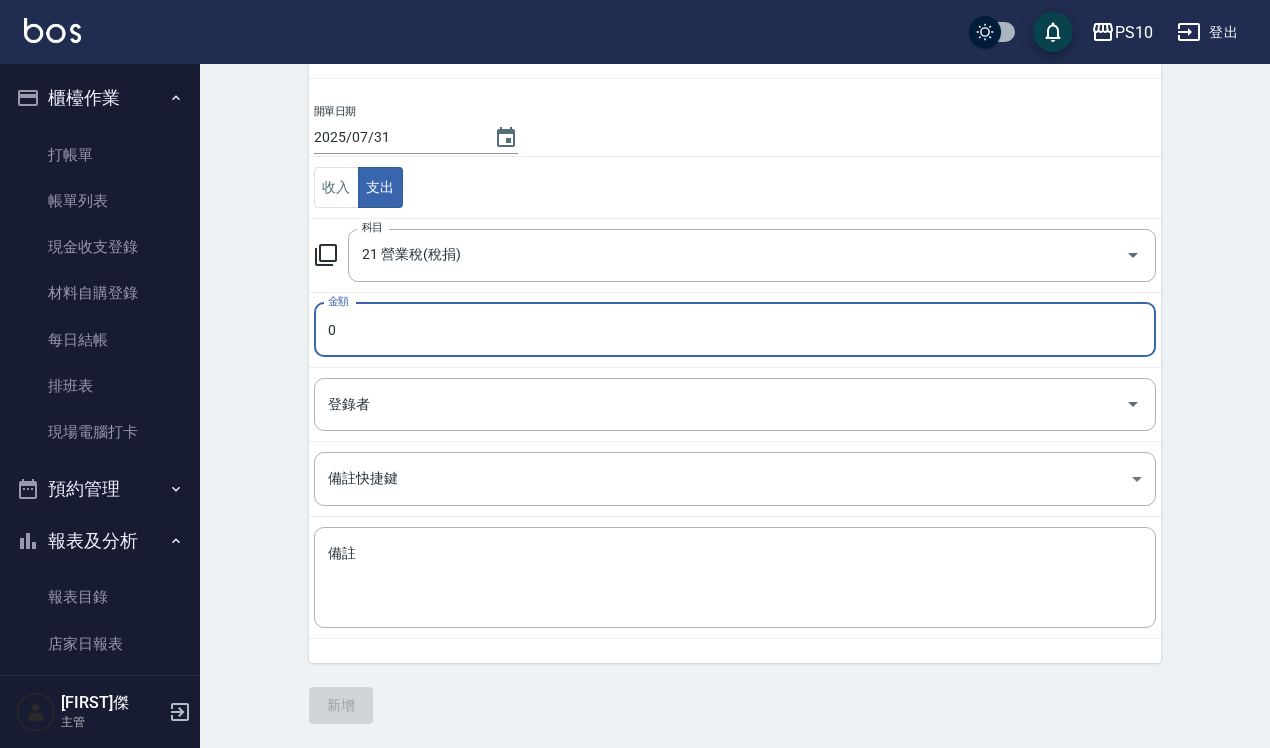 click on "0" at bounding box center [735, 330] 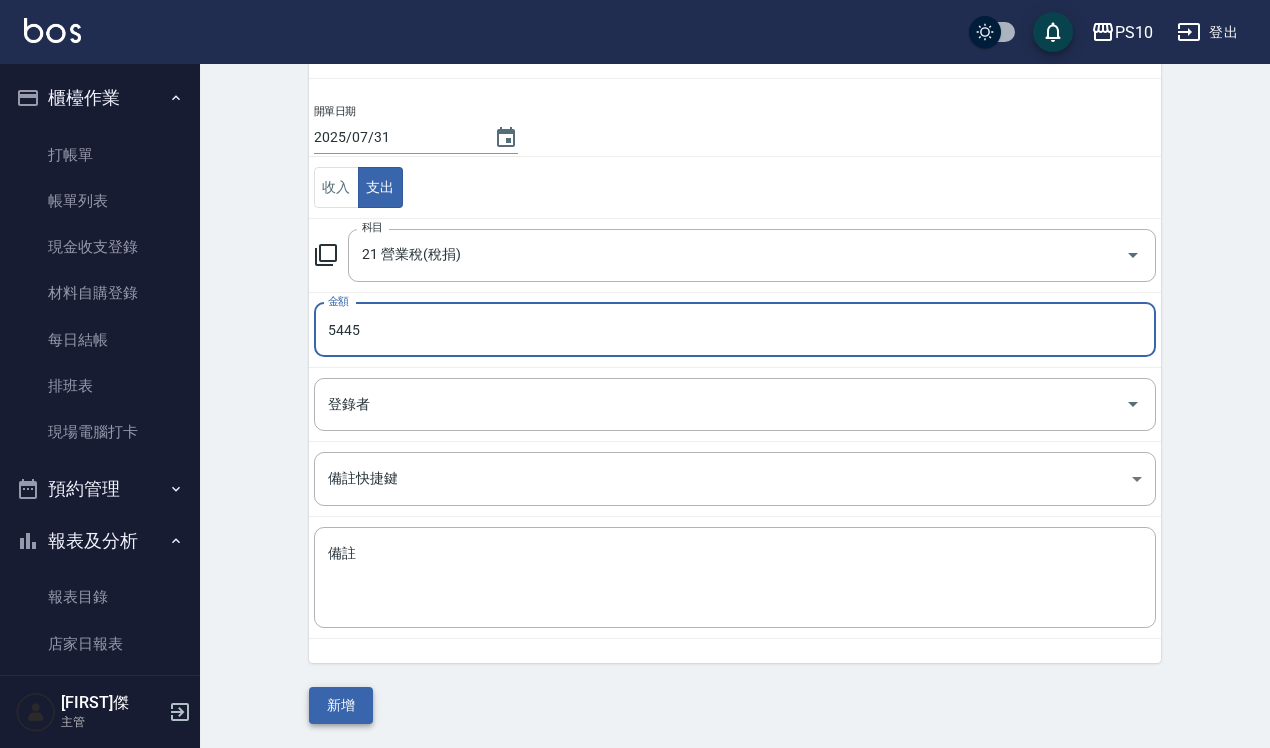 type on "5445" 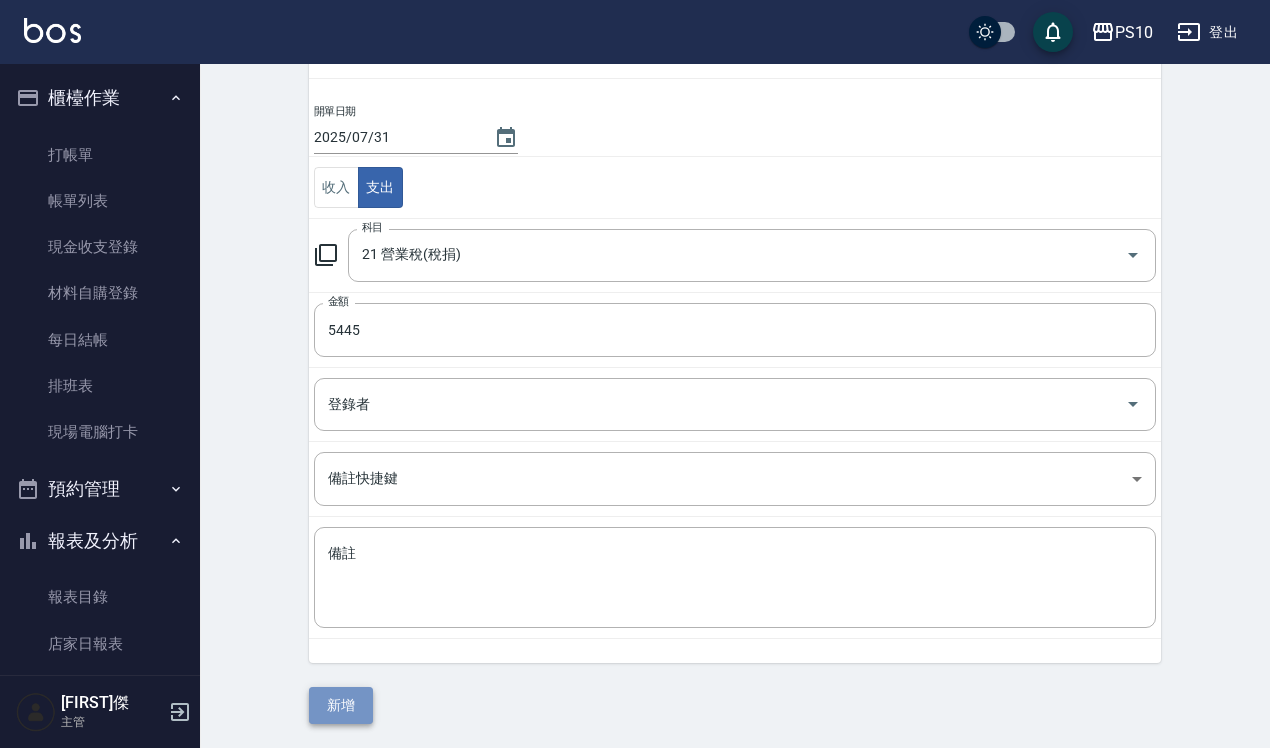 click on "新增" at bounding box center (341, 705) 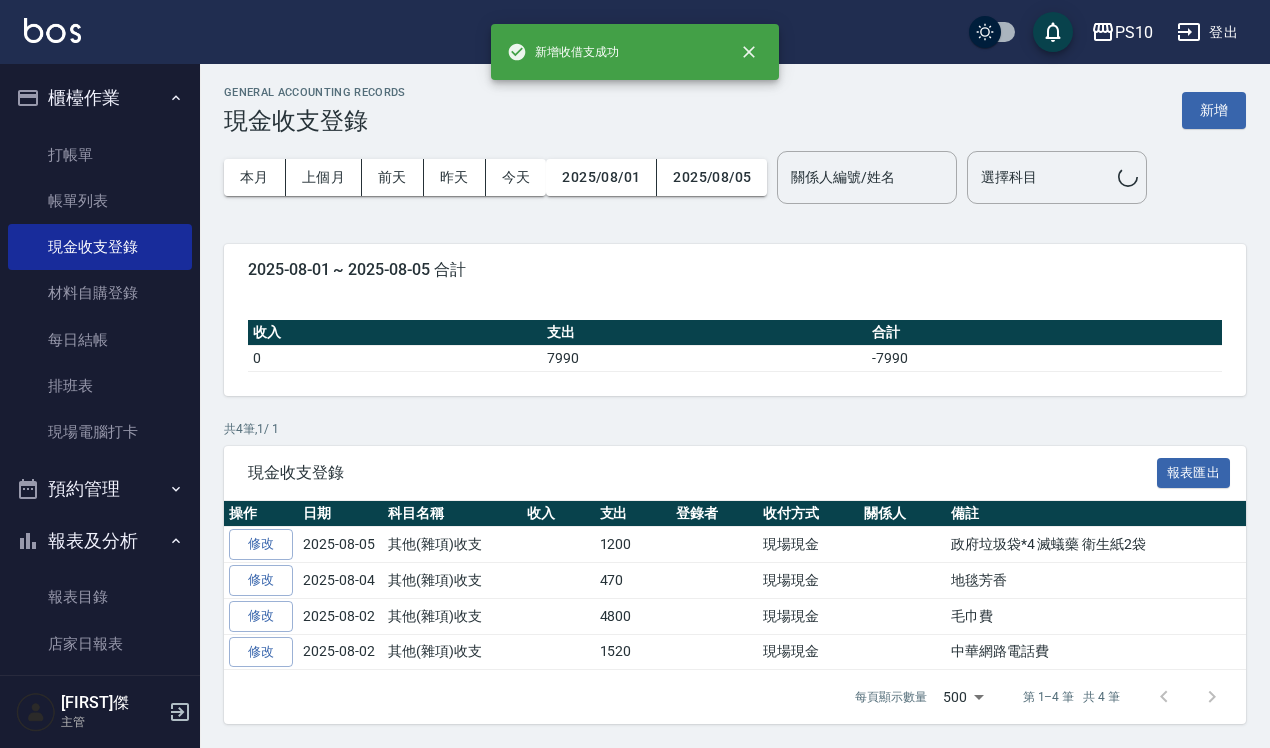 scroll, scrollTop: 0, scrollLeft: 0, axis: both 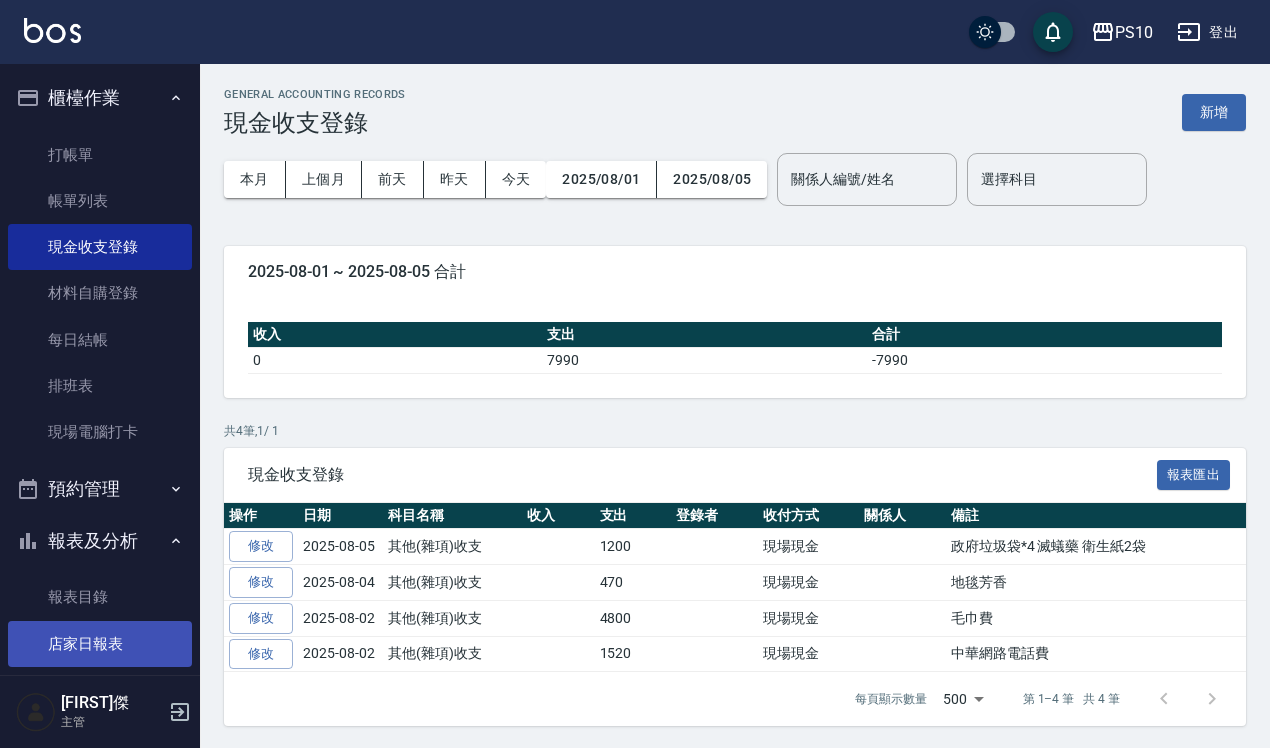 click on "店家日報表" at bounding box center (100, 644) 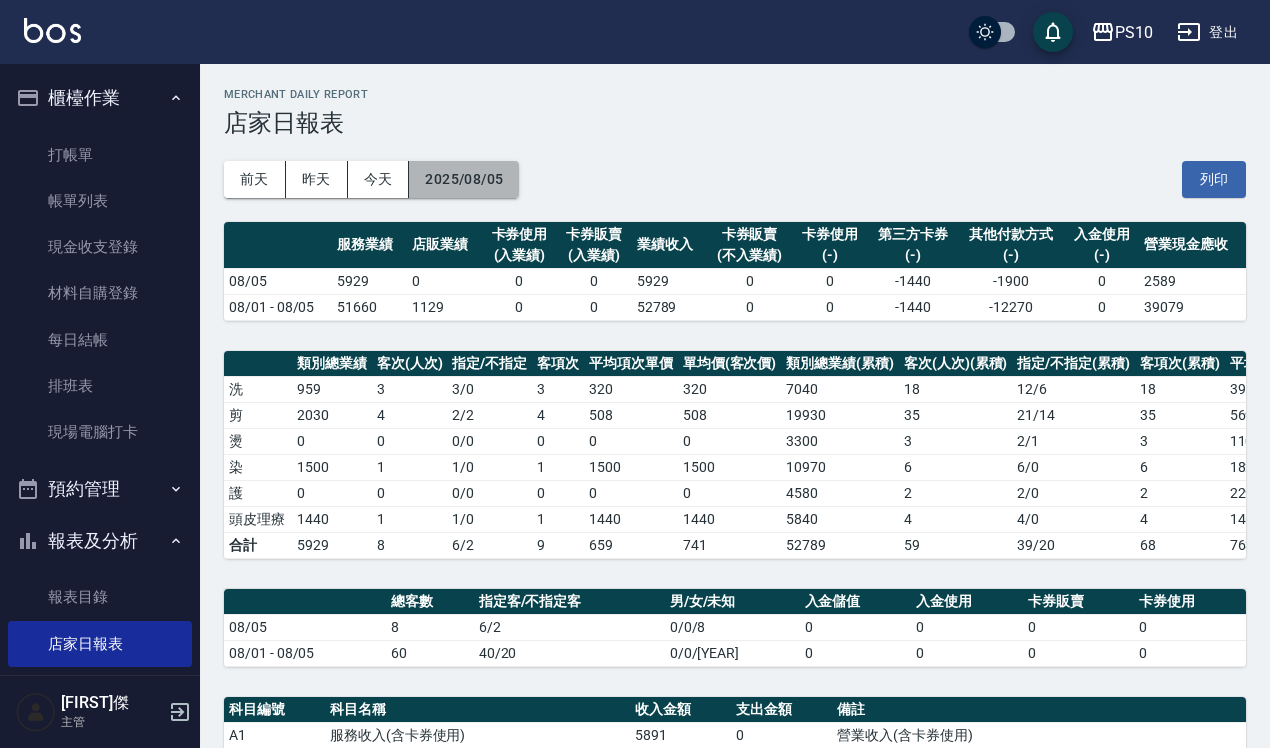 click on "2025/08/05" at bounding box center [464, 179] 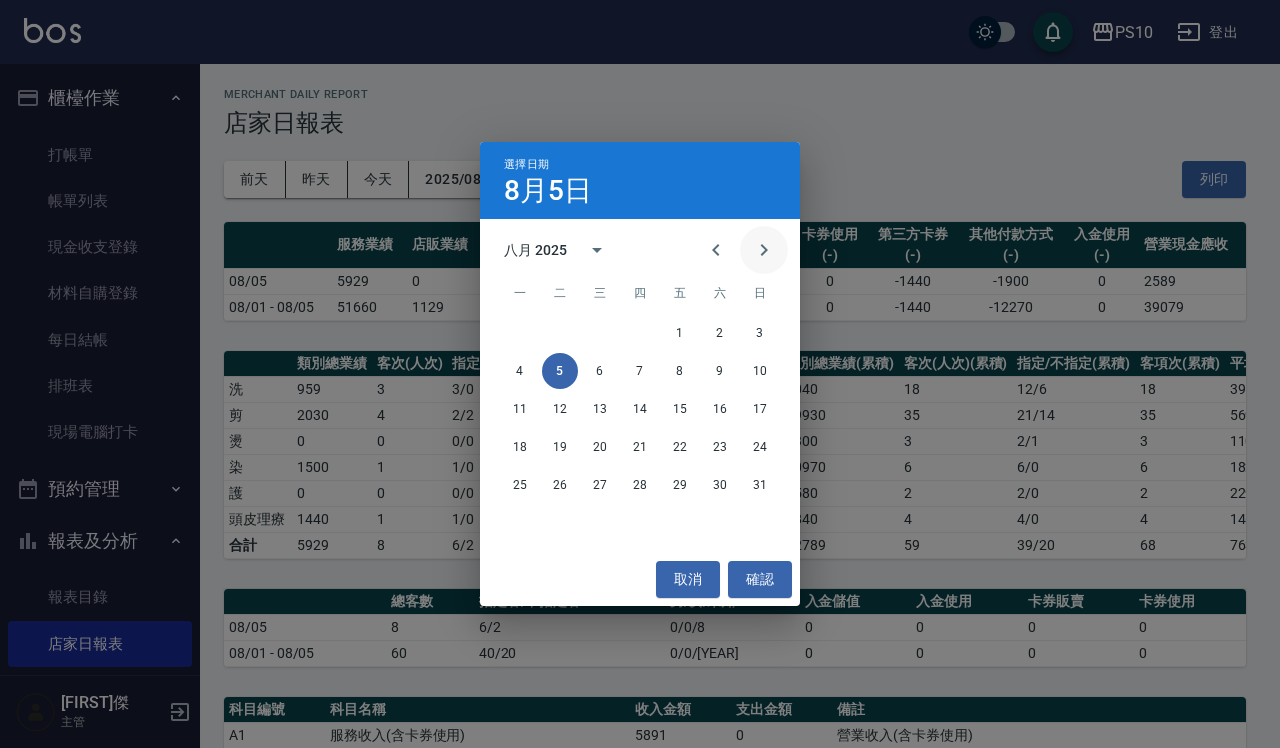 click 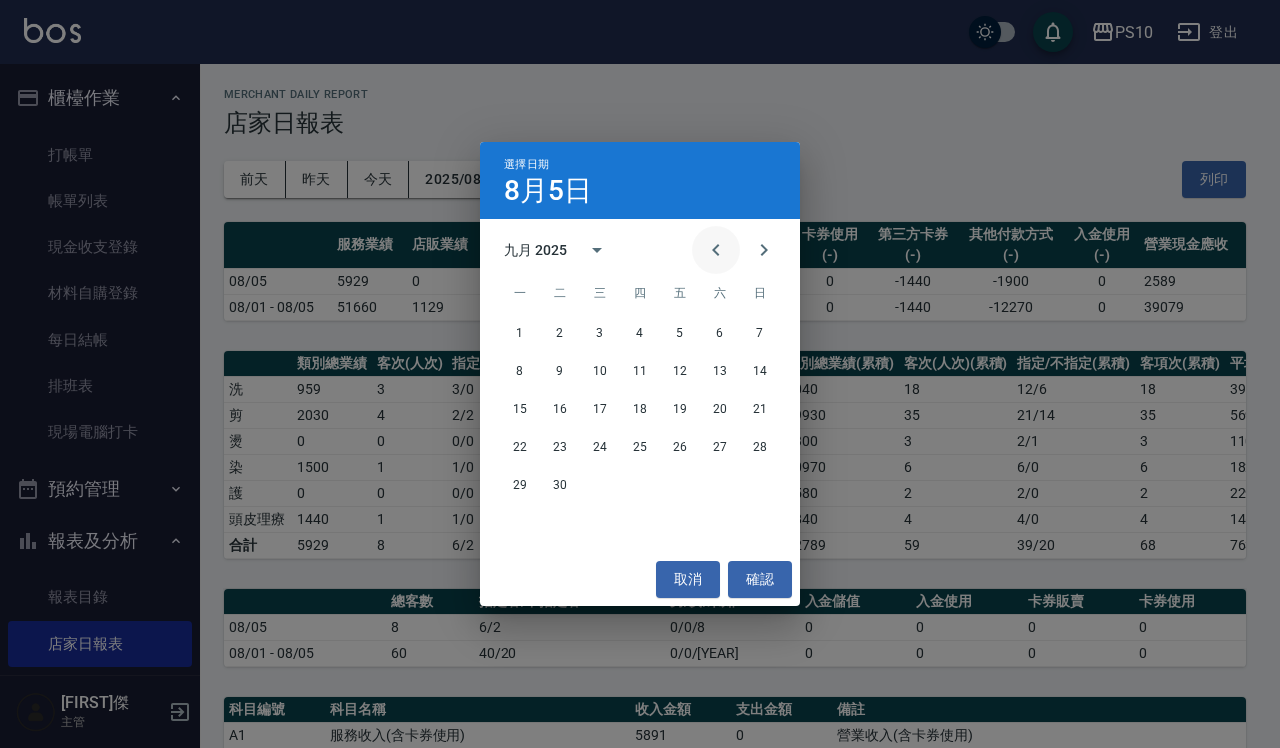 click 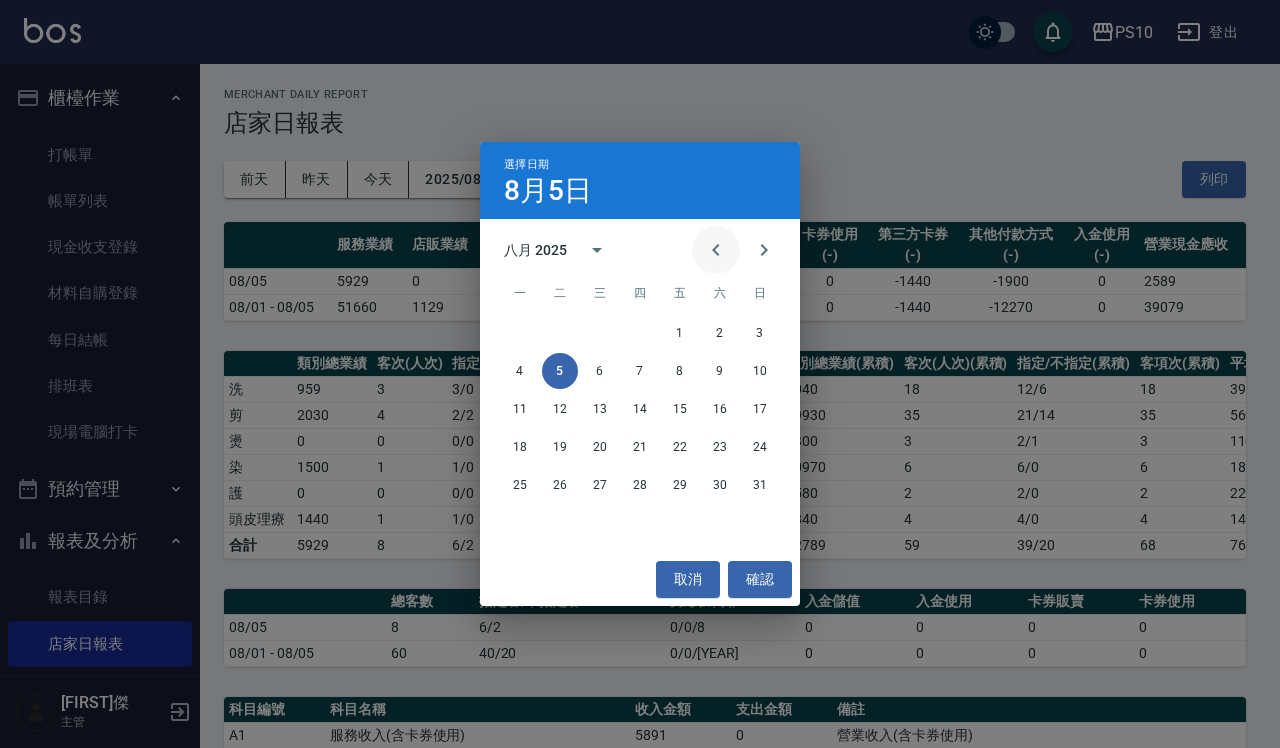 click 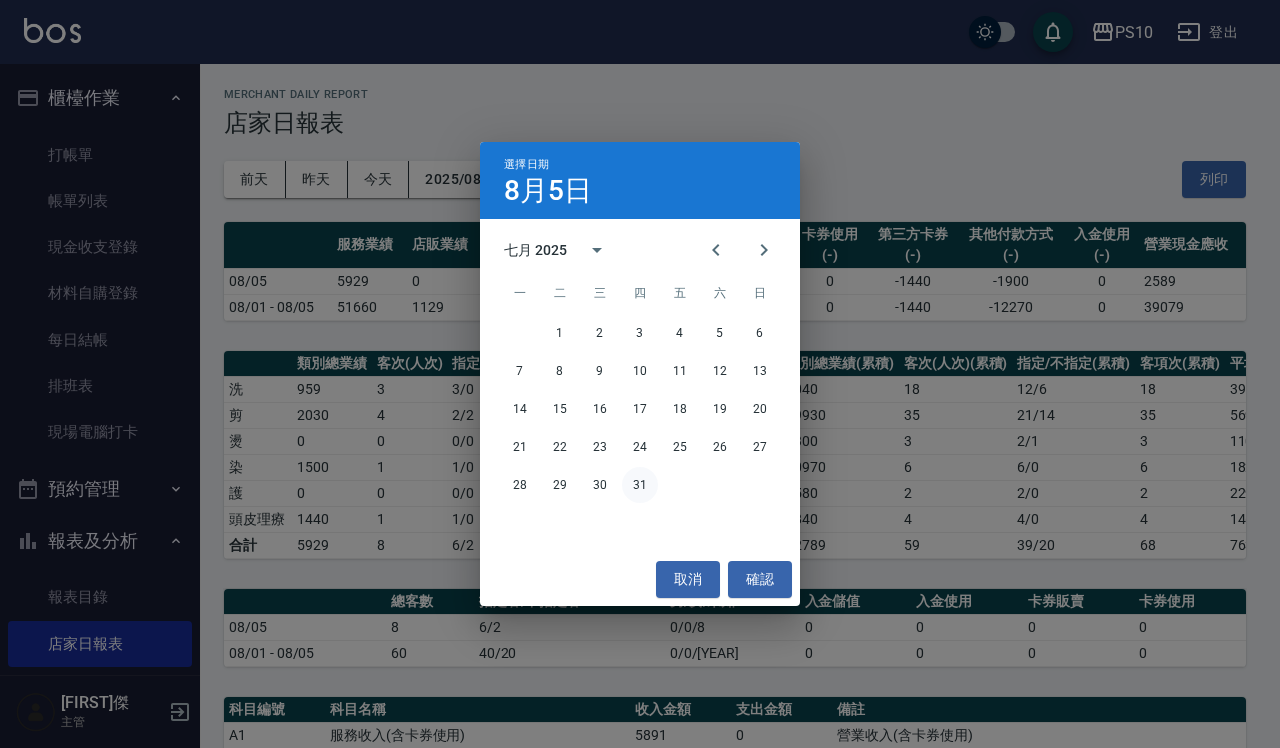 click on "31" at bounding box center (640, 485) 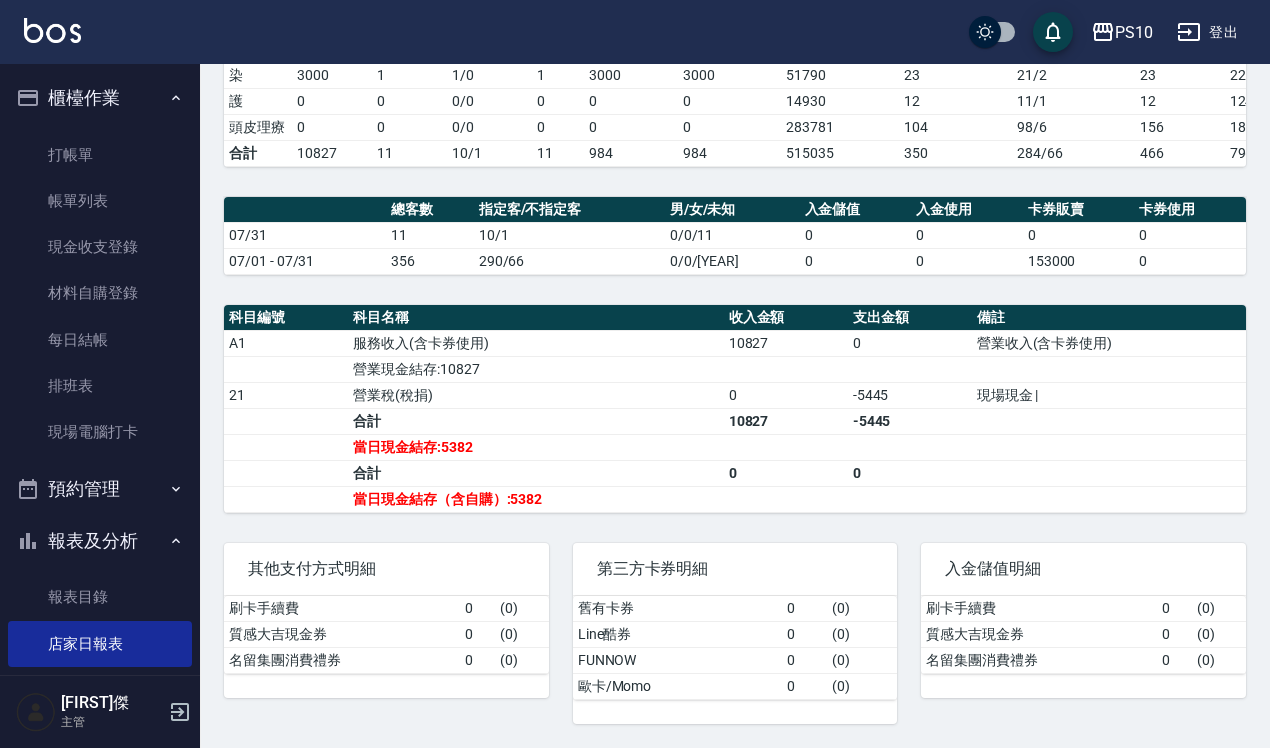 scroll, scrollTop: 416, scrollLeft: 0, axis: vertical 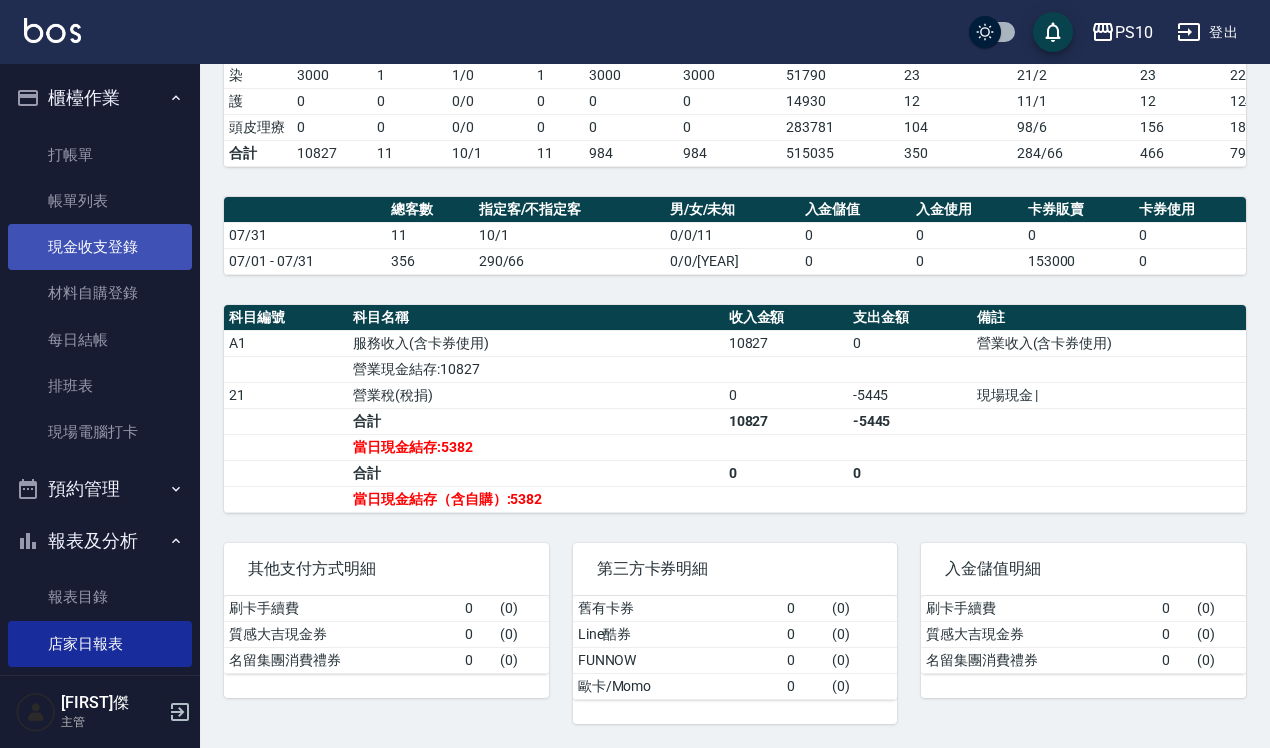 click on "現金收支登錄" at bounding box center (100, 247) 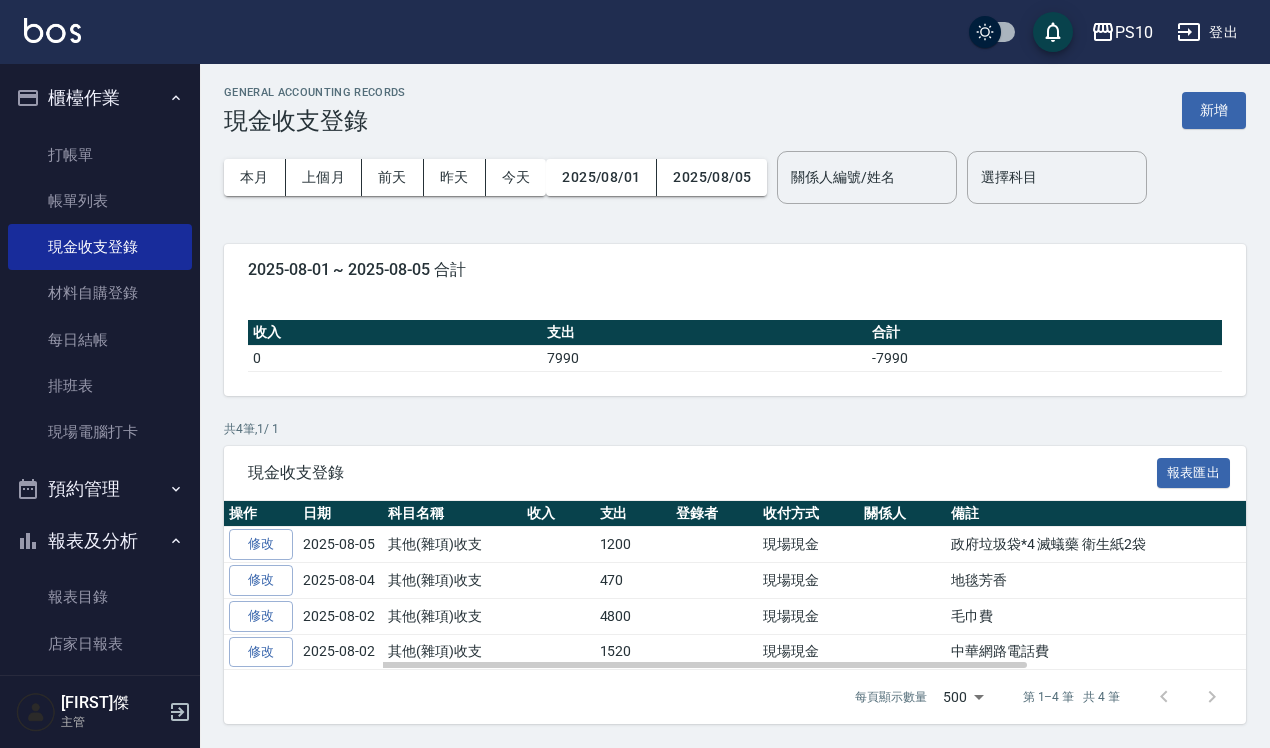 scroll, scrollTop: 5, scrollLeft: 0, axis: vertical 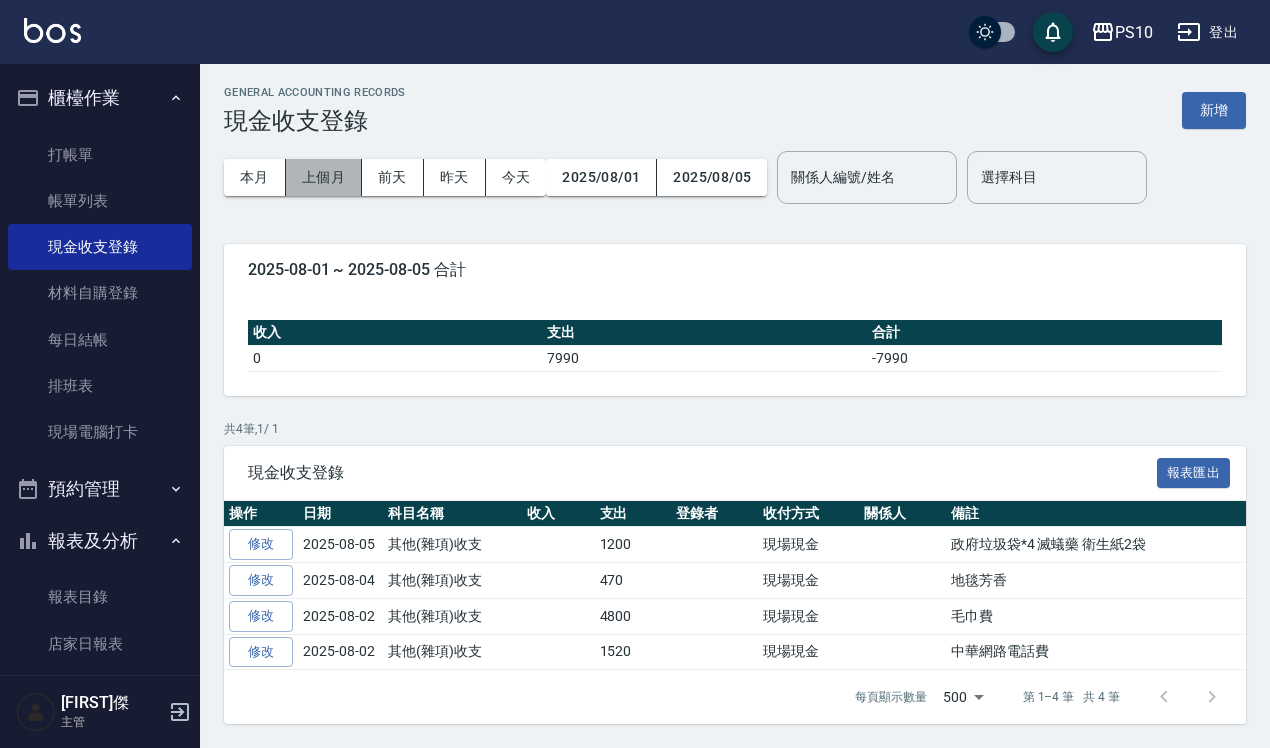 click on "上個月" at bounding box center [324, 177] 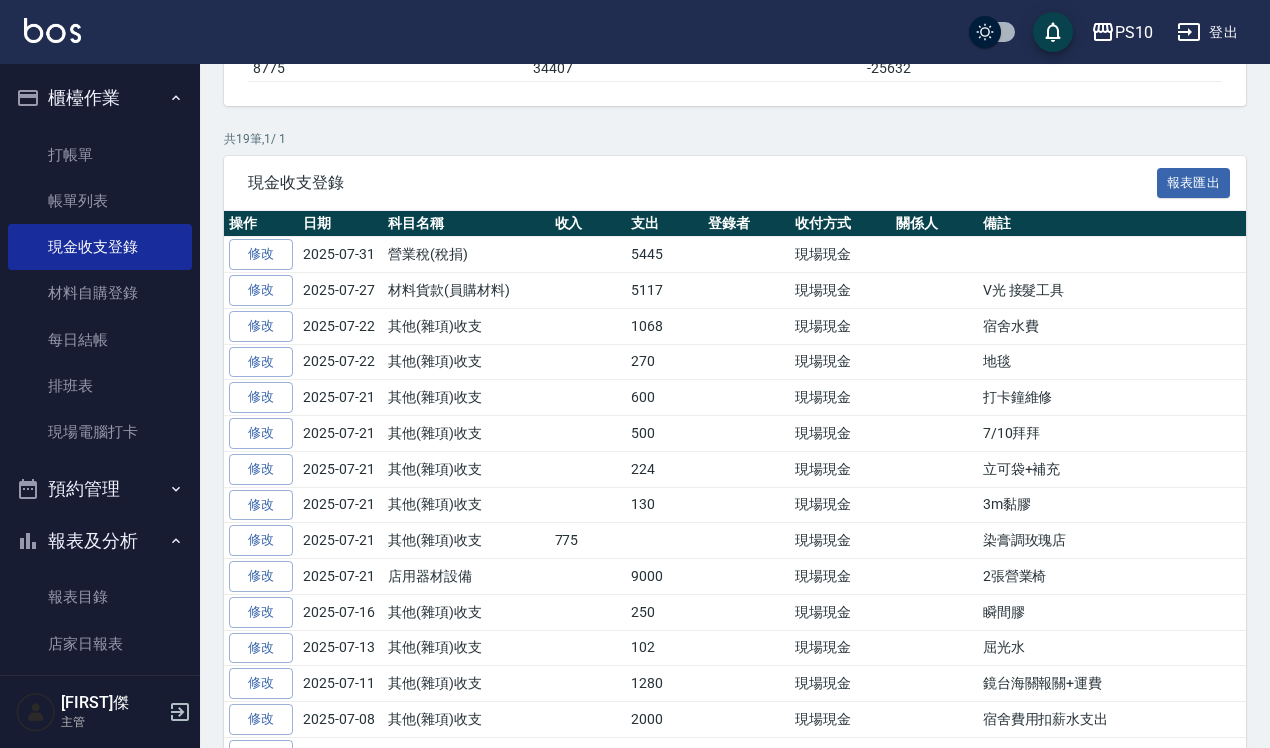 scroll, scrollTop: 250, scrollLeft: 0, axis: vertical 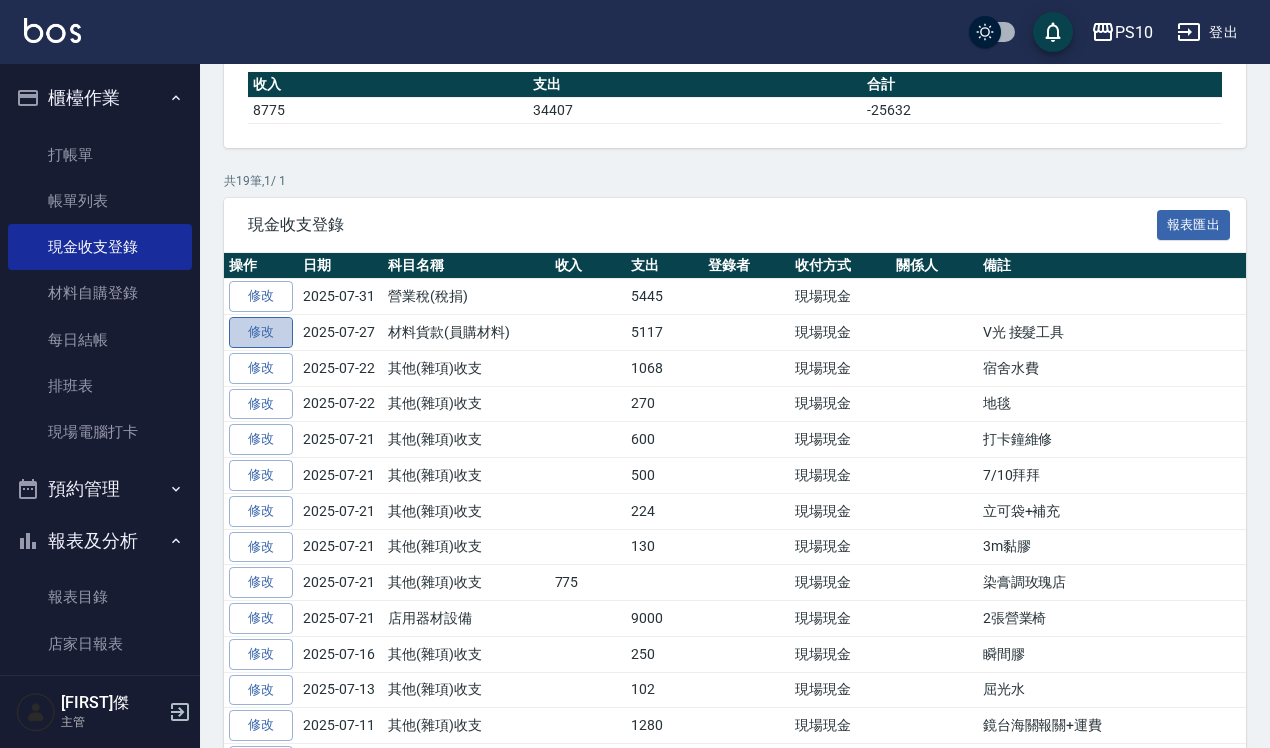 click on "修改" at bounding box center [261, 332] 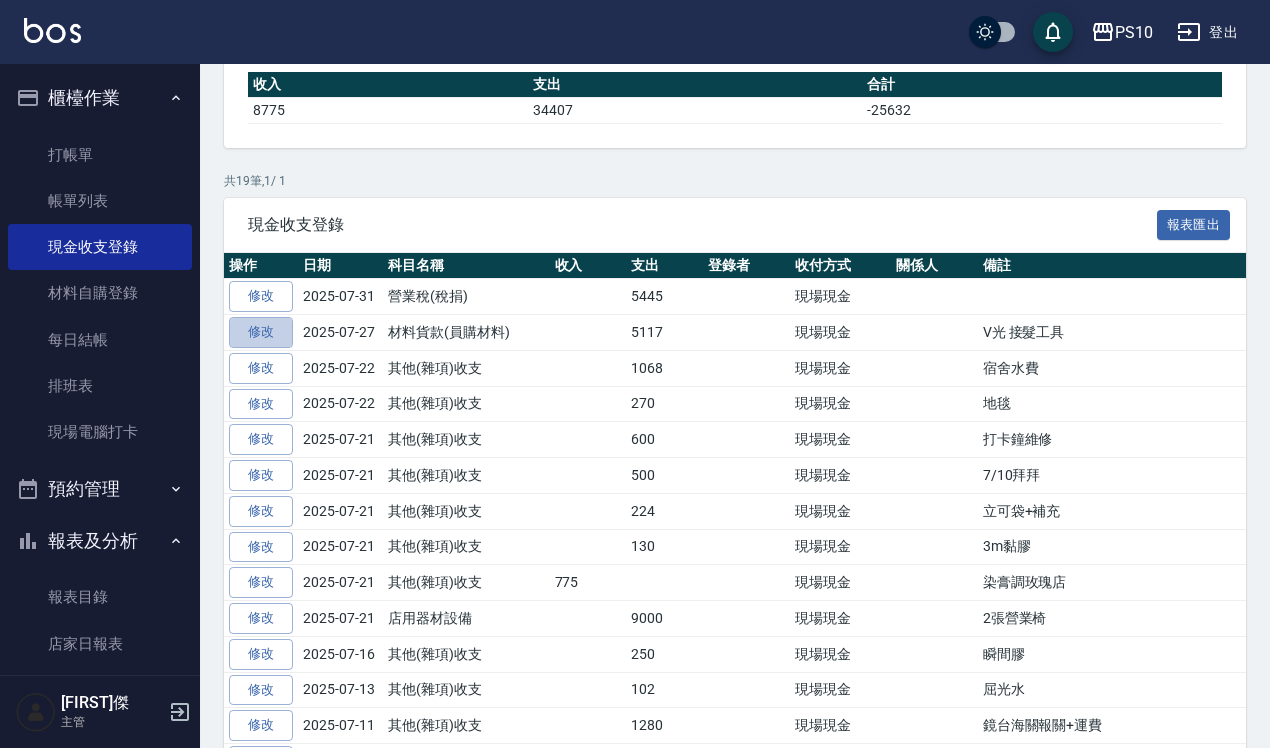 scroll, scrollTop: 0, scrollLeft: 0, axis: both 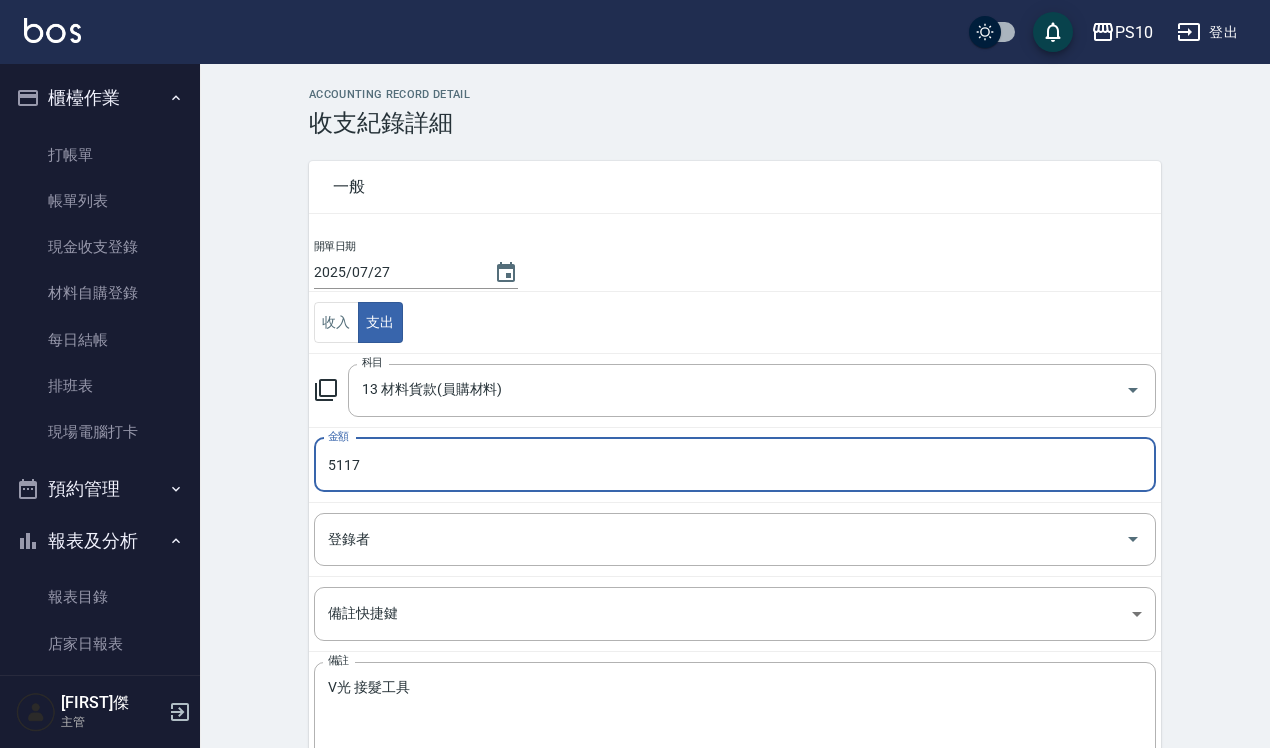 click on "5117" at bounding box center (735, 465) 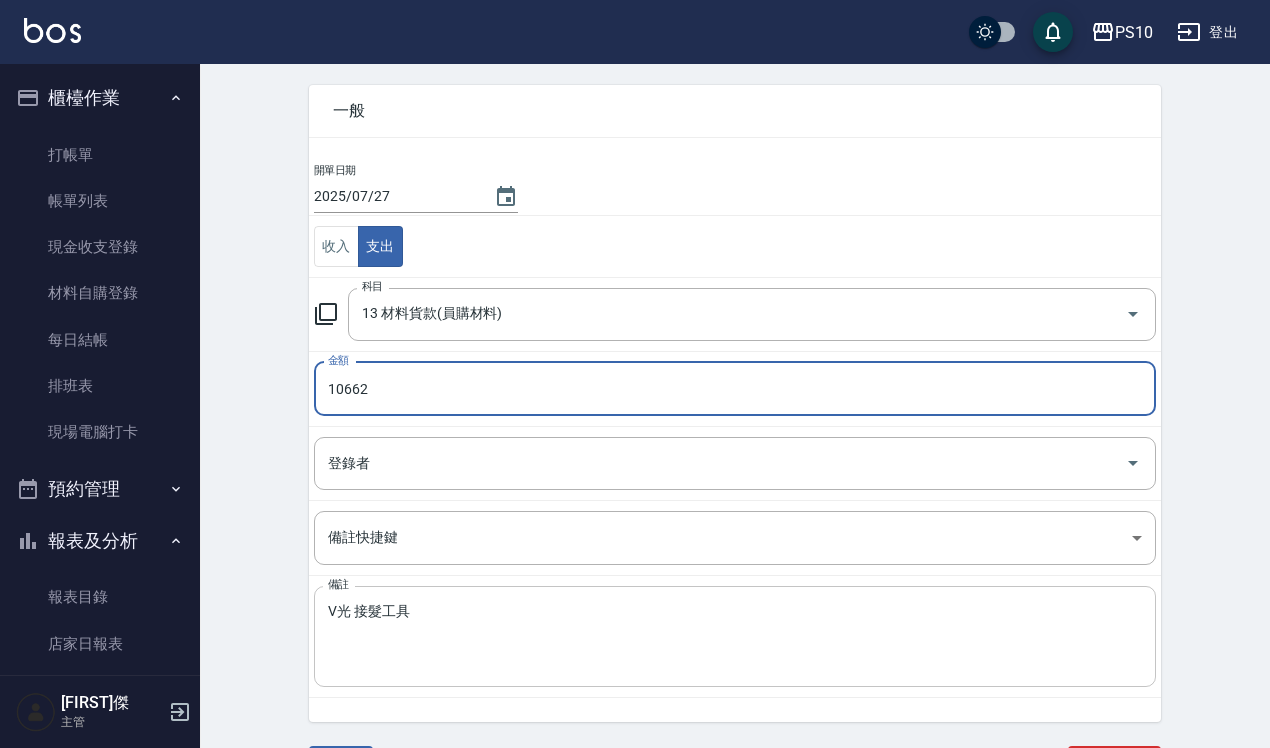 scroll, scrollTop: 112, scrollLeft: 0, axis: vertical 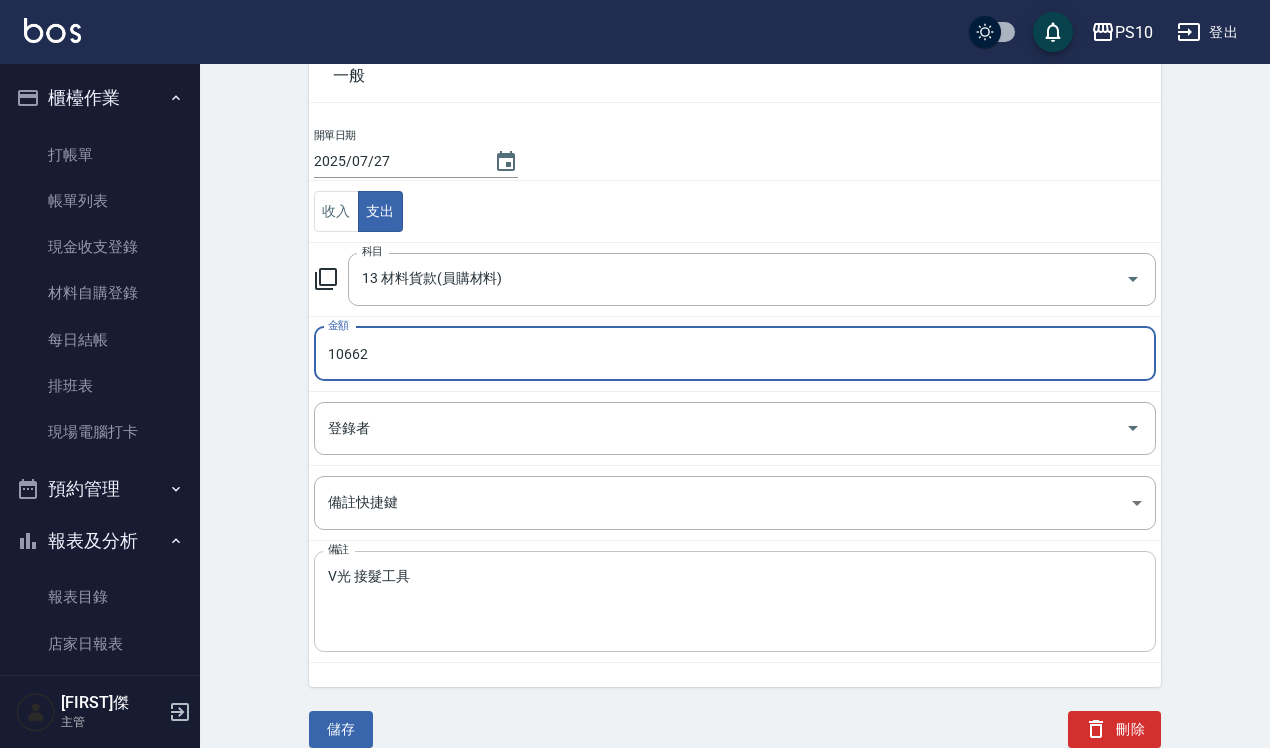 type on "10662" 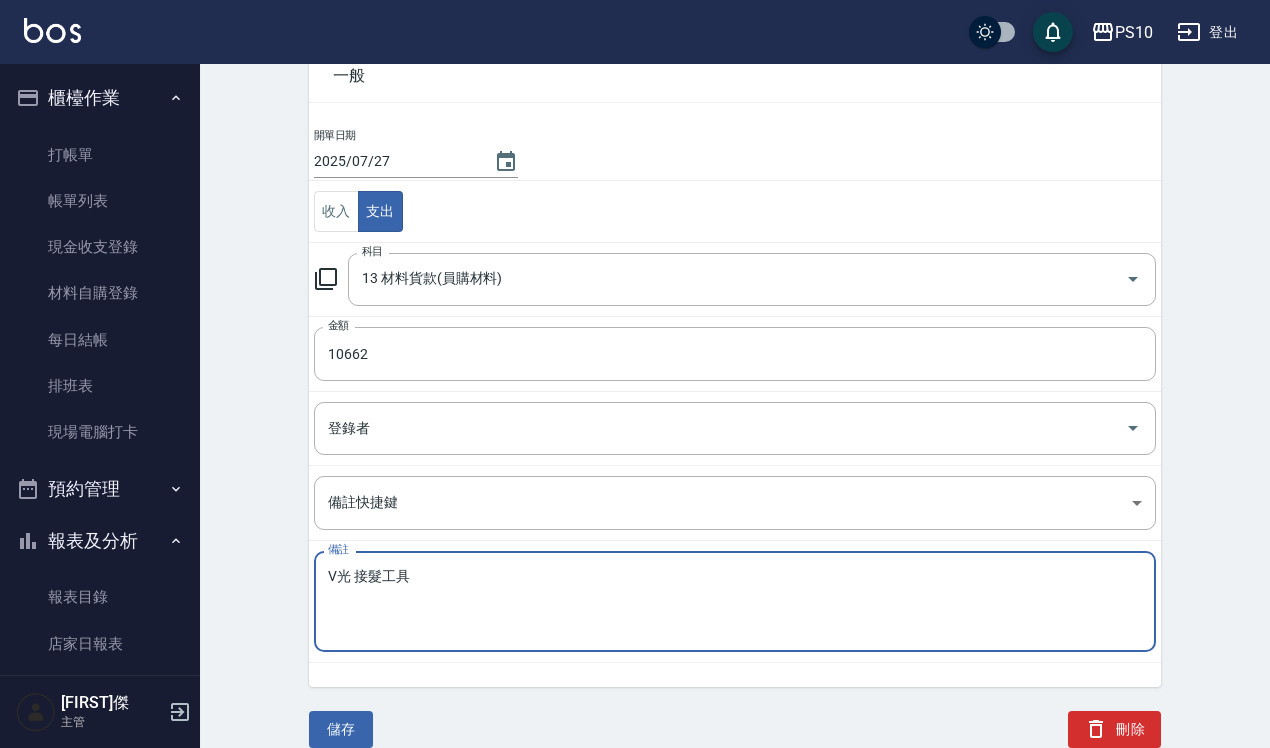 click on "V光 接髮工具" at bounding box center (735, 602) 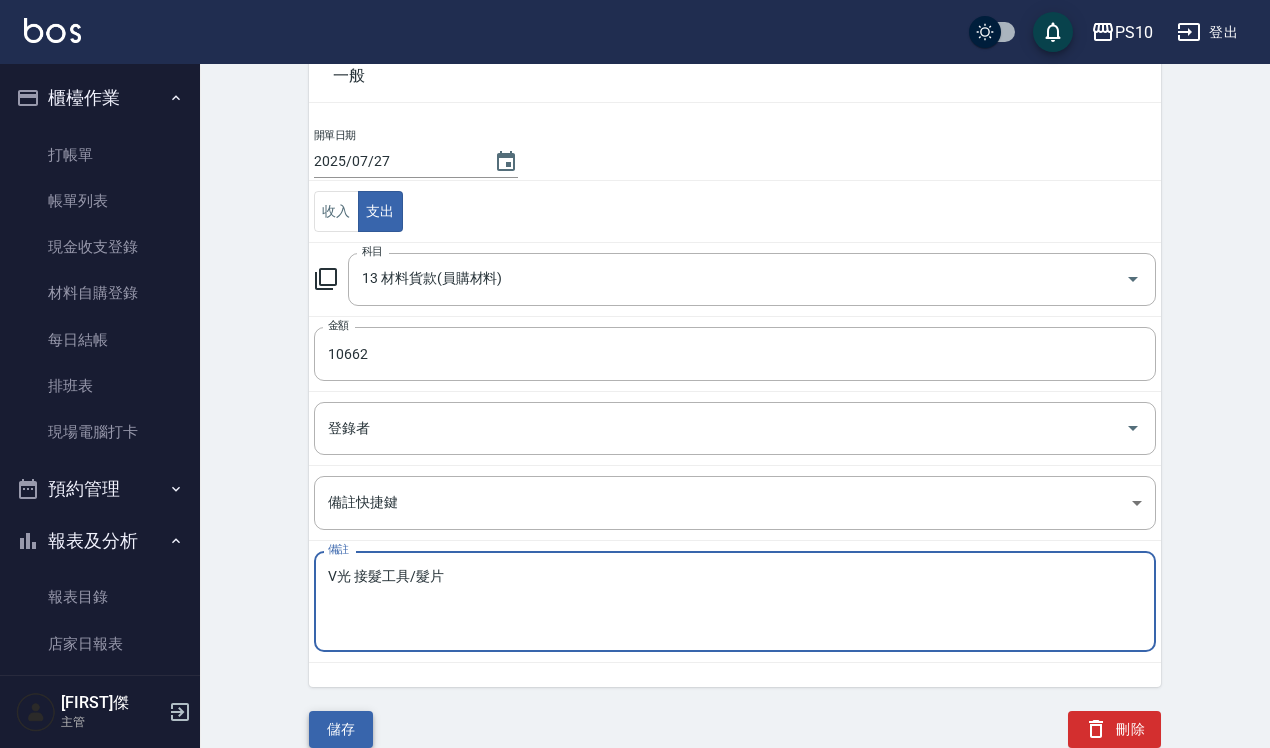 type on "V光 接髮工具/髮片" 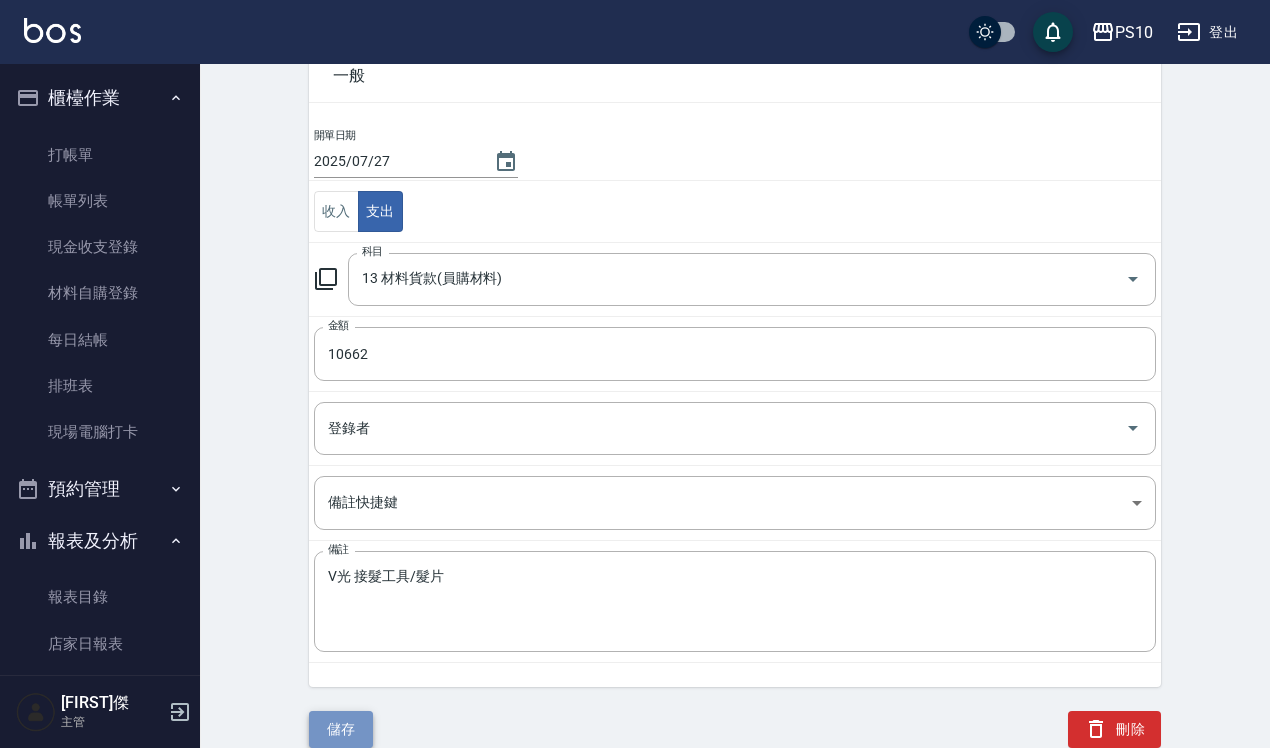 click on "儲存" at bounding box center (341, 729) 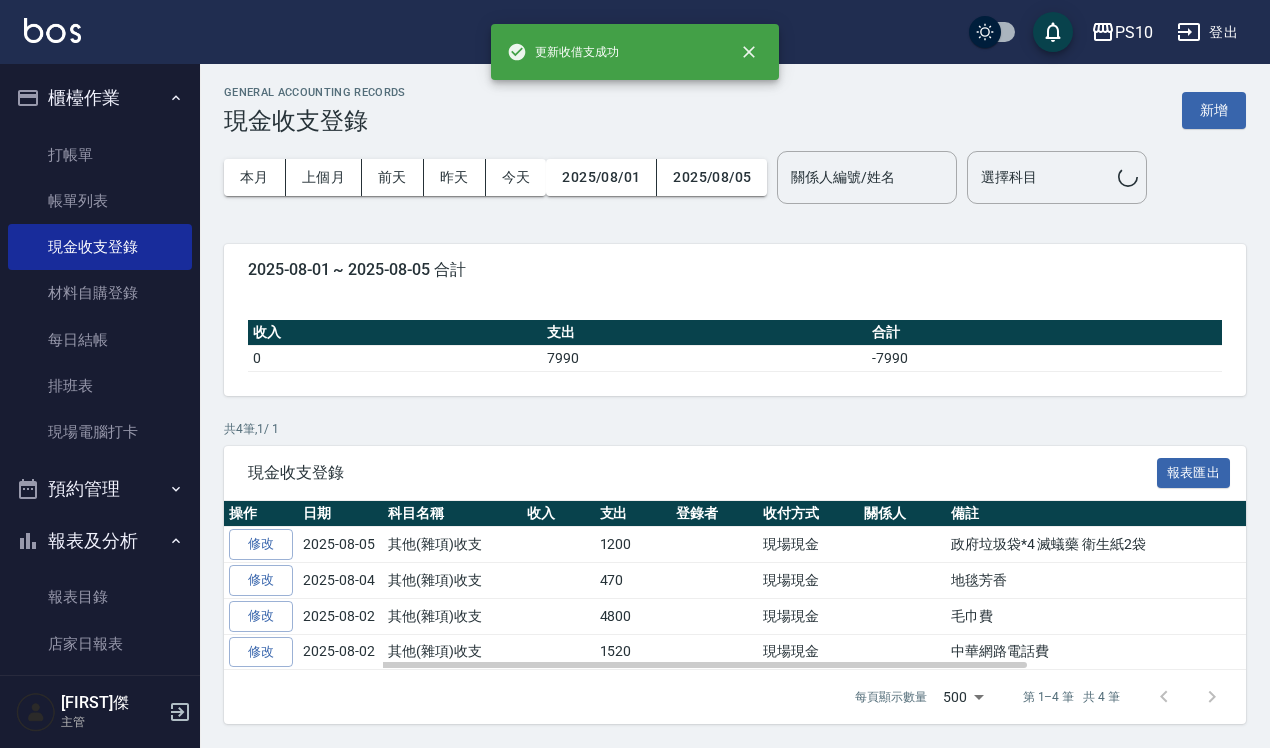 scroll, scrollTop: 0, scrollLeft: 0, axis: both 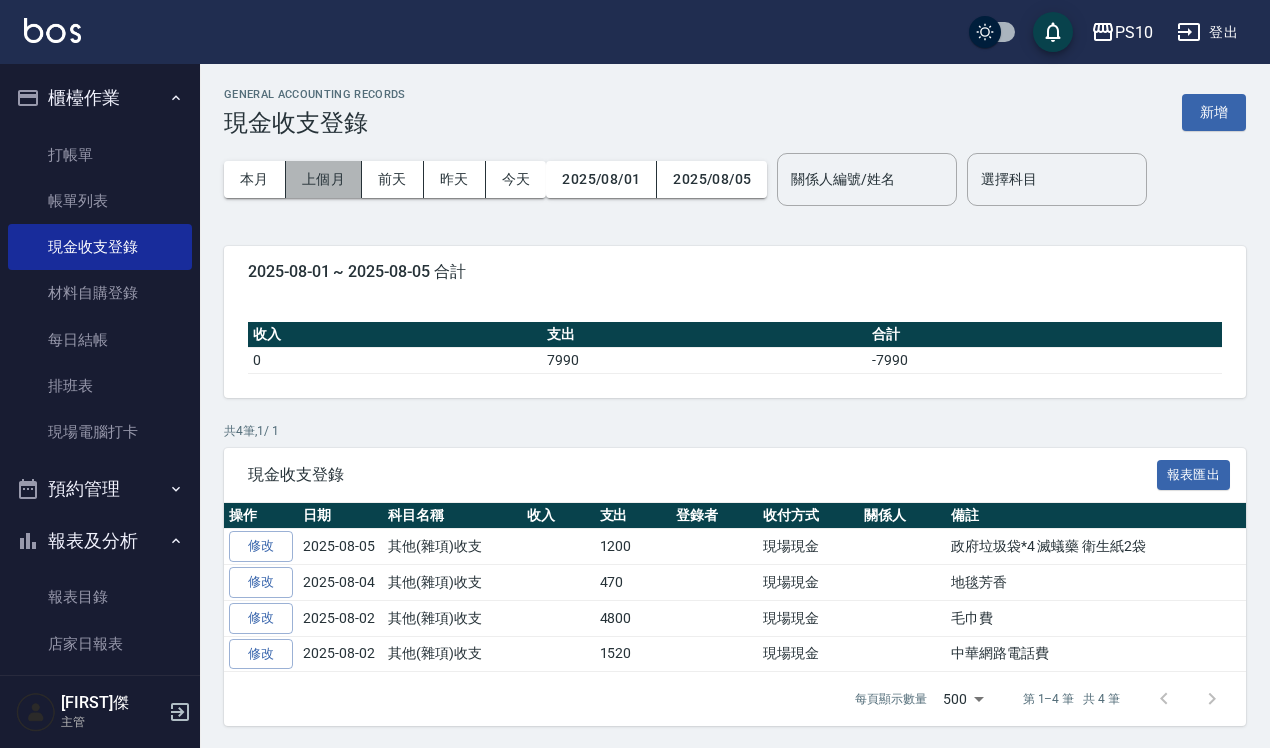 click on "上個月" at bounding box center (324, 179) 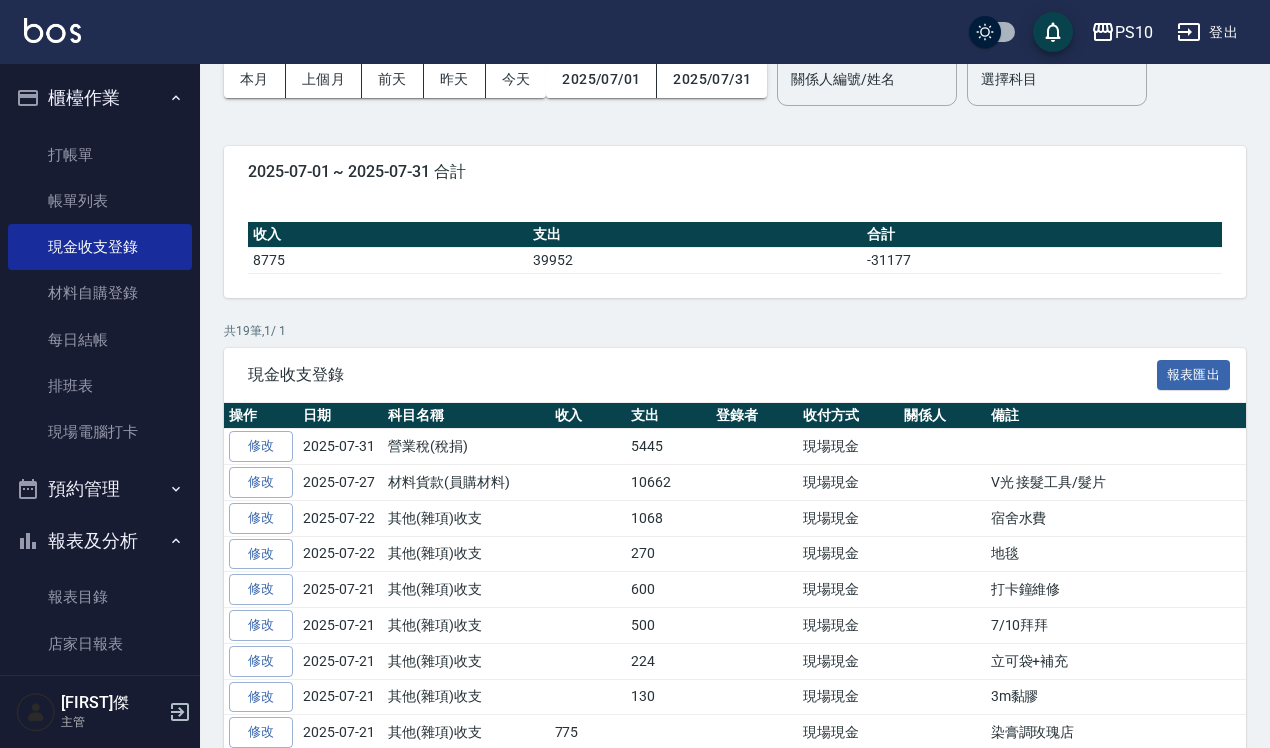 scroll, scrollTop: 250, scrollLeft: 0, axis: vertical 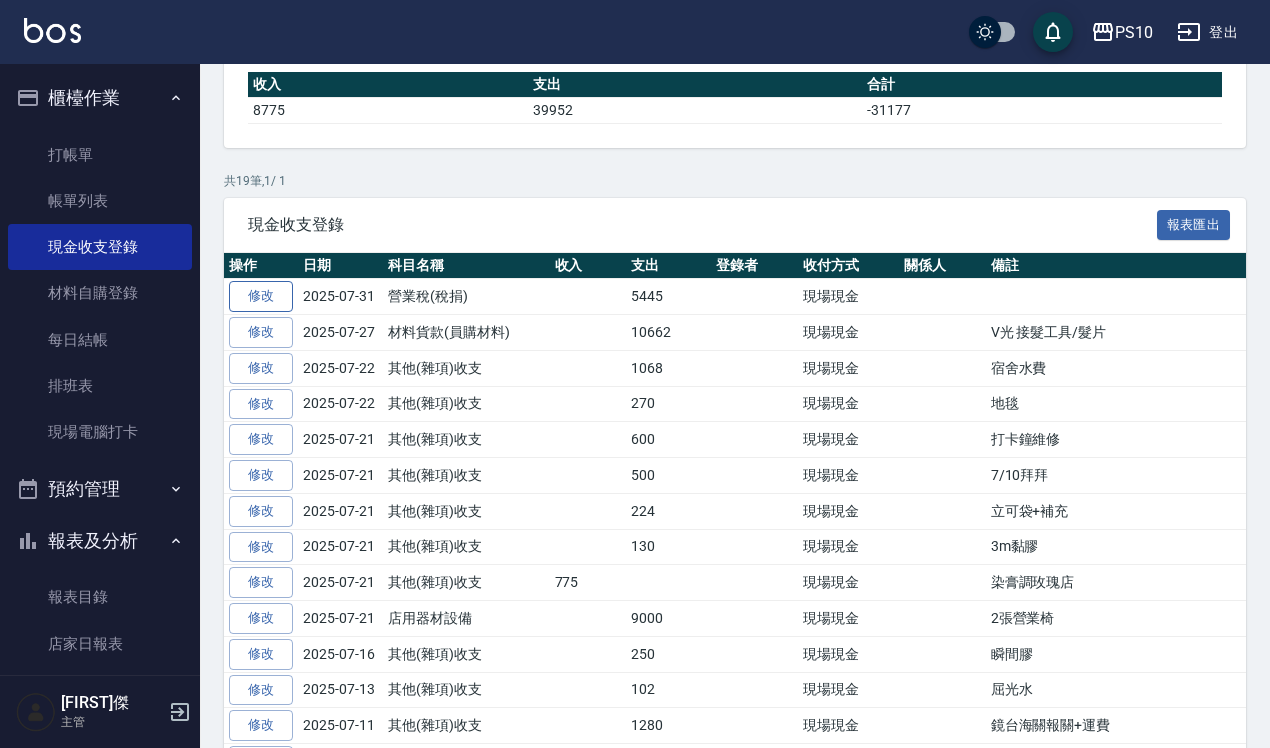 click on "修改" at bounding box center [261, 296] 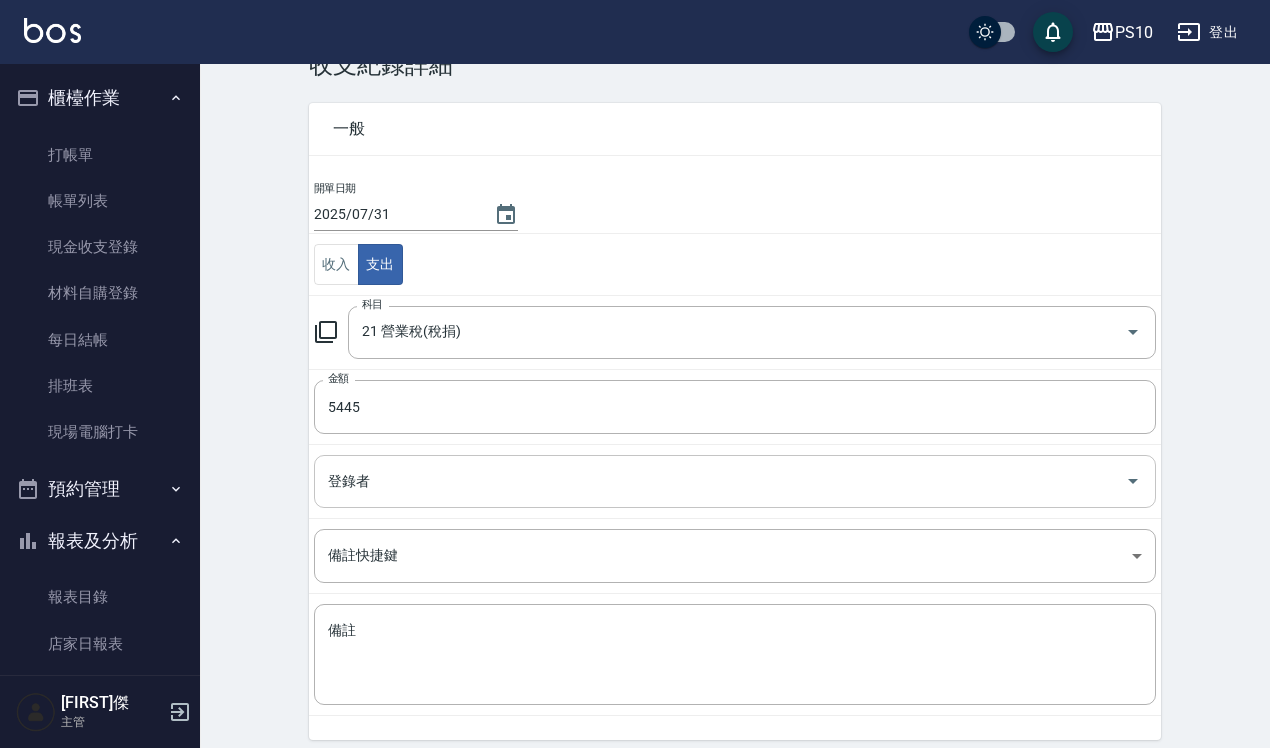 scroll, scrollTop: 112, scrollLeft: 0, axis: vertical 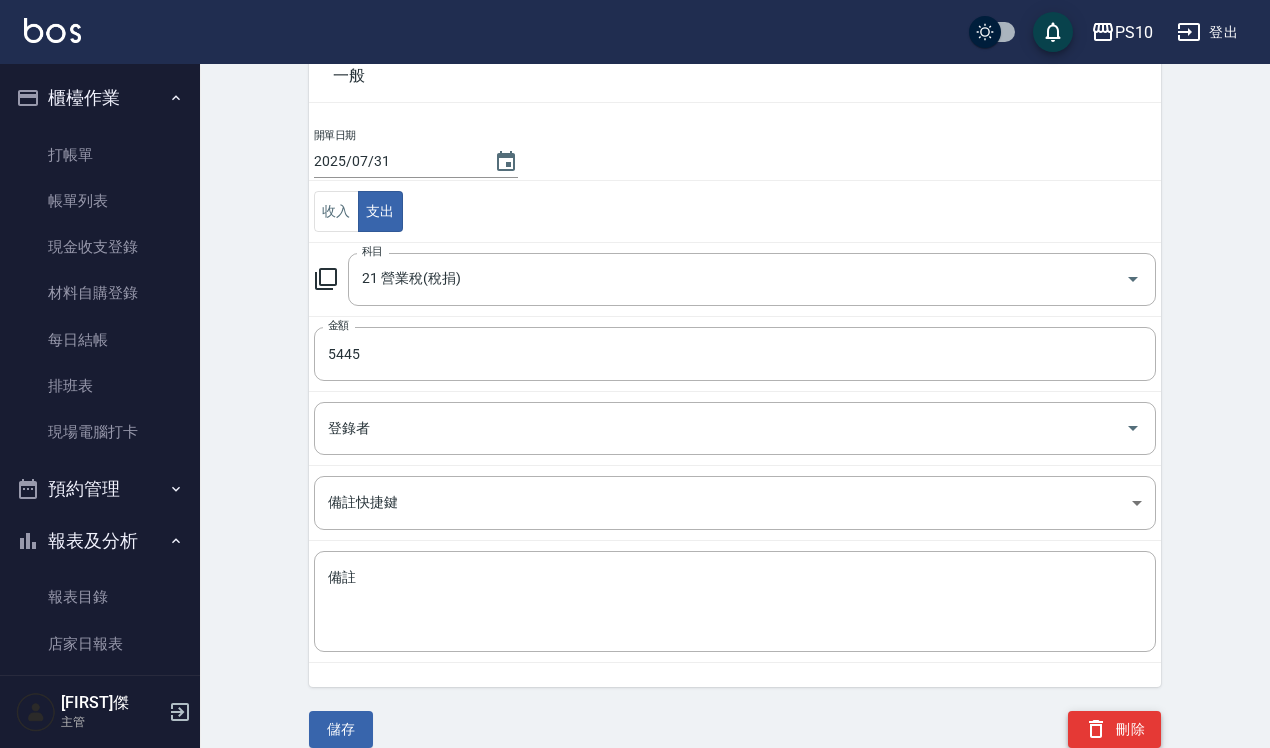 click on "刪除" at bounding box center (1114, 729) 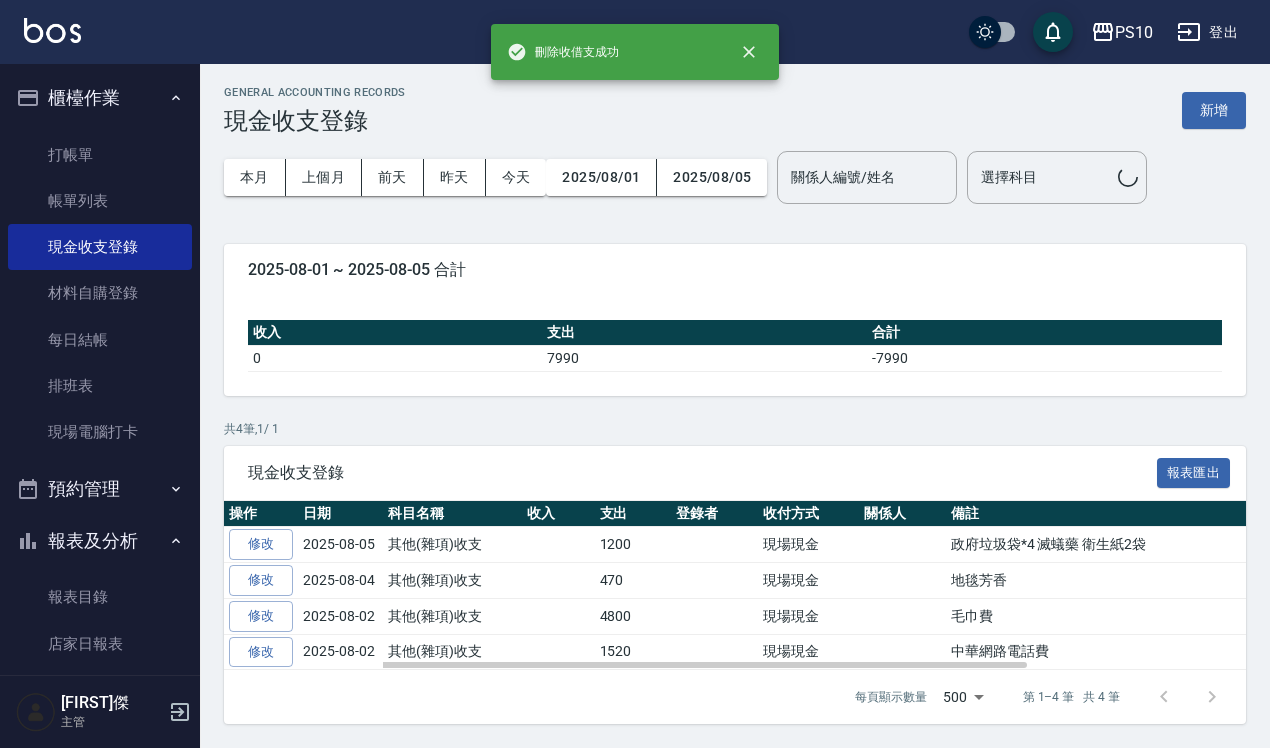 scroll, scrollTop: 0, scrollLeft: 0, axis: both 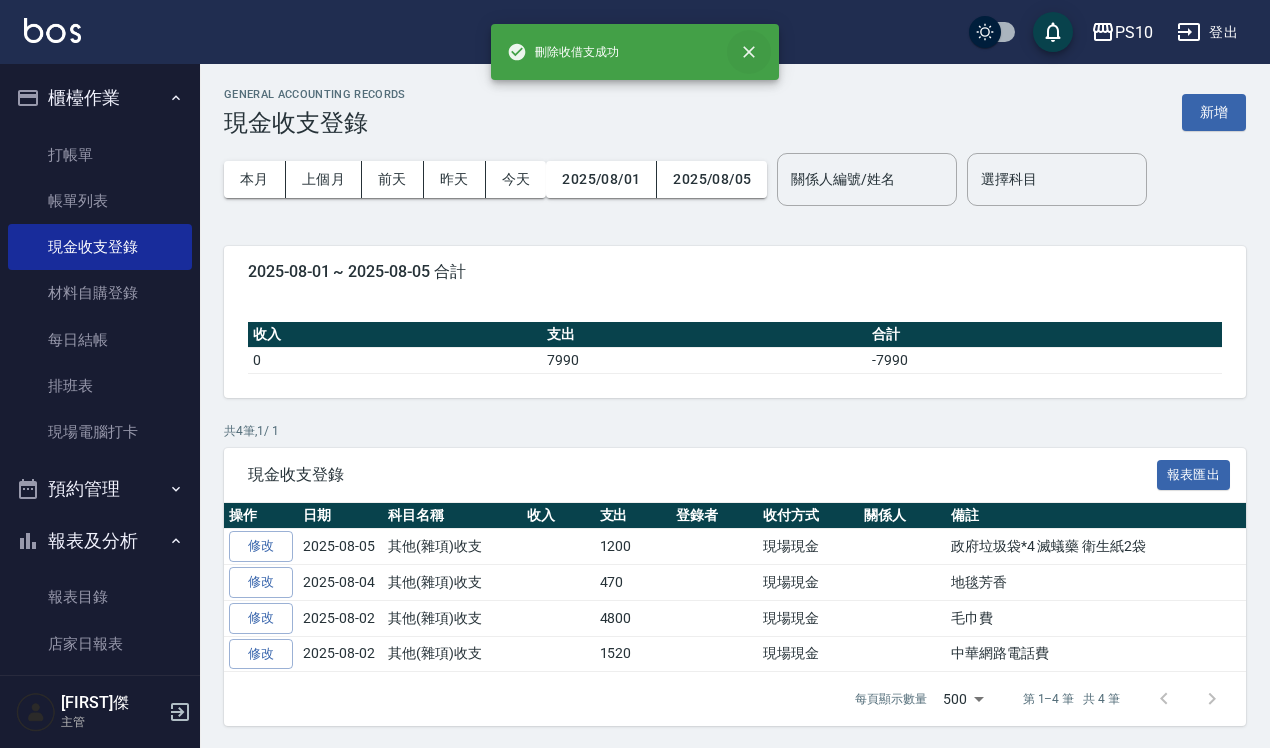 click at bounding box center [749, 52] 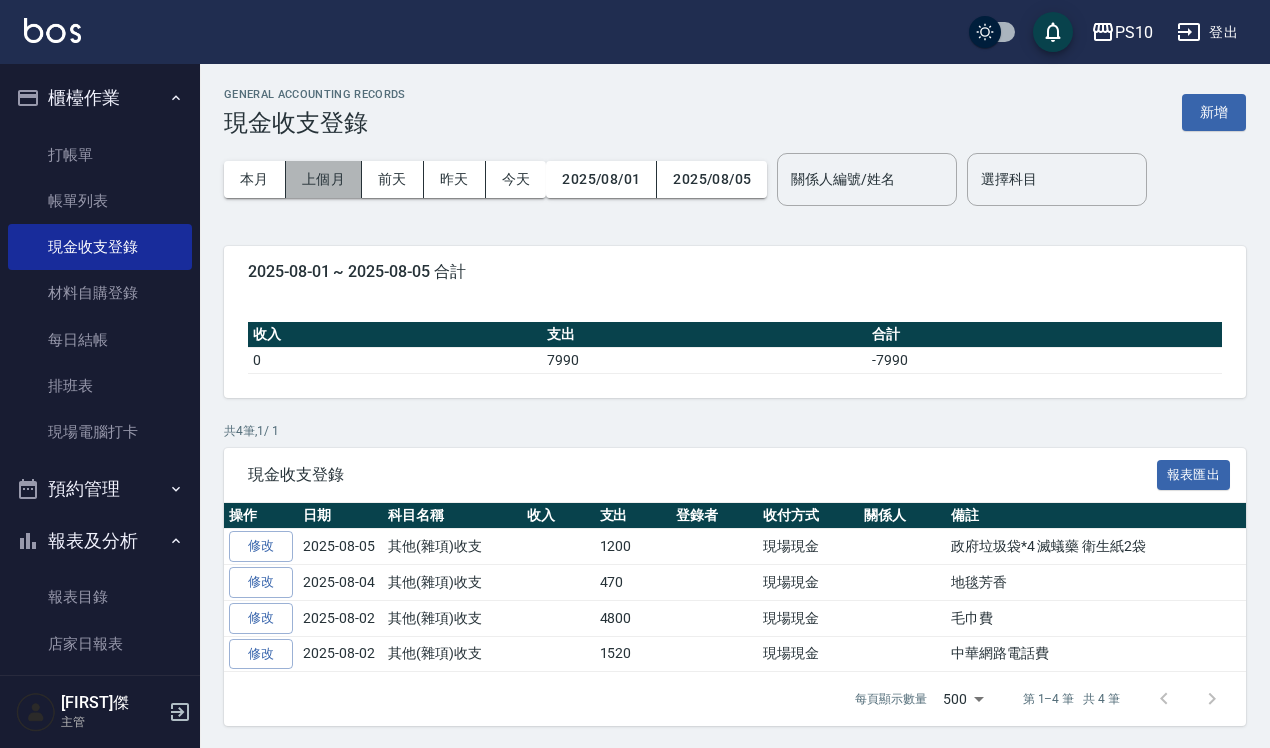 click on "上個月" at bounding box center (324, 179) 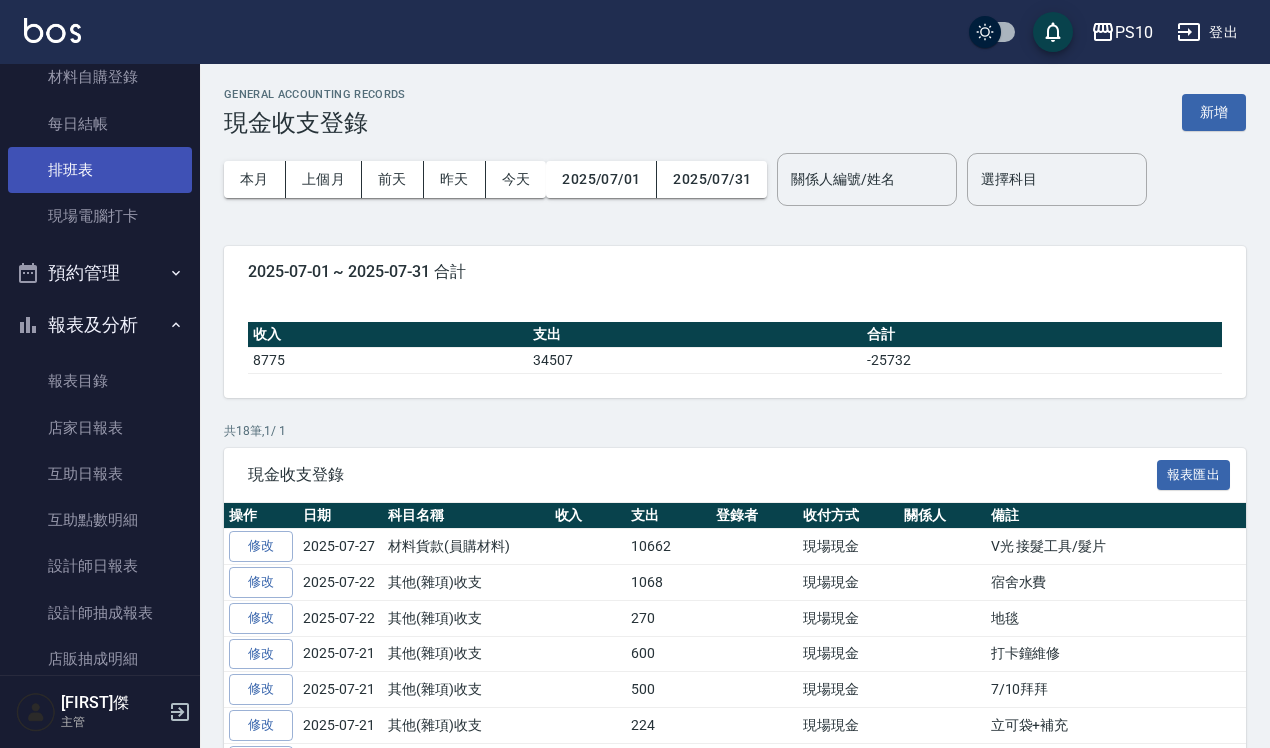 scroll, scrollTop: 375, scrollLeft: 0, axis: vertical 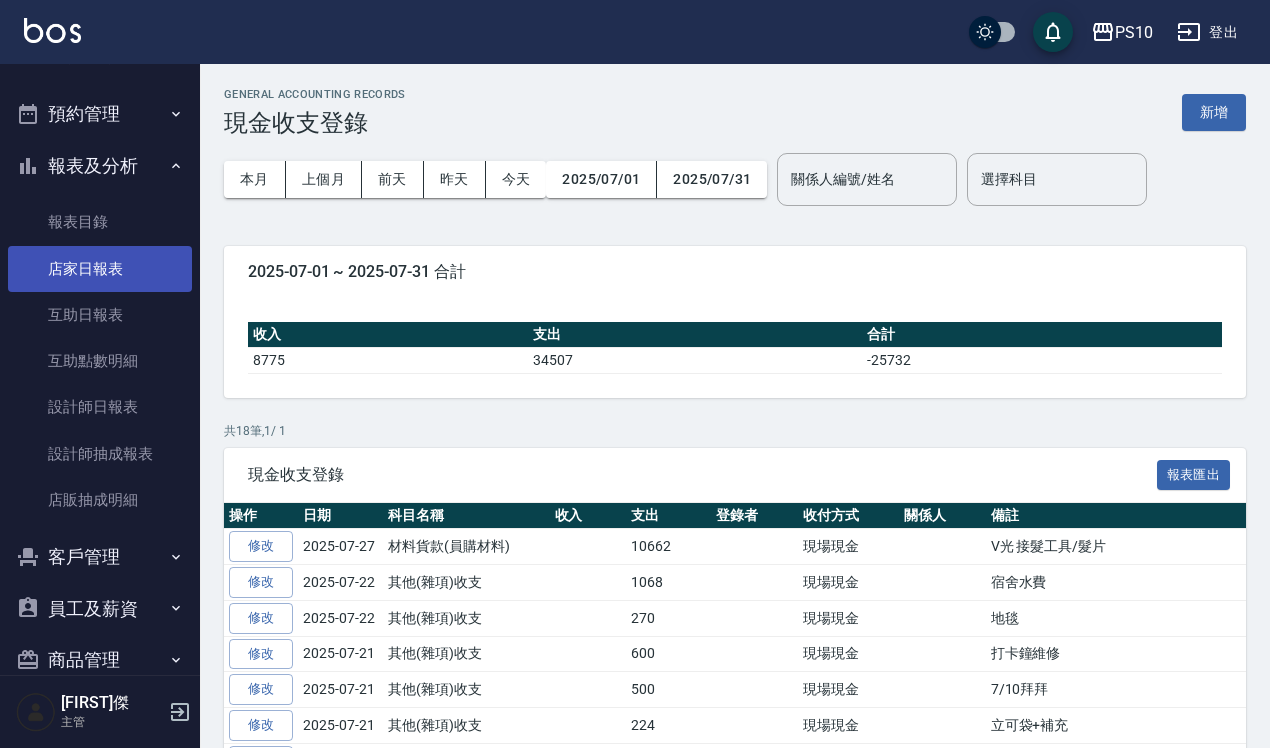 click on "店家日報表" at bounding box center (100, 269) 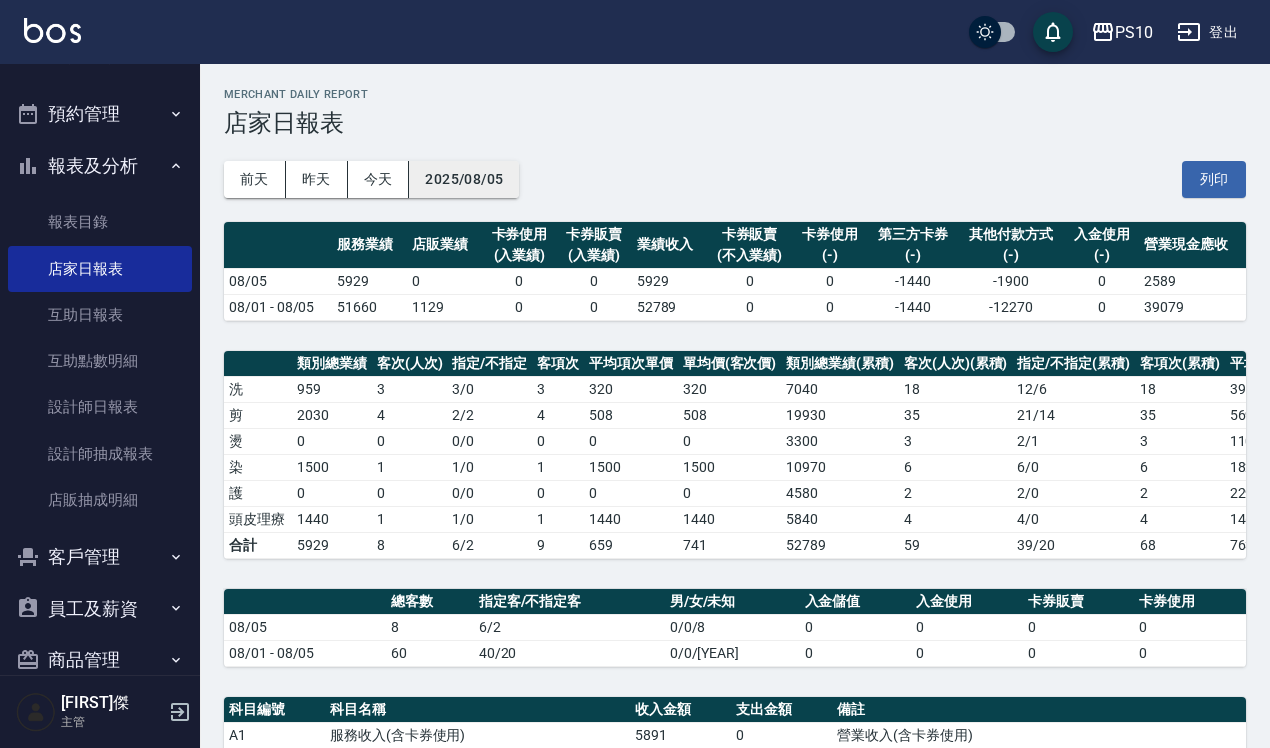 click on "2025/08/05" at bounding box center [464, 179] 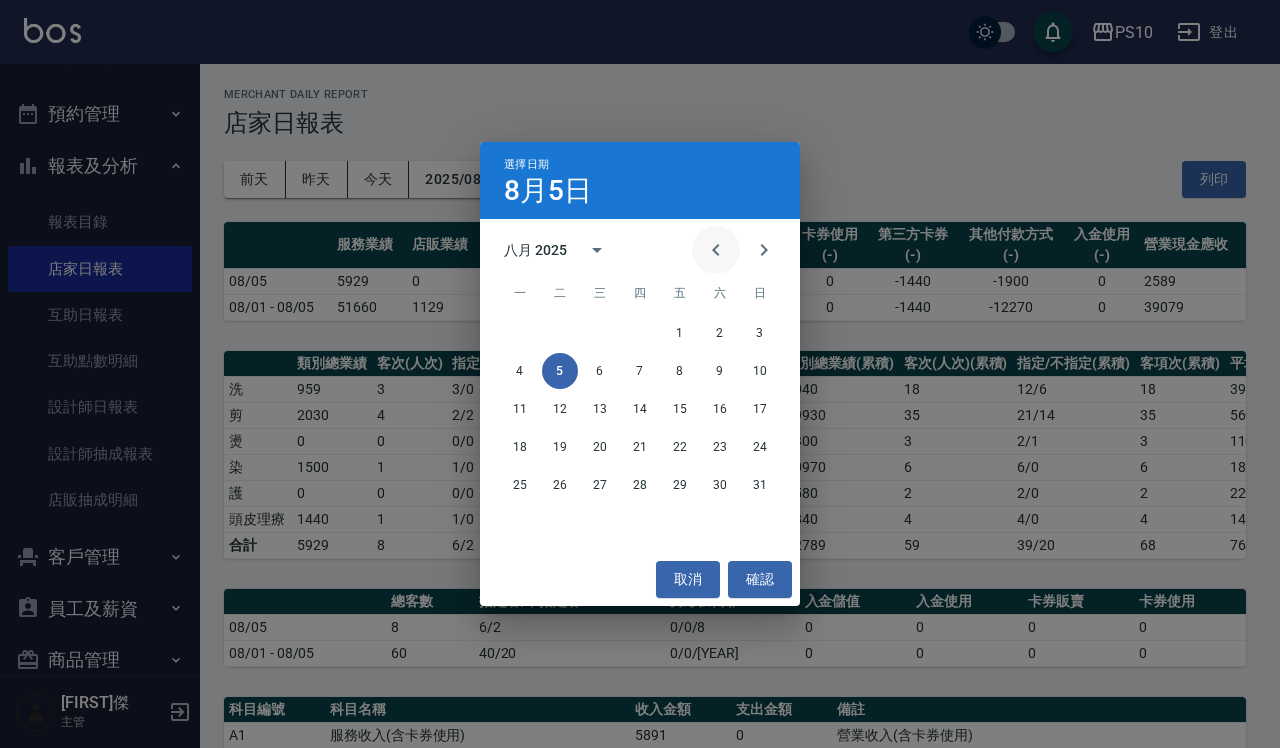 click 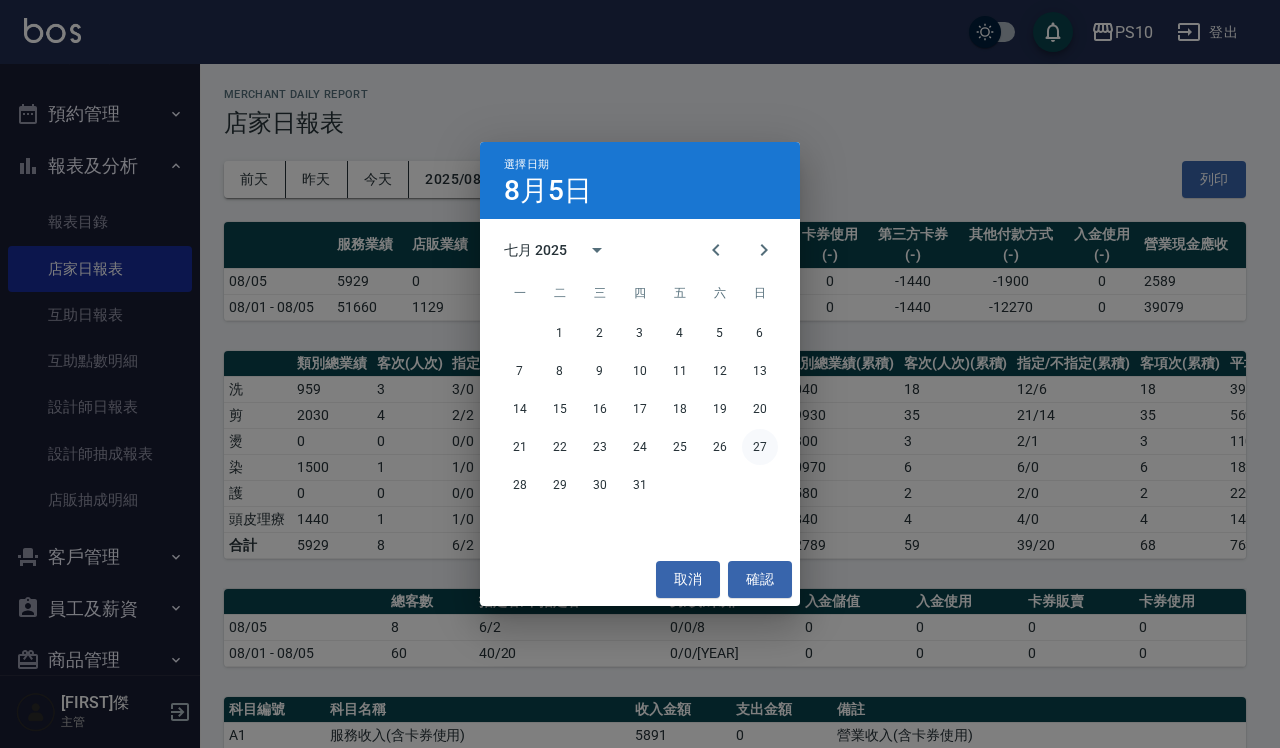 click on "27" at bounding box center [760, 447] 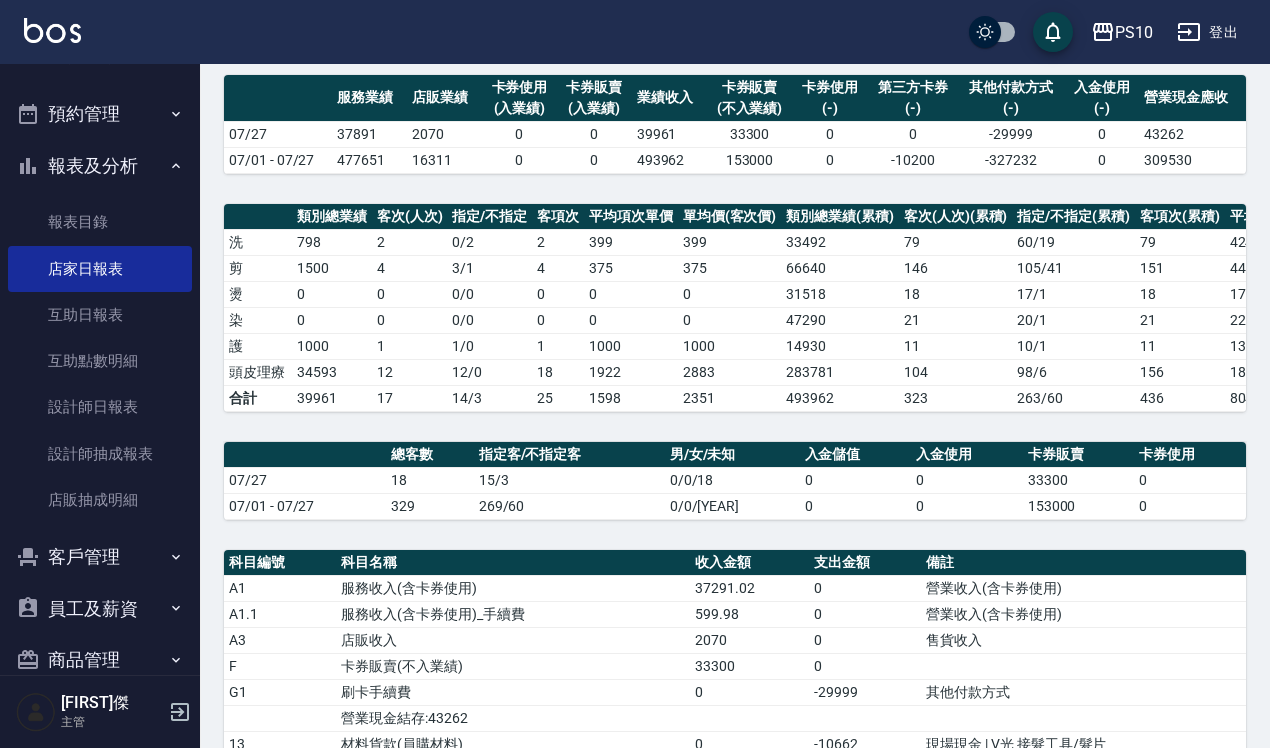 scroll, scrollTop: 500, scrollLeft: 0, axis: vertical 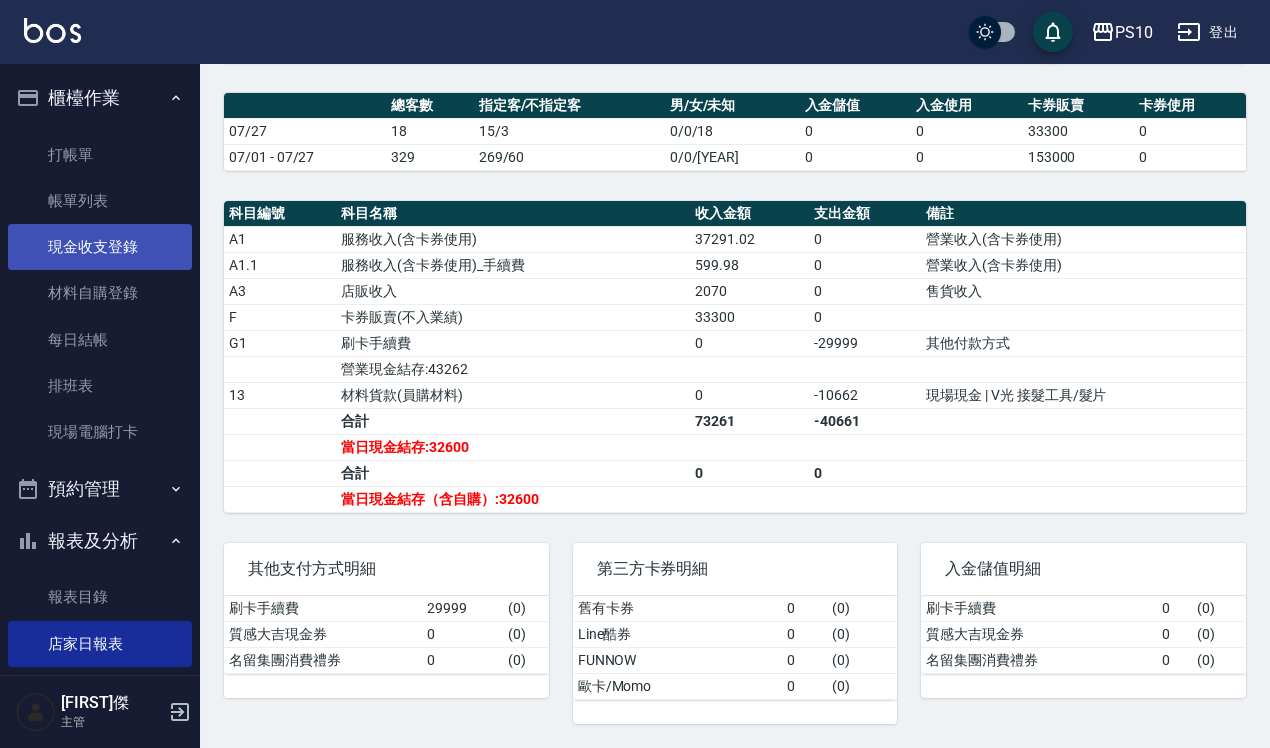 click on "現金收支登錄" at bounding box center [100, 247] 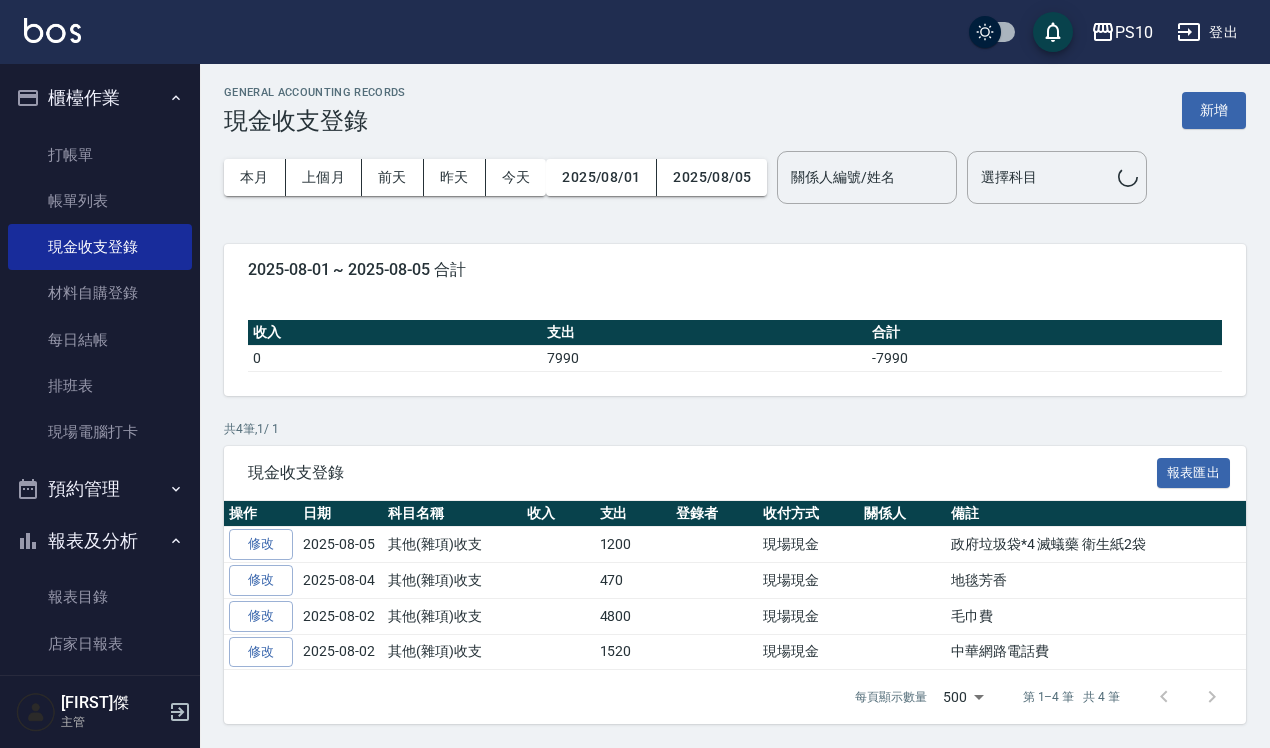 scroll, scrollTop: 0, scrollLeft: 0, axis: both 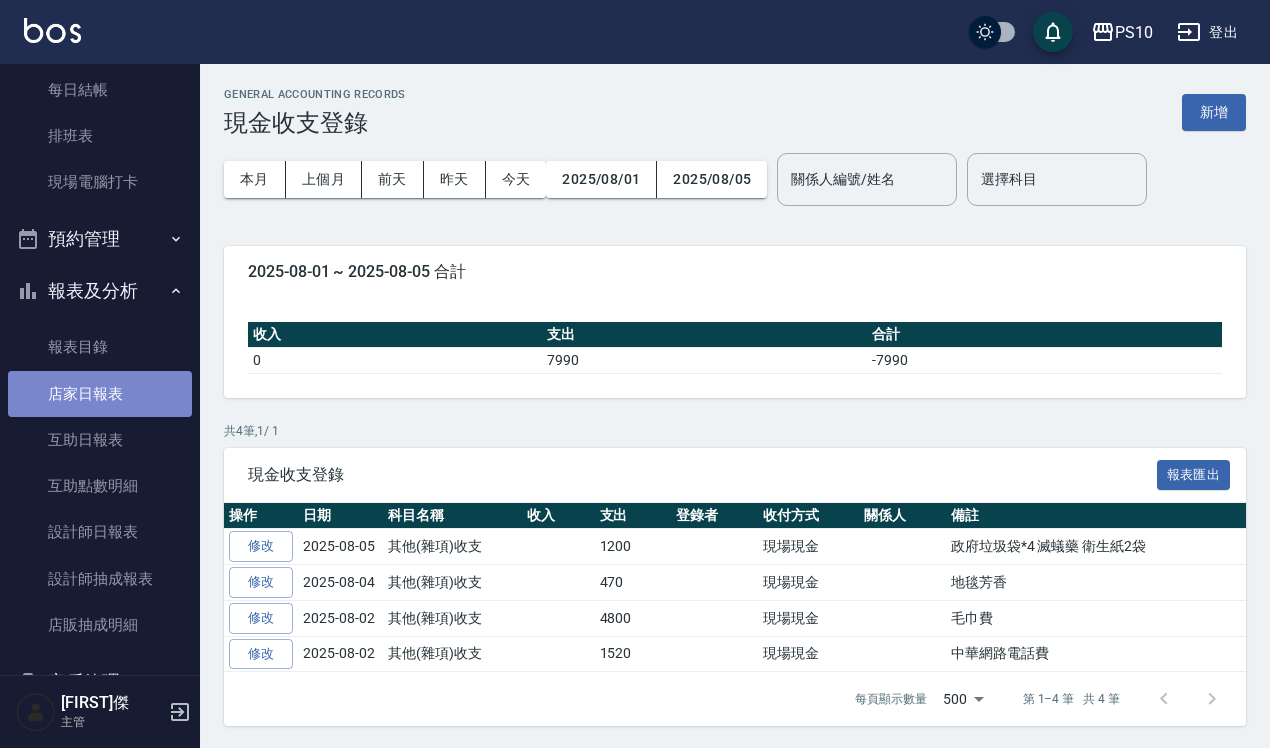 click on "店家日報表" at bounding box center (100, 394) 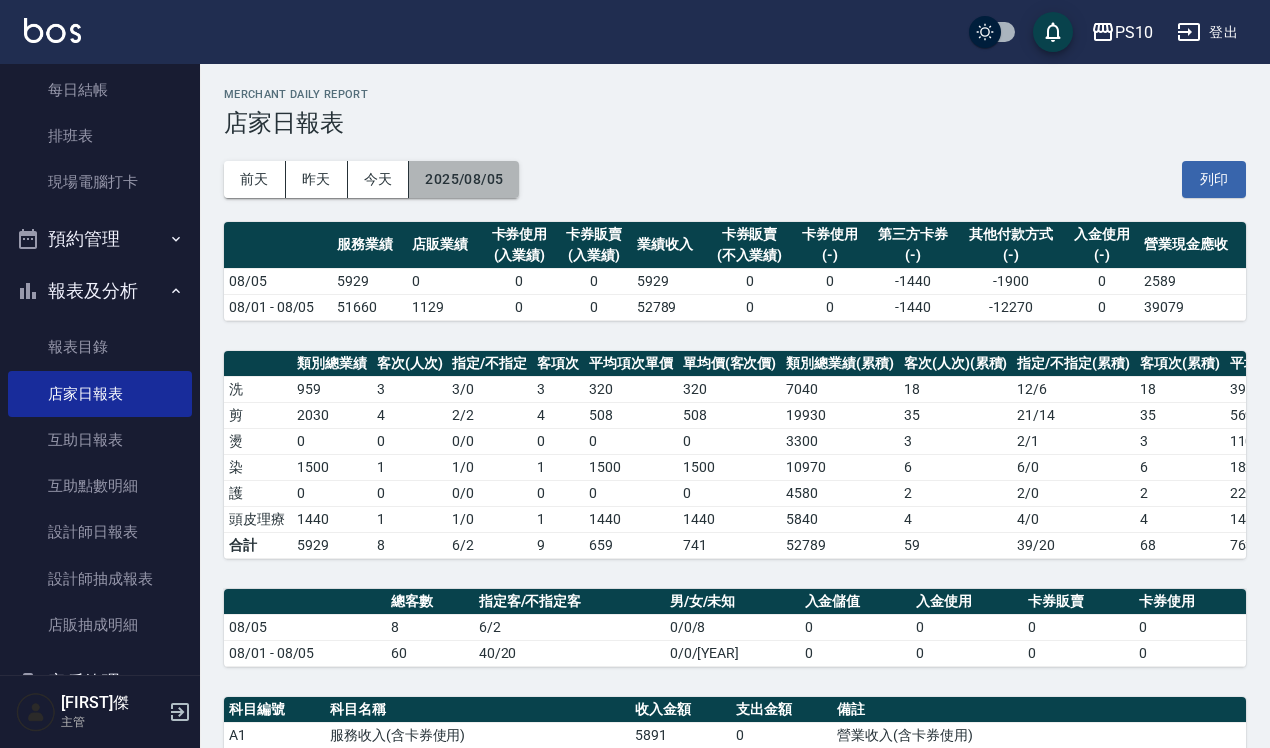 click on "2025/08/05" at bounding box center (464, 179) 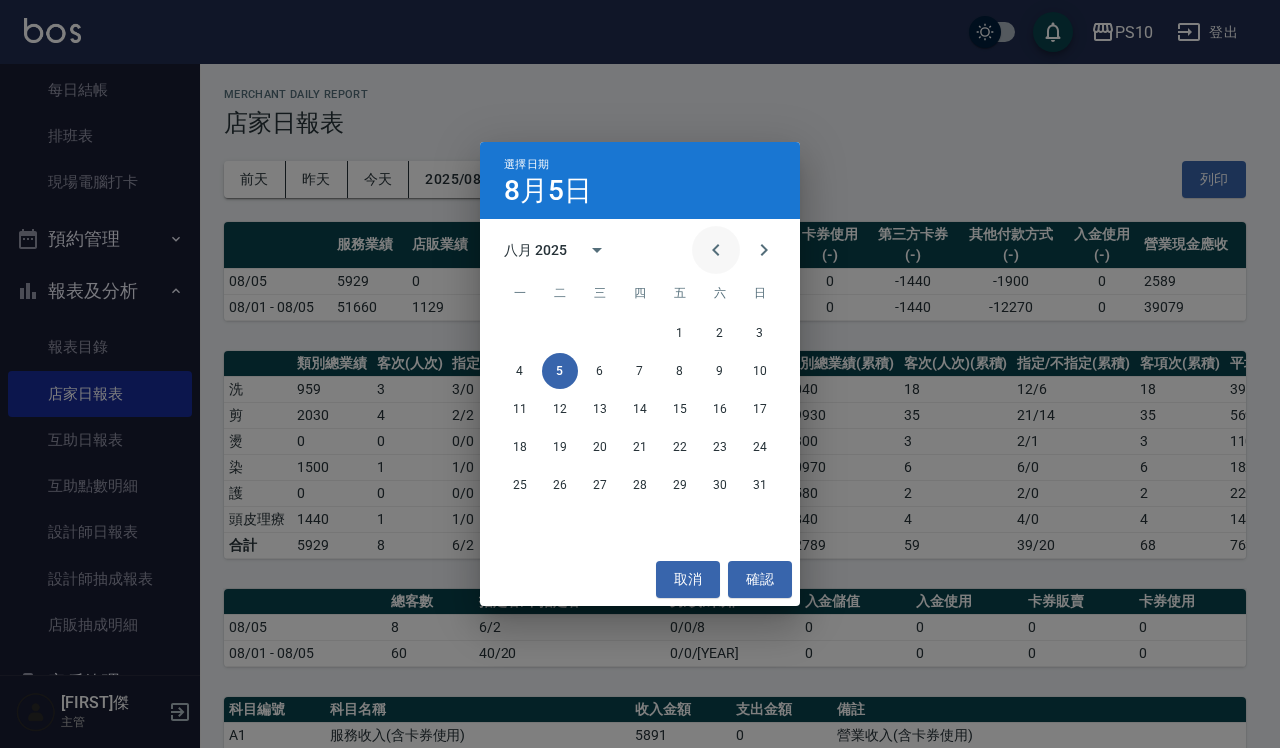 click 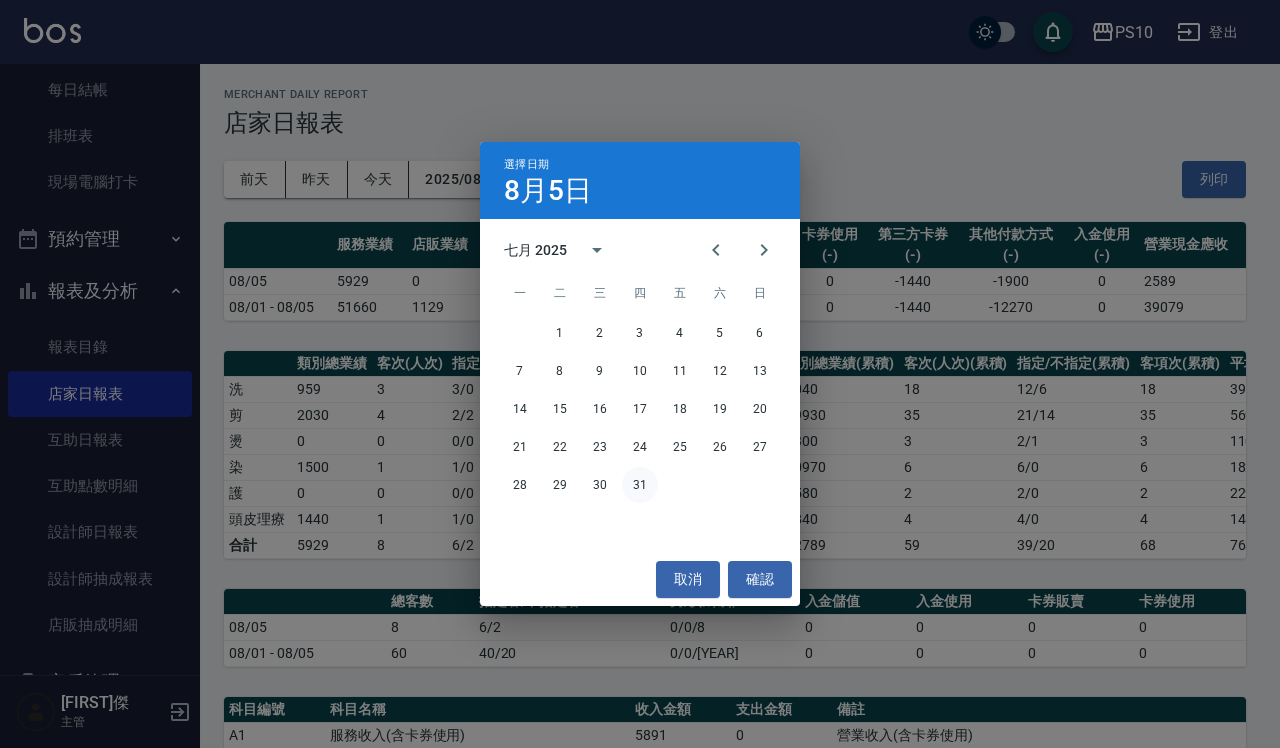 click on "31" at bounding box center [640, 485] 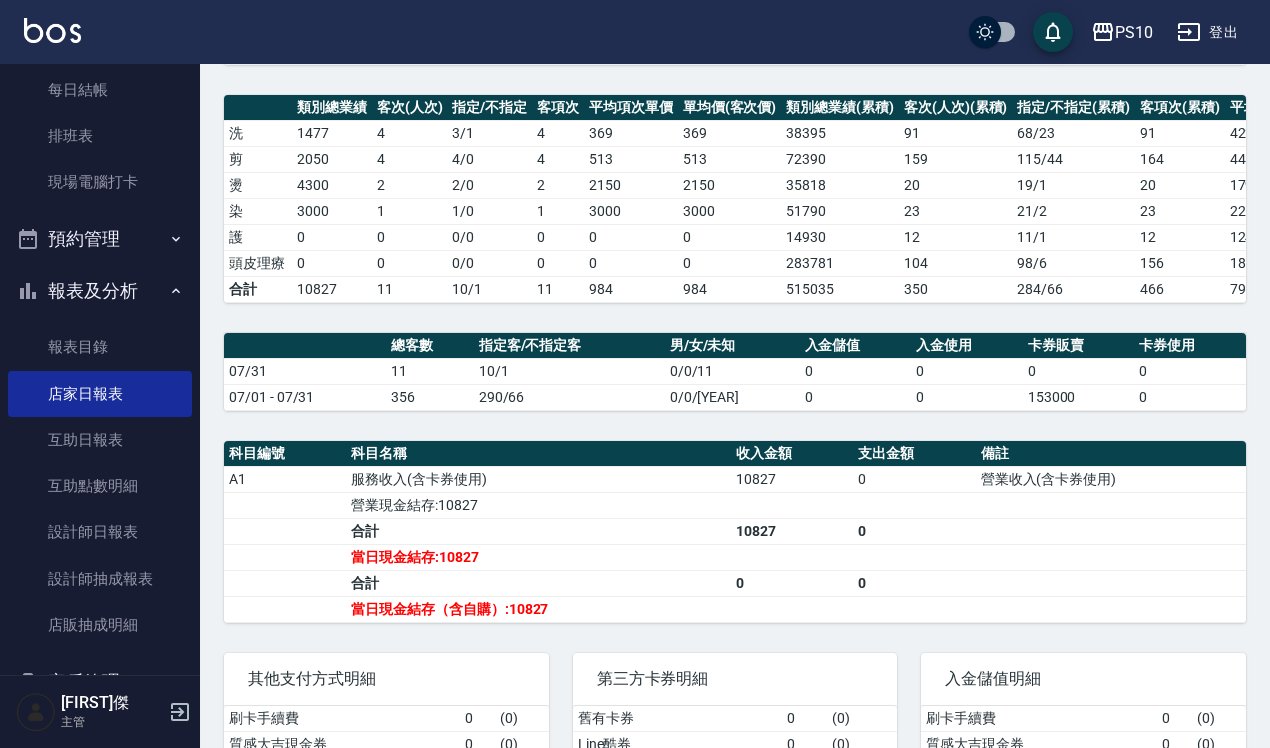 scroll, scrollTop: 375, scrollLeft: 0, axis: vertical 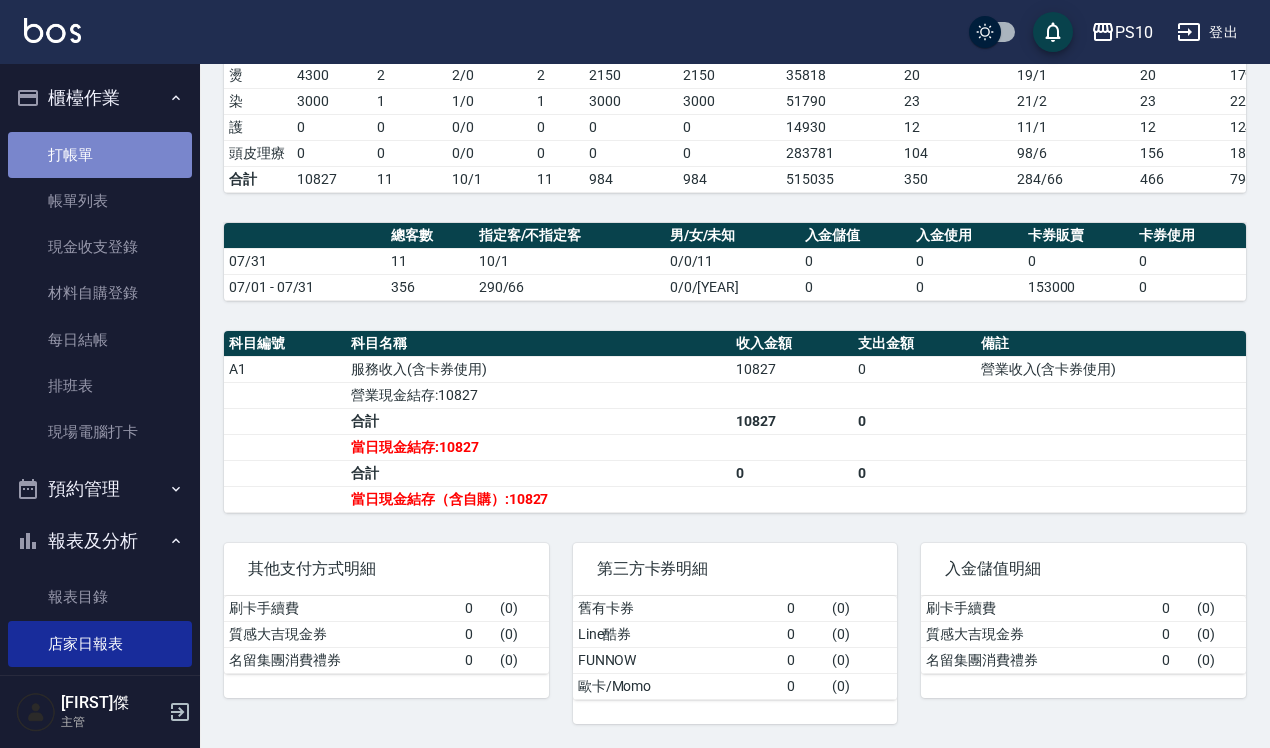 click on "打帳單" at bounding box center [100, 155] 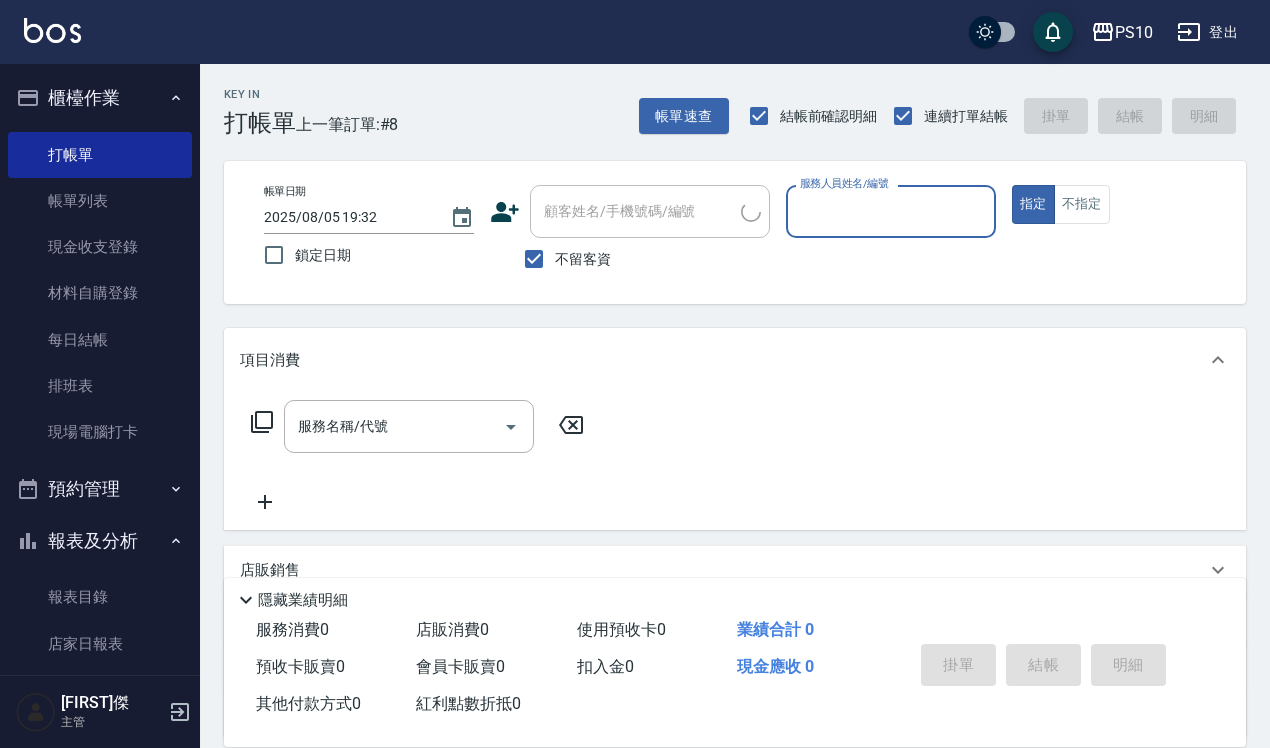 click on "服務人員姓名/編號" at bounding box center (891, 211) 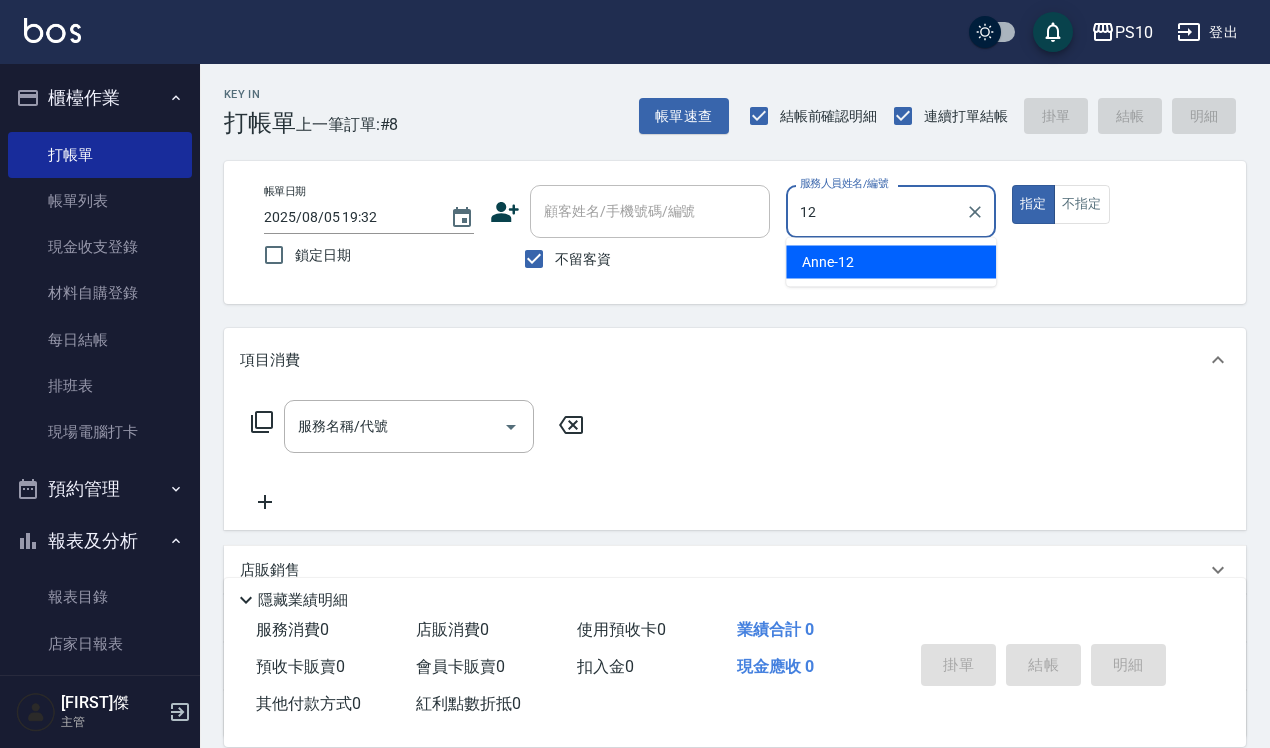 type on "Anne-12" 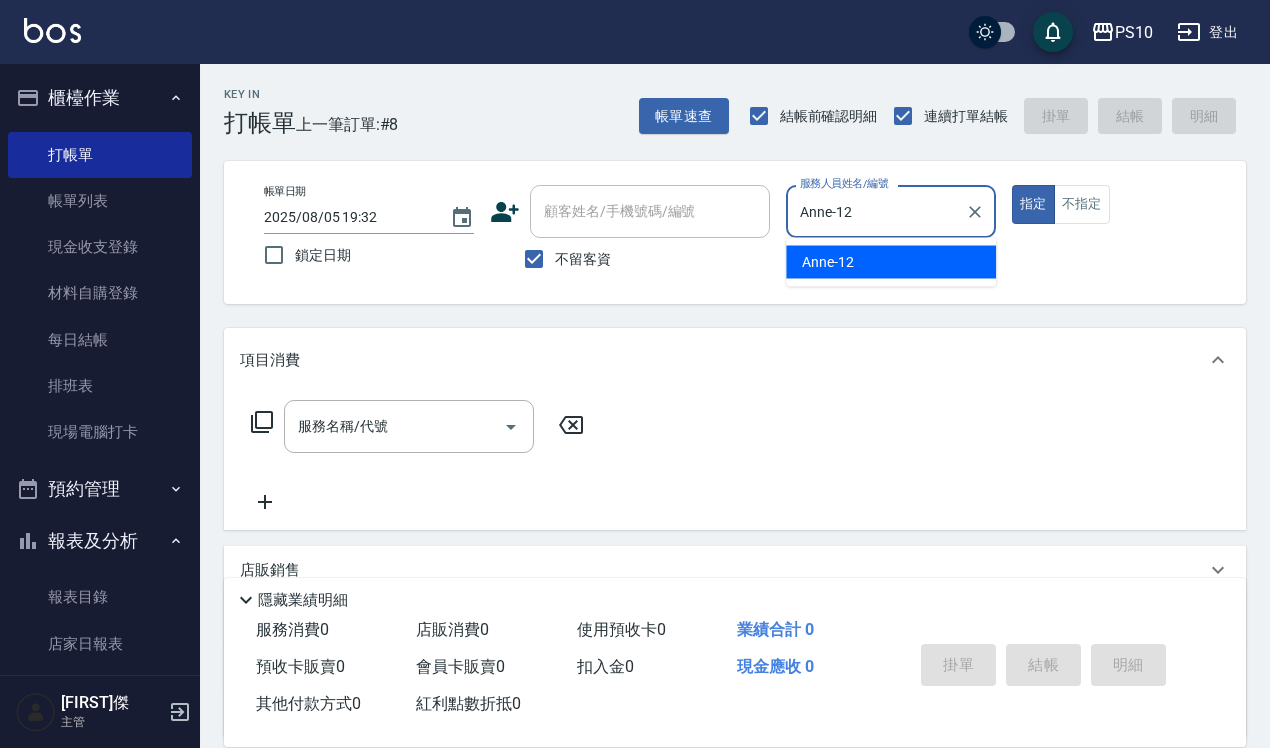 type on "true" 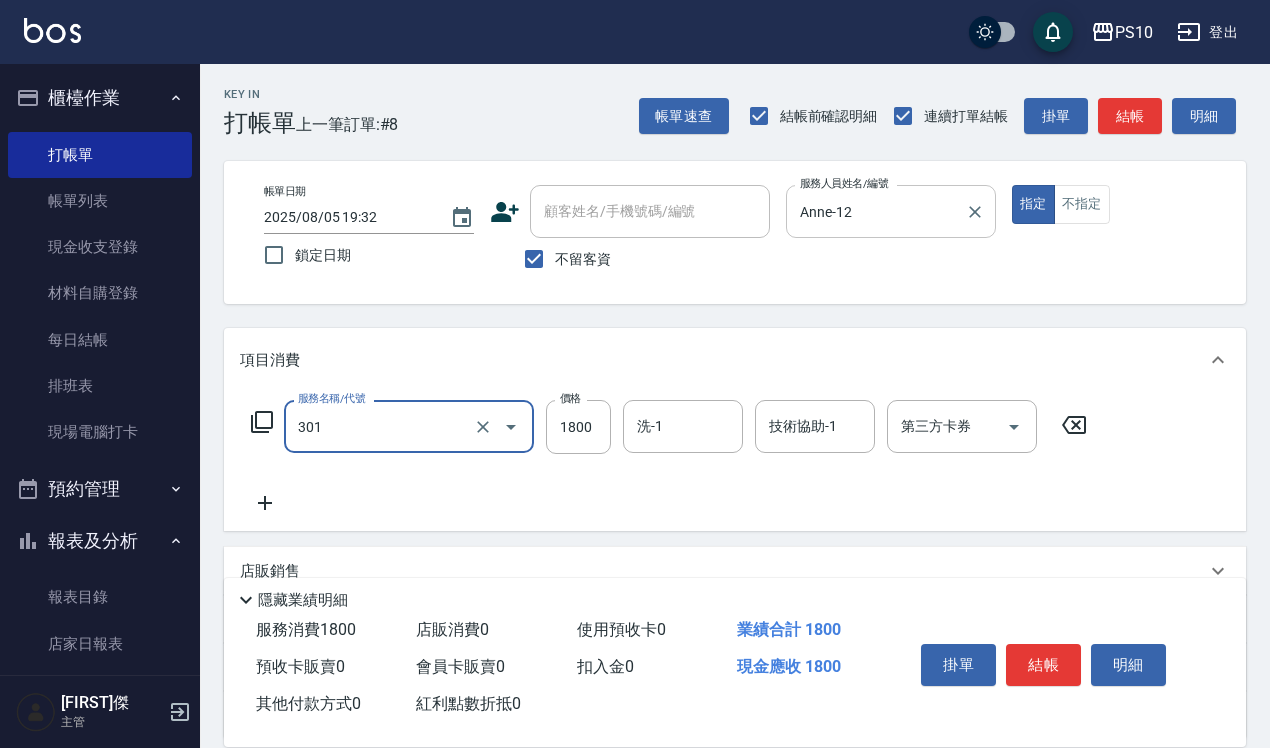 type on "冷燙短髮(301)" 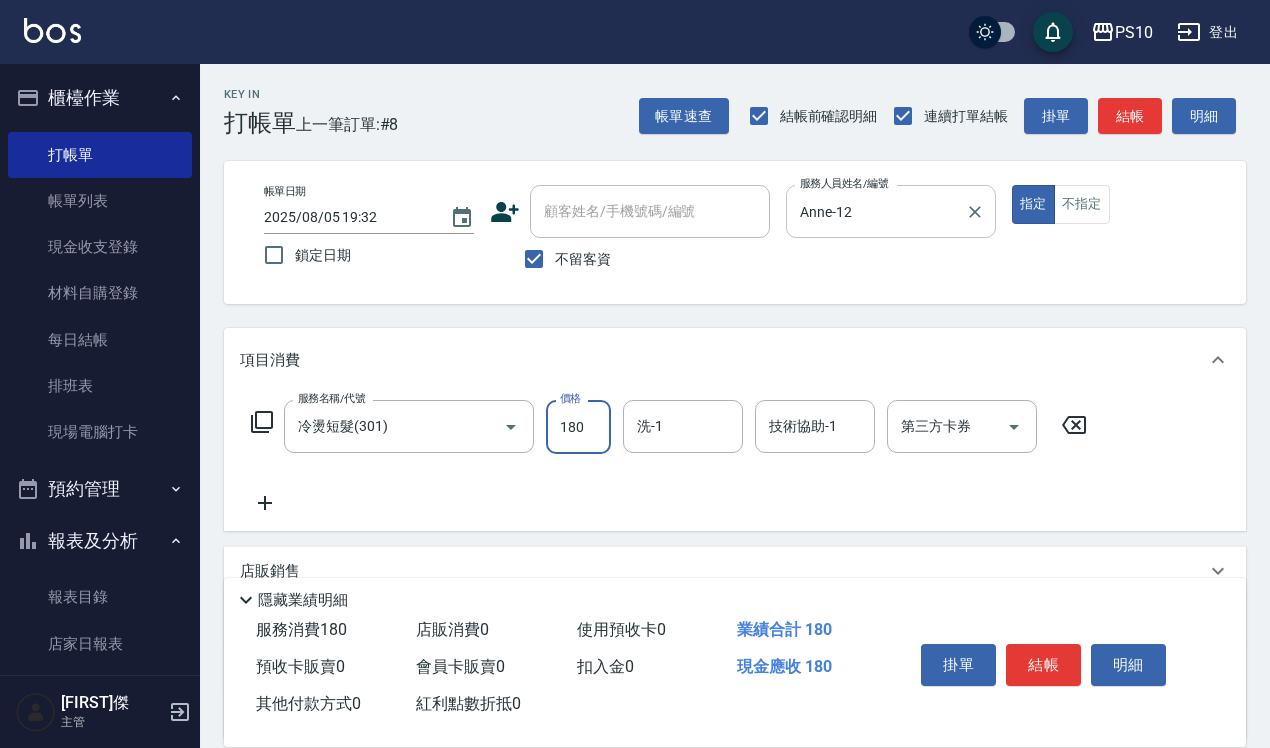 type on "1800" 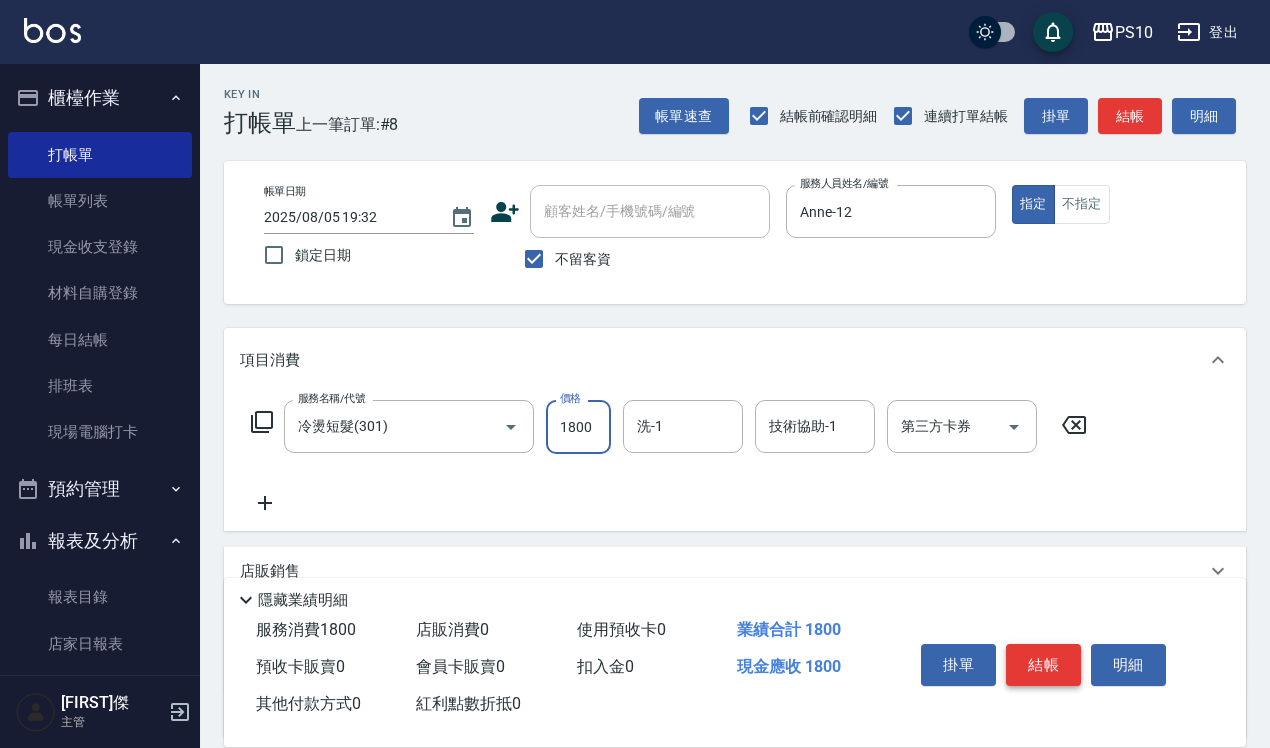 click on "結帳" at bounding box center (1043, 665) 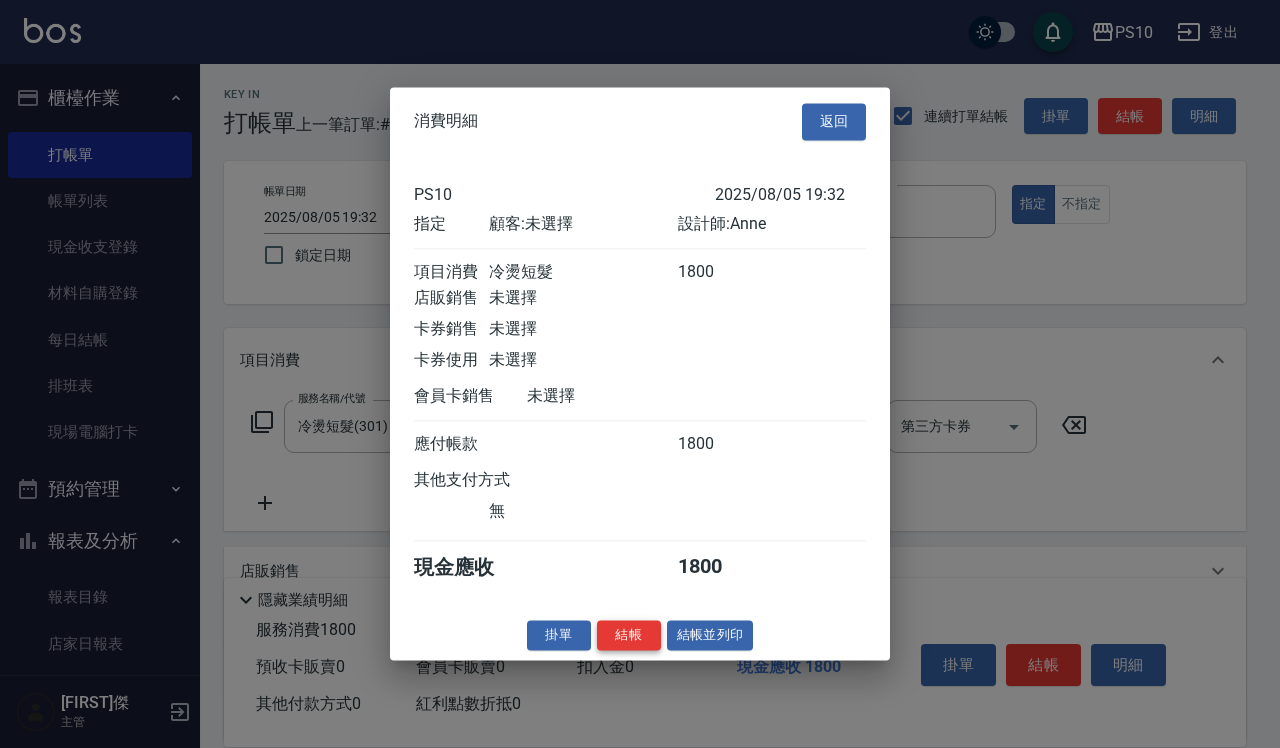 click on "結帳" at bounding box center (629, 635) 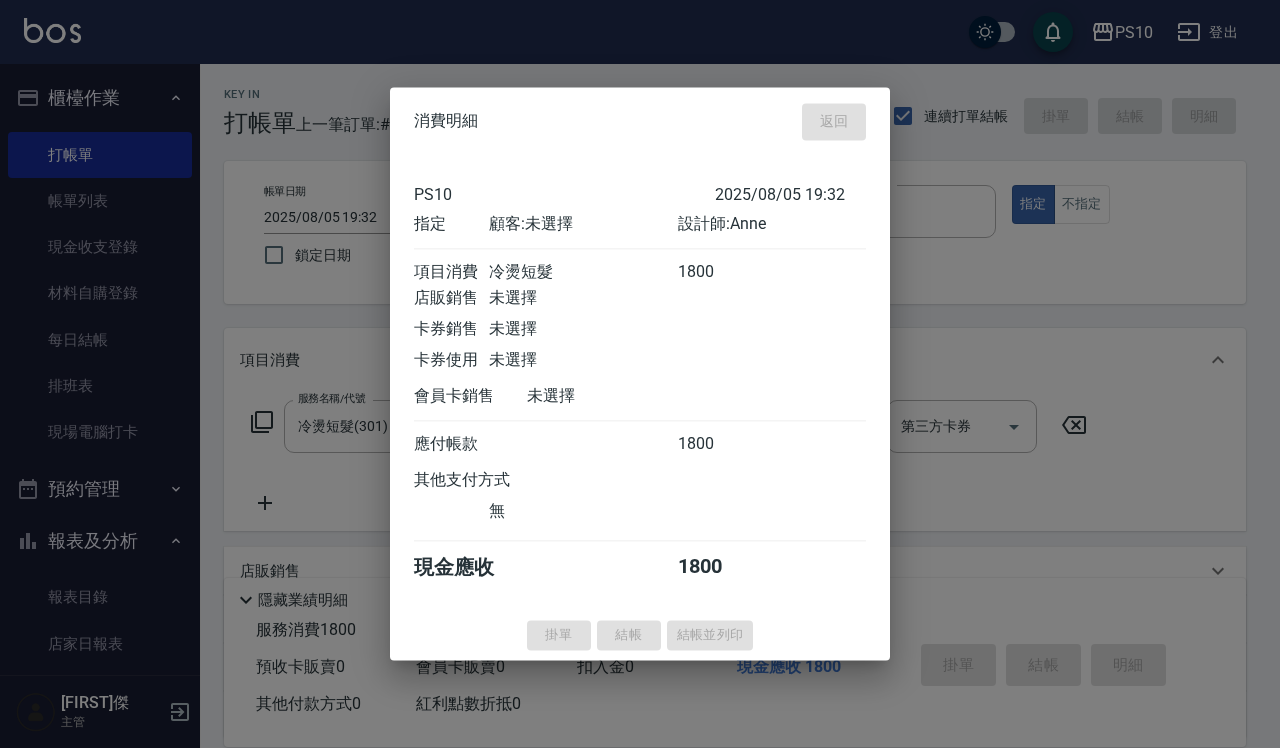 type 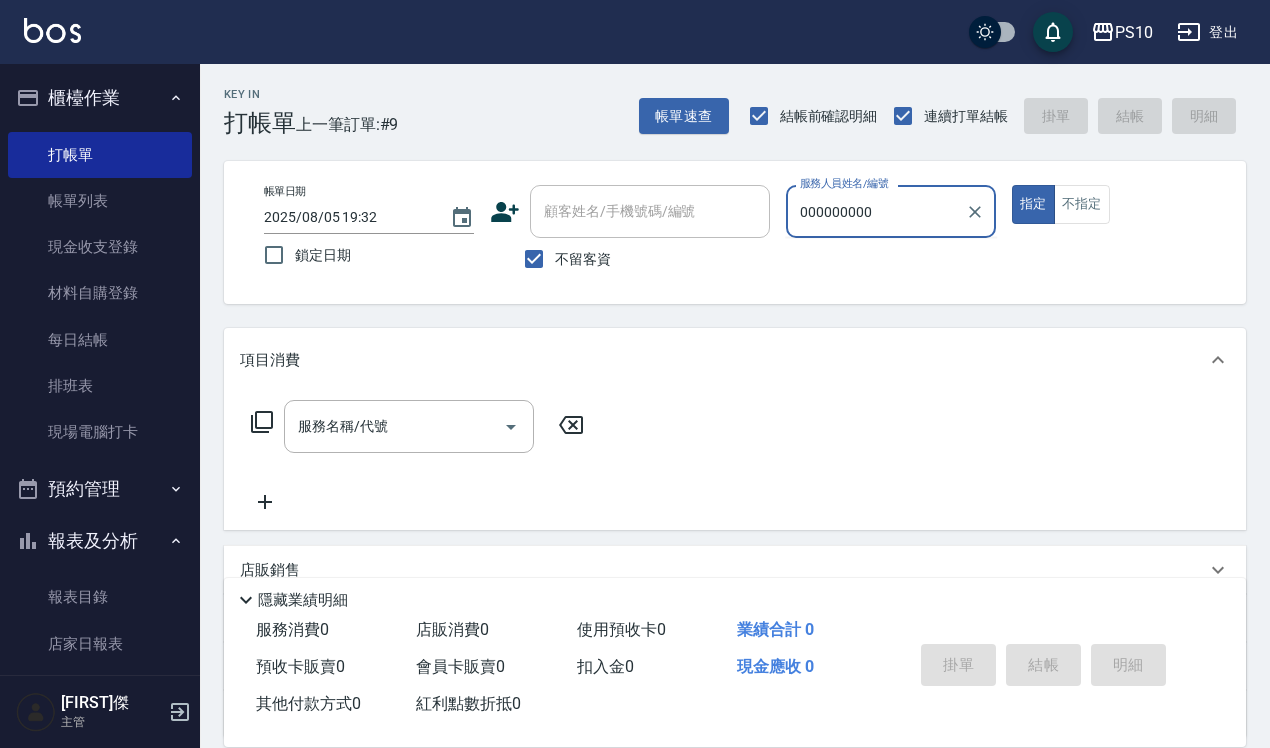 type on "0000000000" 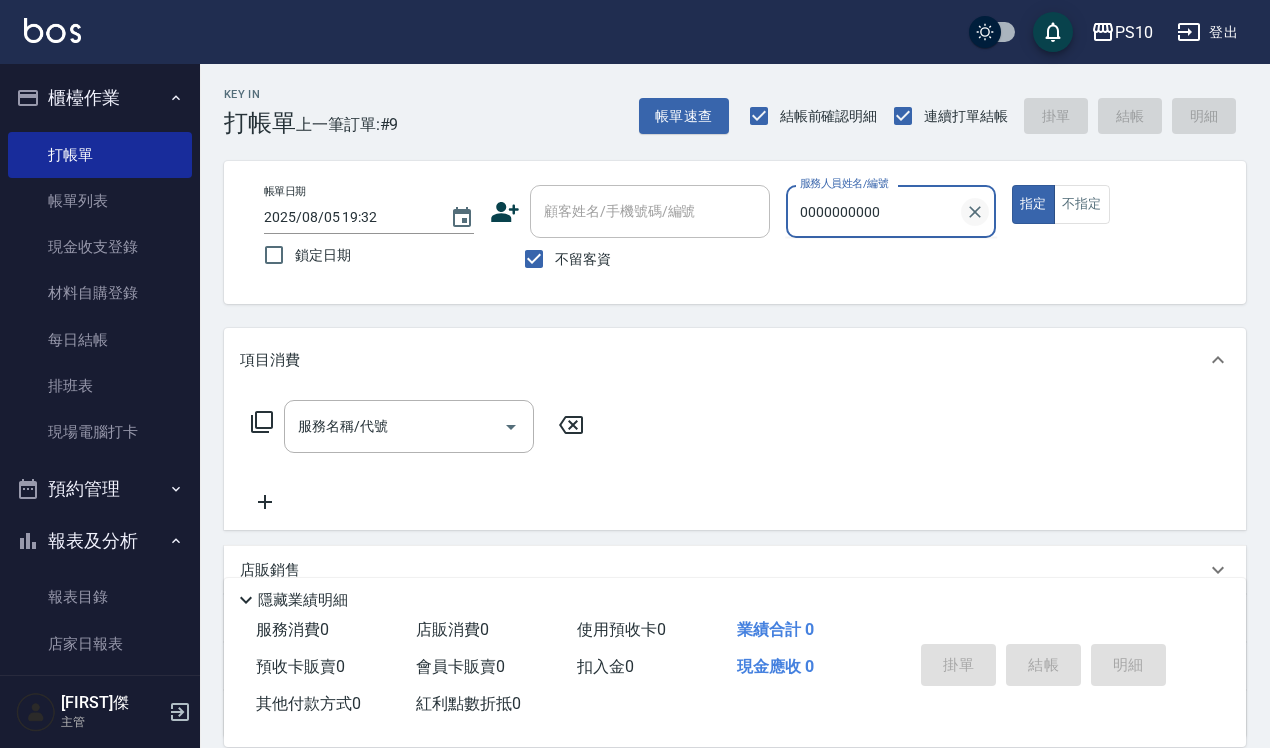 click 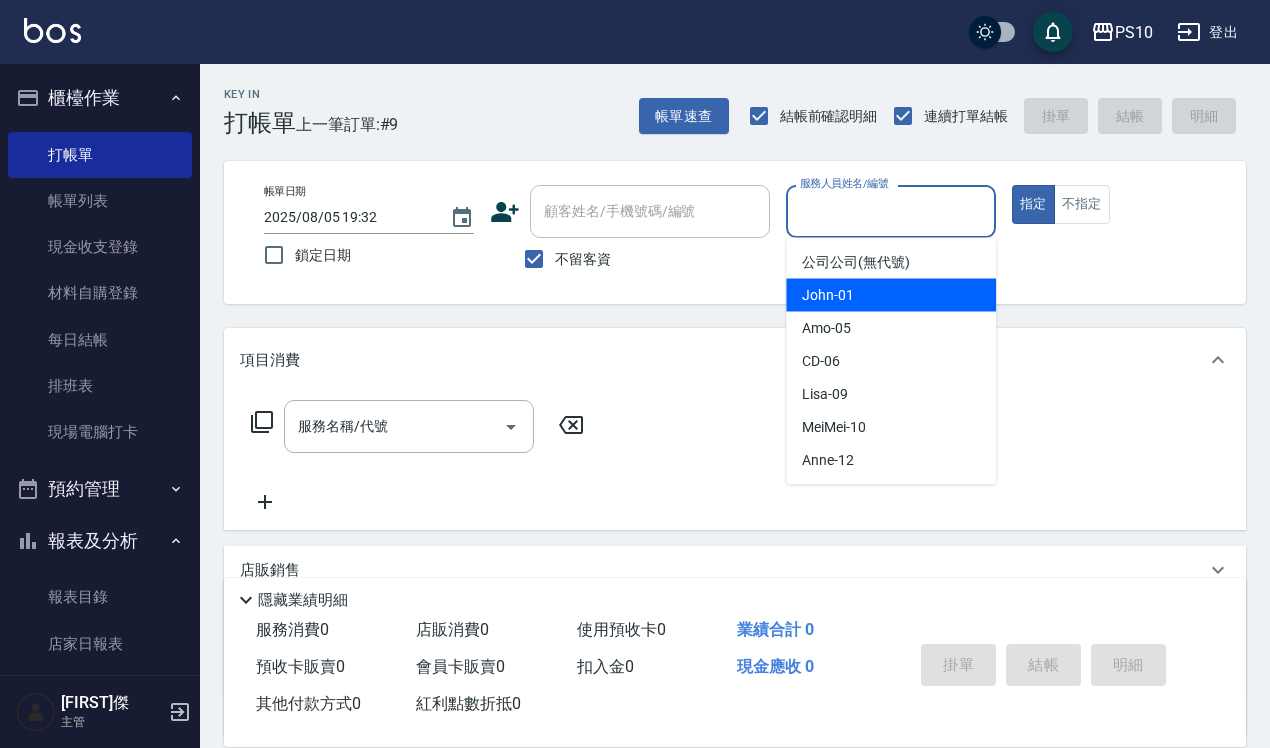 click on "John -01" at bounding box center (891, 295) 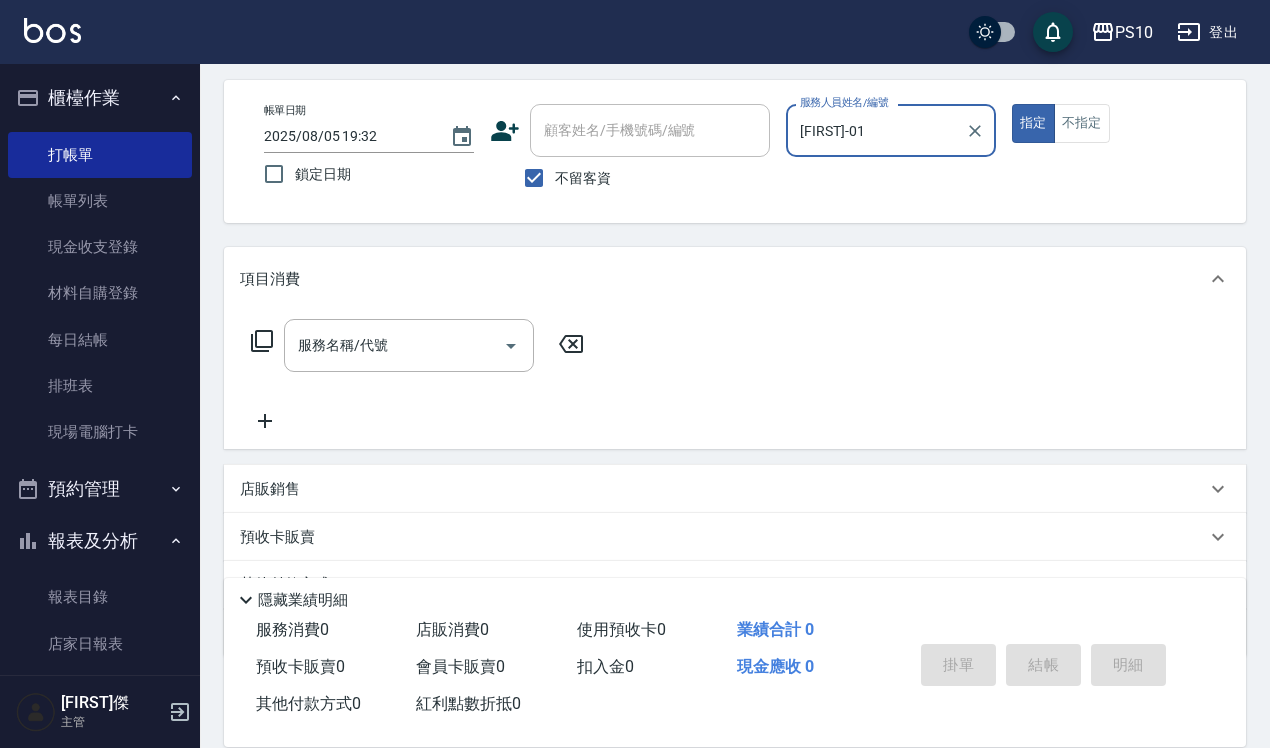 scroll, scrollTop: 125, scrollLeft: 0, axis: vertical 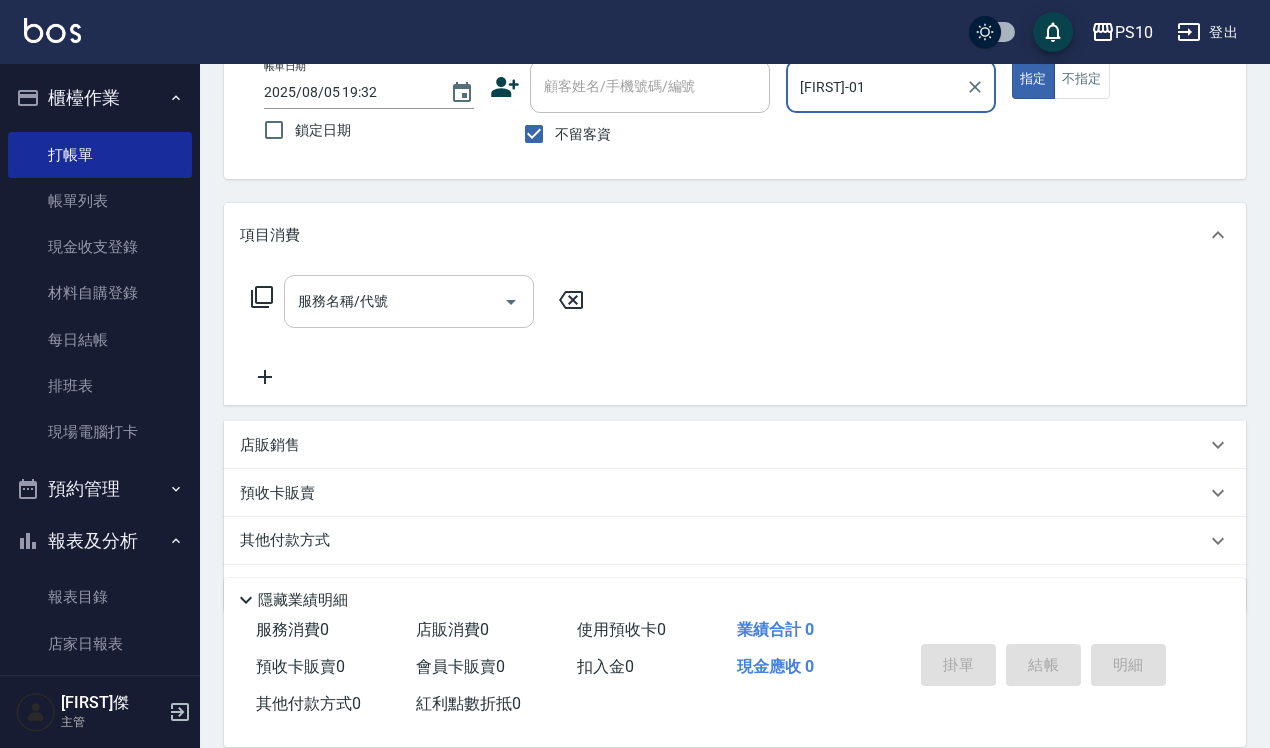 type on "[FIRST]-01" 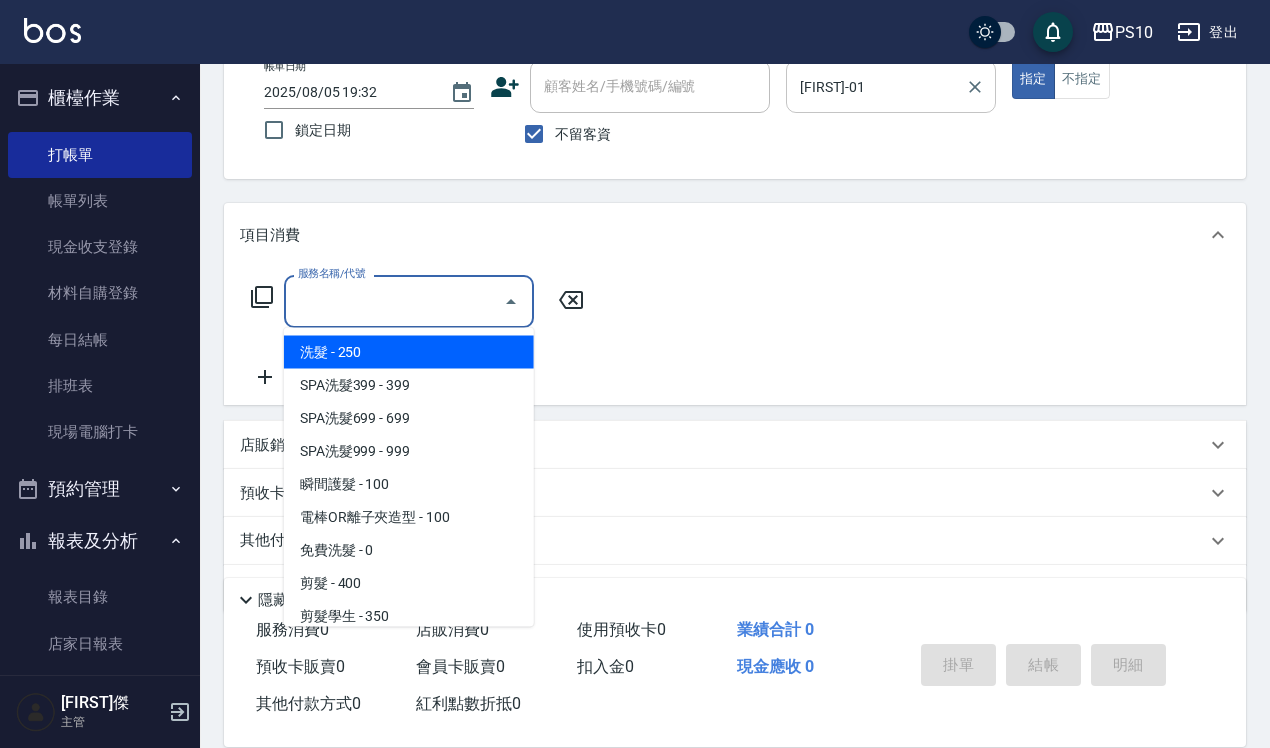 click on "服務名稱/代號" at bounding box center (394, 301) 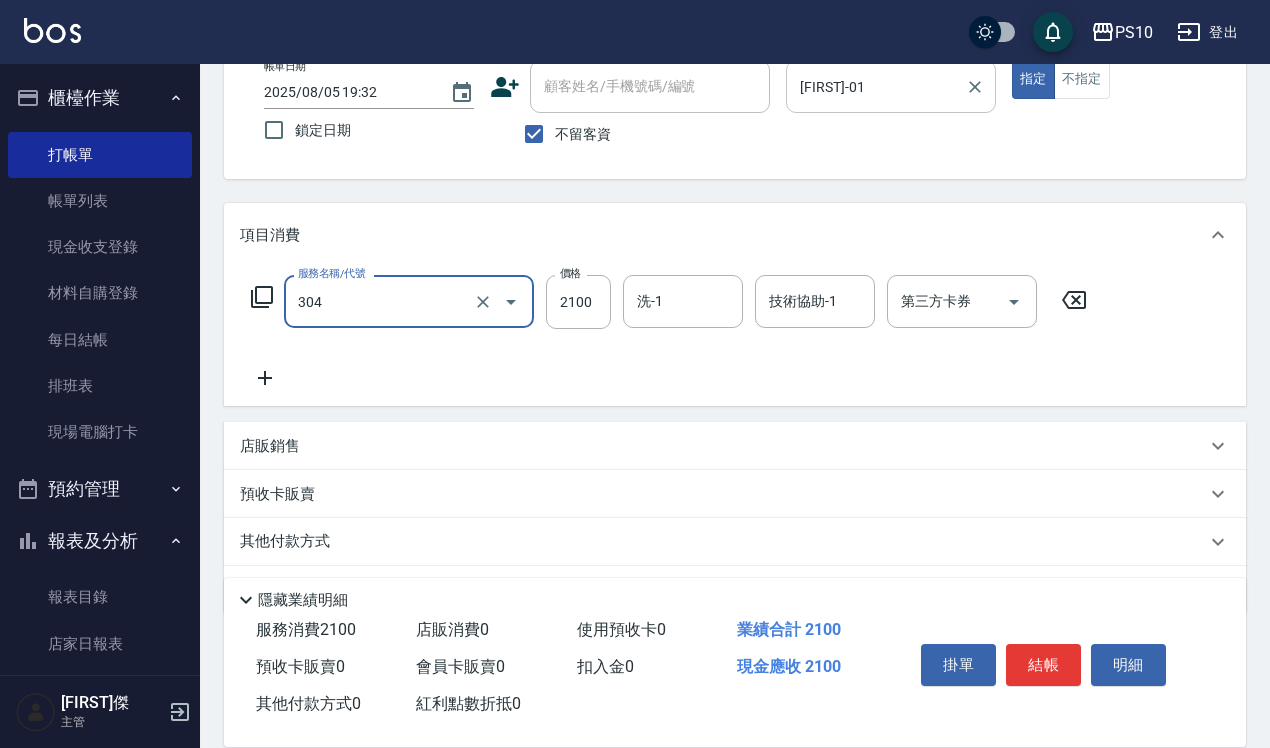 type on "離子燙短髮(304)" 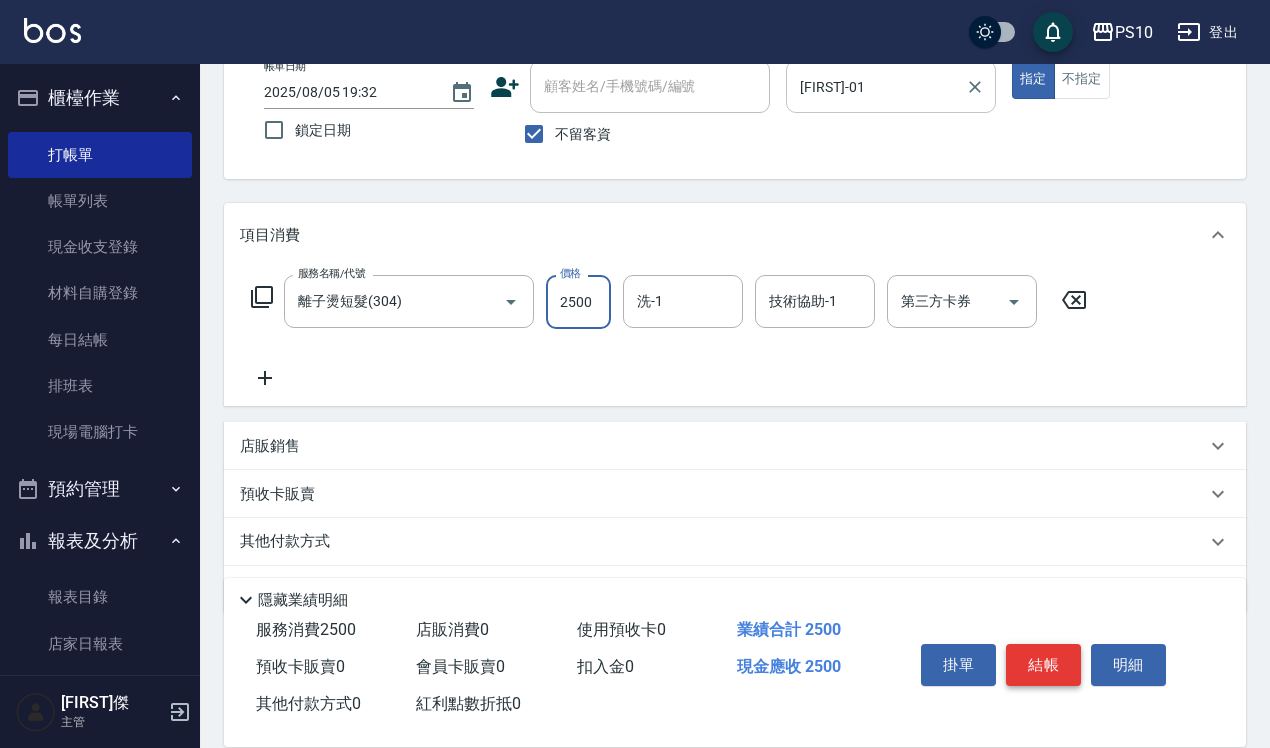 type on "2500" 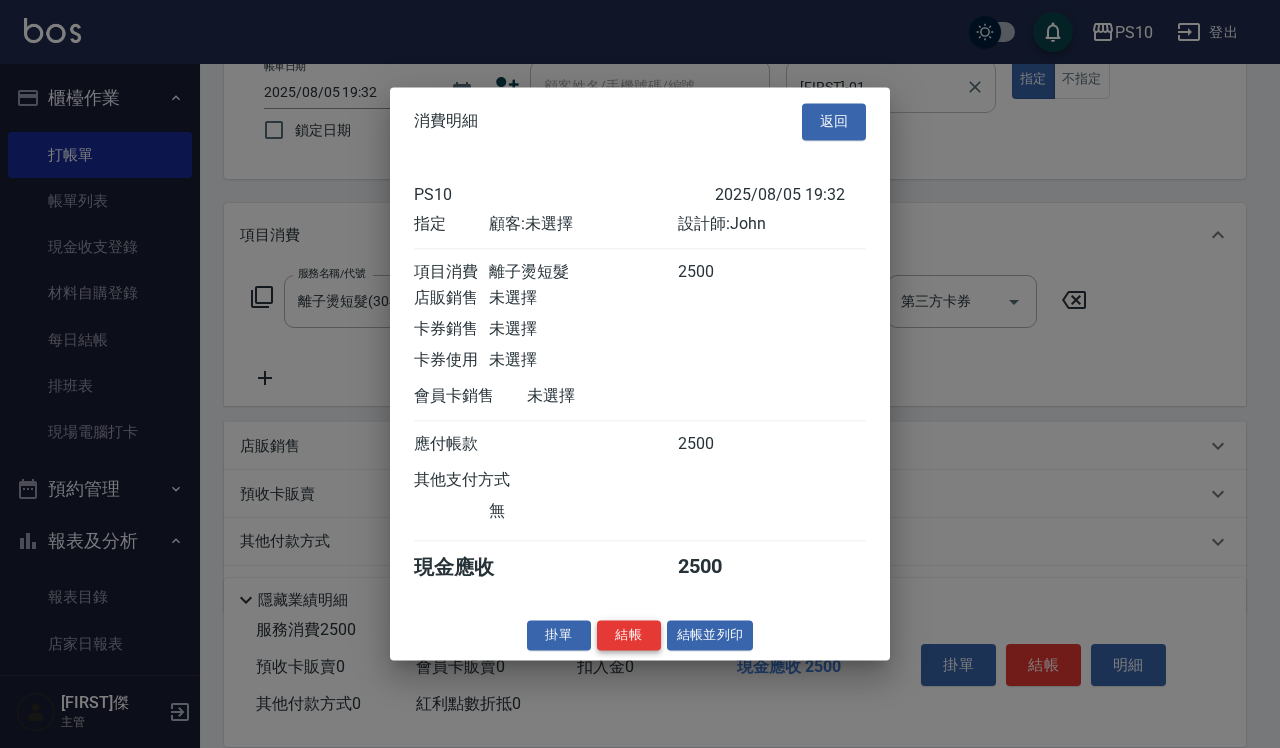 click on "結帳" at bounding box center (629, 635) 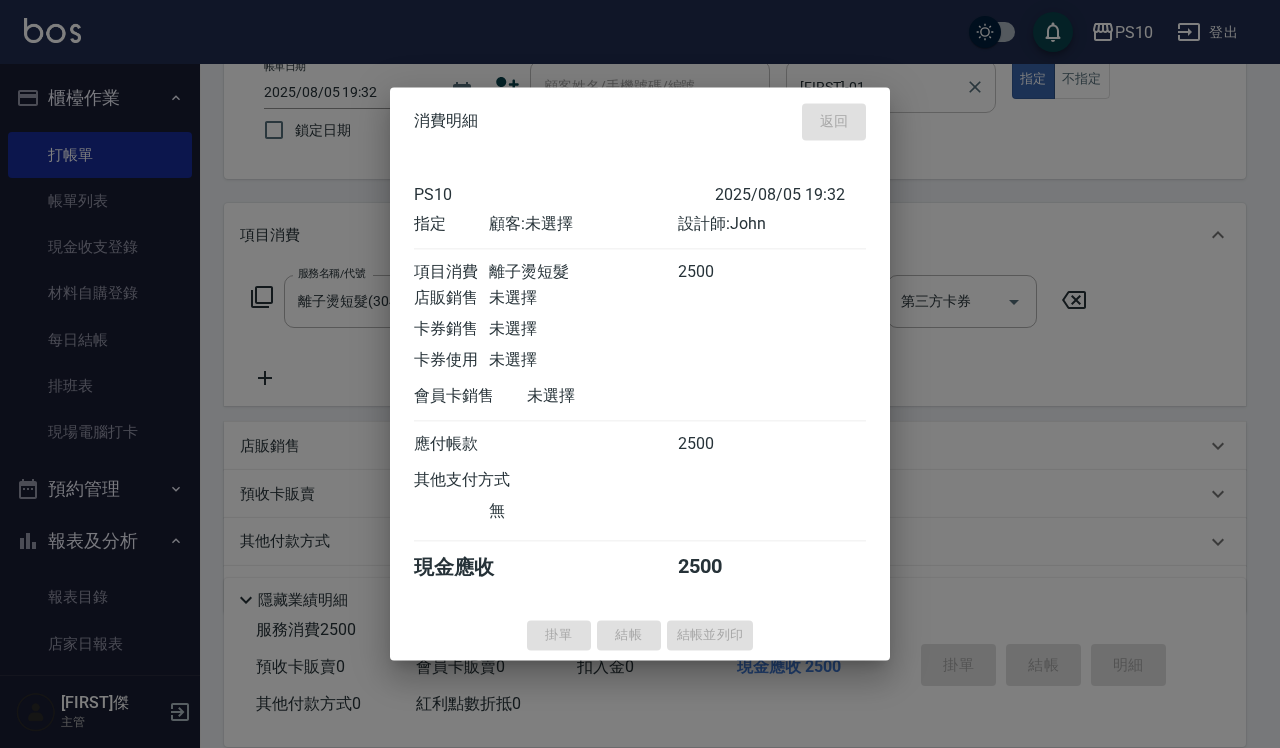 type on "2025/08/05 20:38" 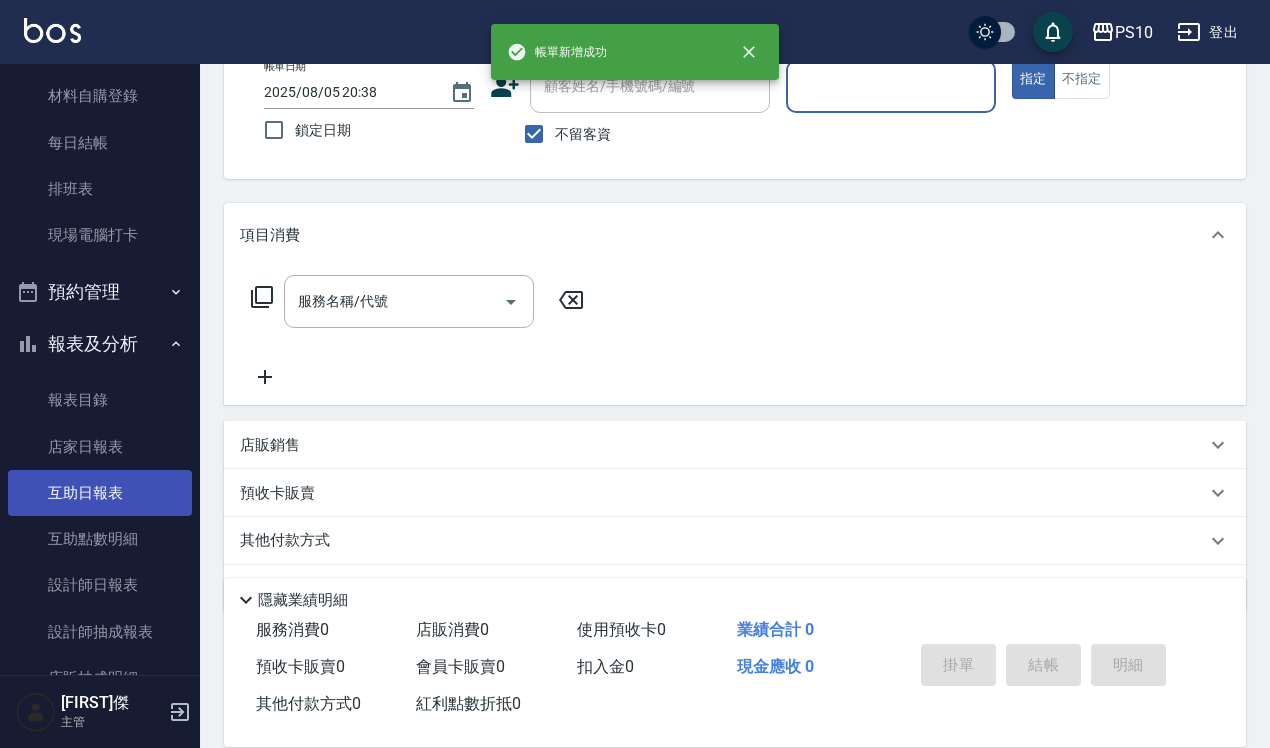 scroll, scrollTop: 375, scrollLeft: 0, axis: vertical 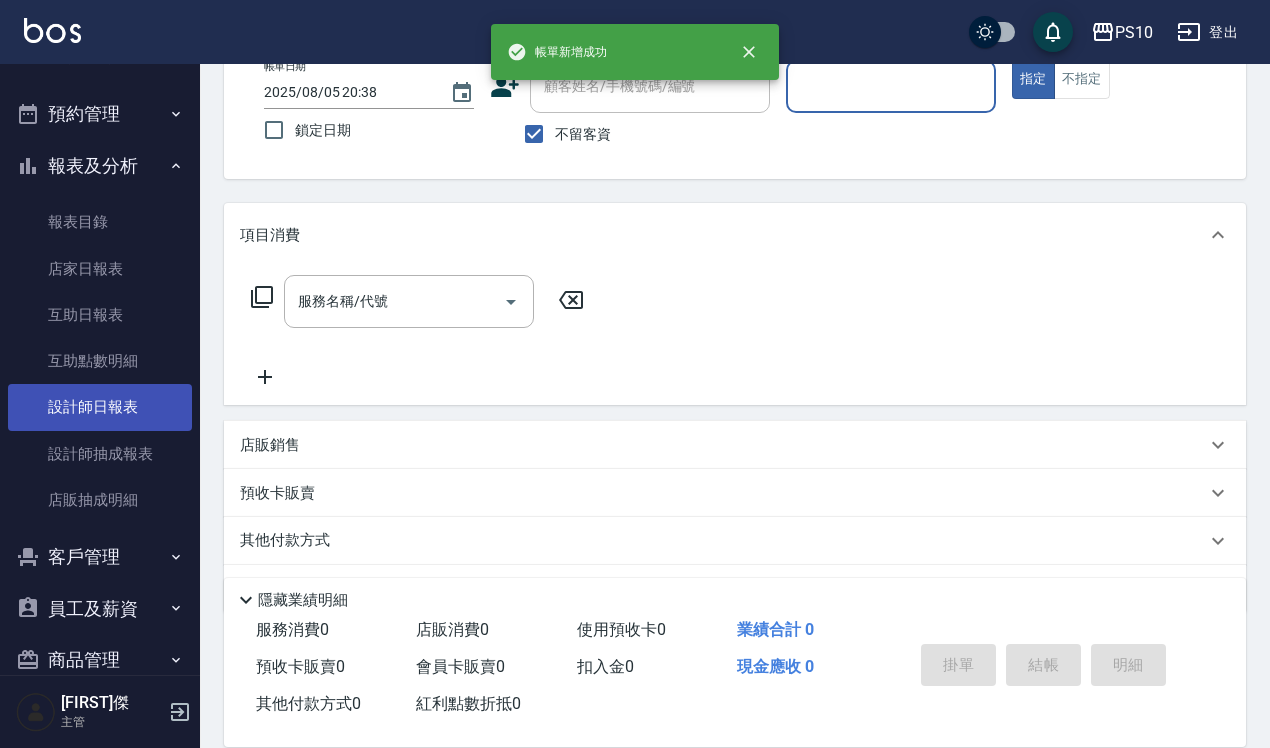 click on "設計師日報表" at bounding box center (100, 407) 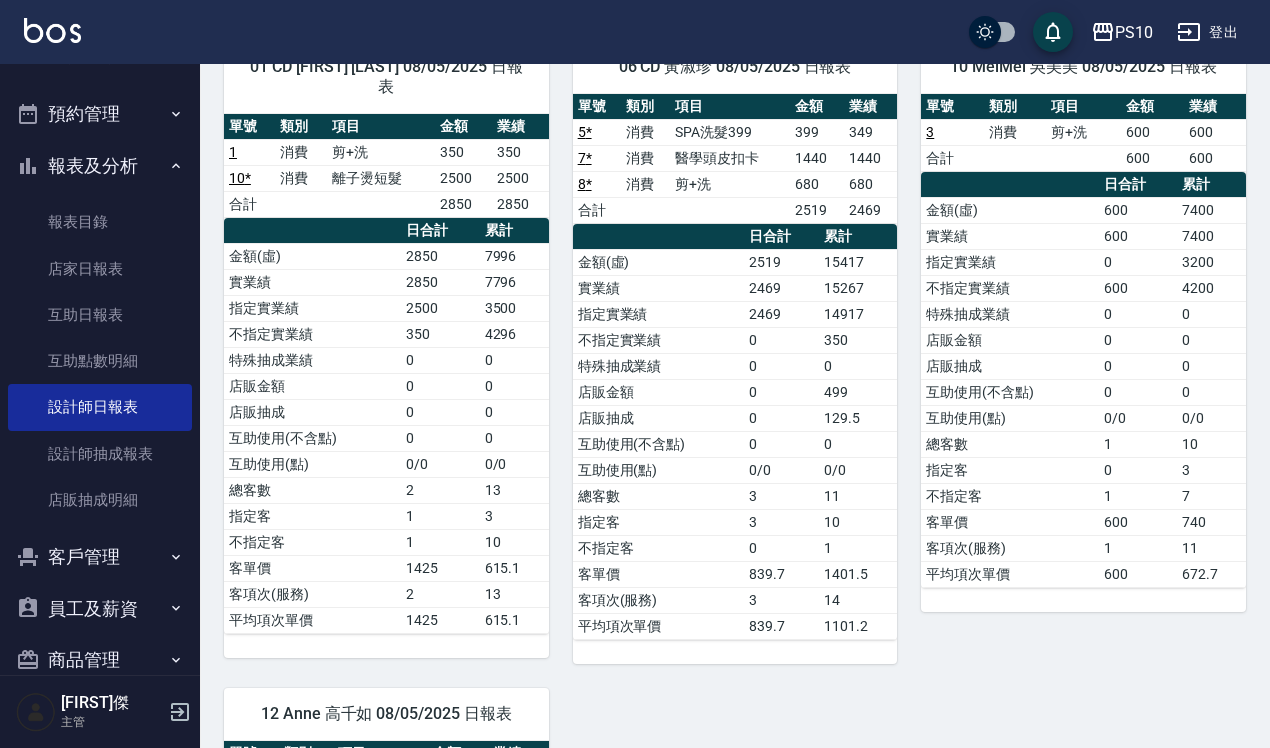 scroll, scrollTop: 125, scrollLeft: 0, axis: vertical 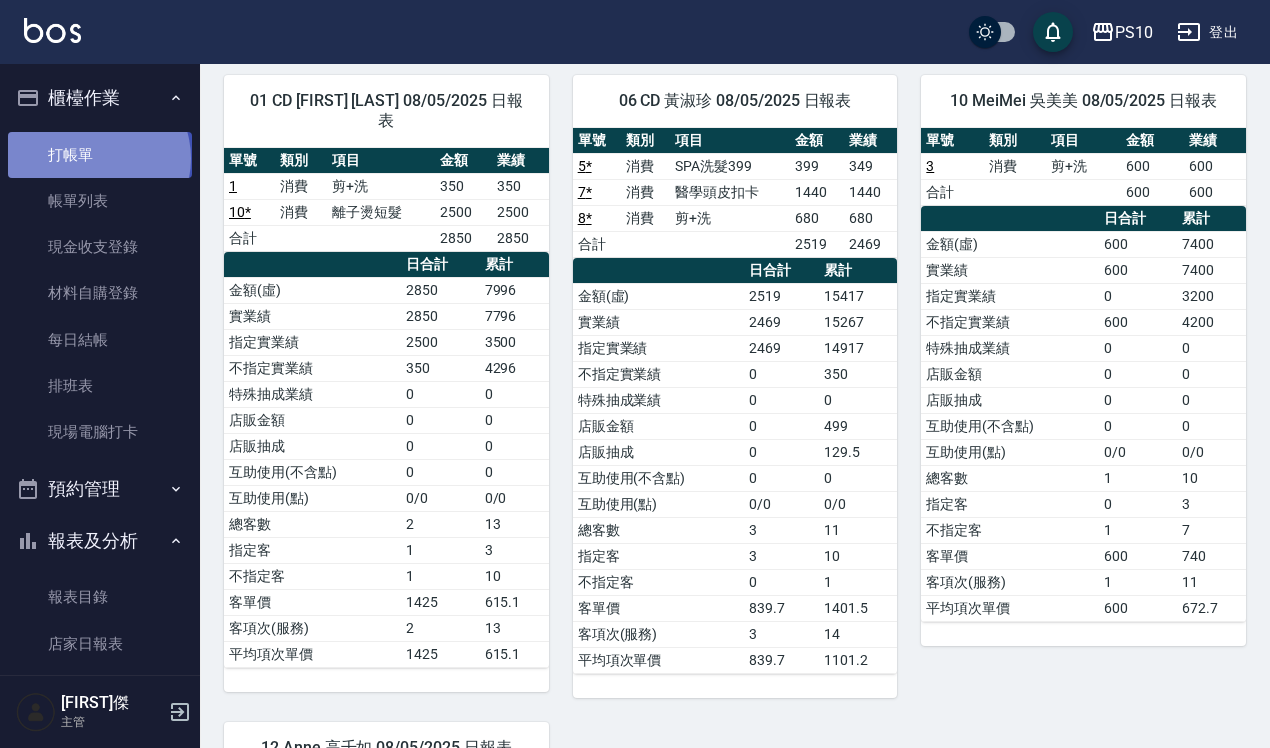 click on "打帳單" at bounding box center [100, 155] 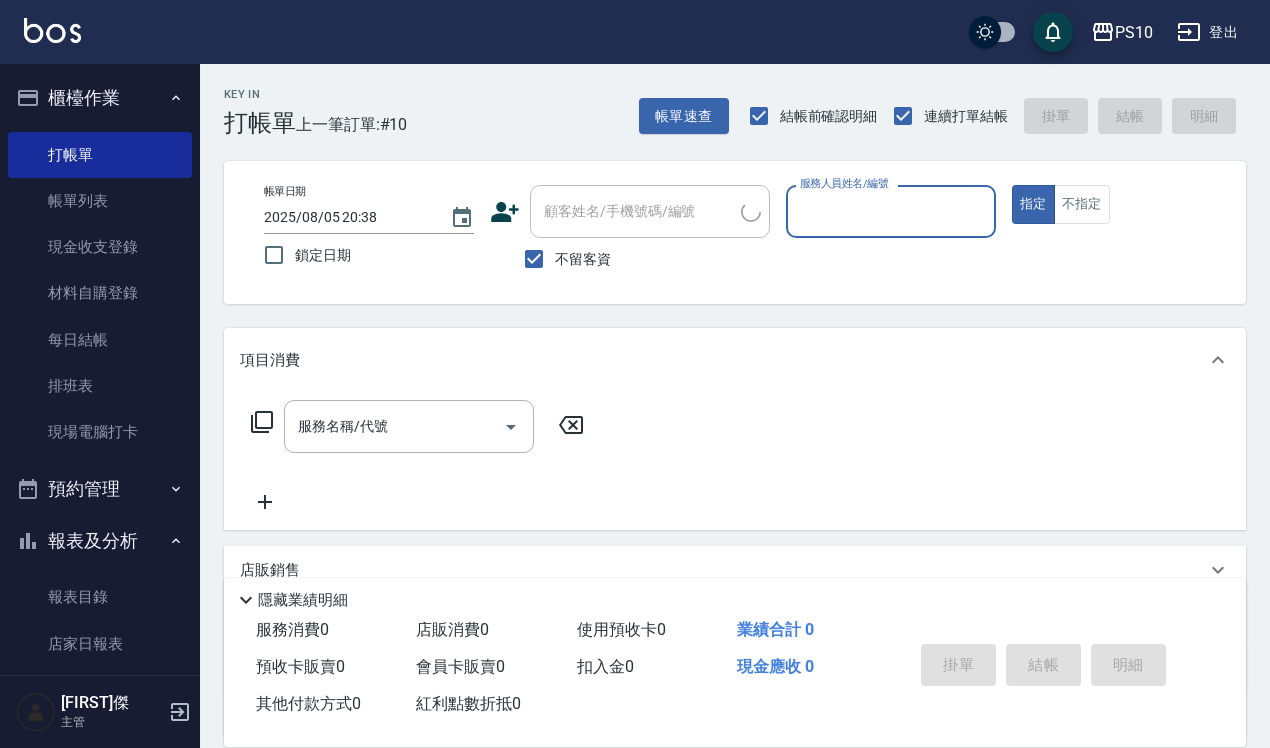click on "服務人員姓名/編號" at bounding box center (891, 211) 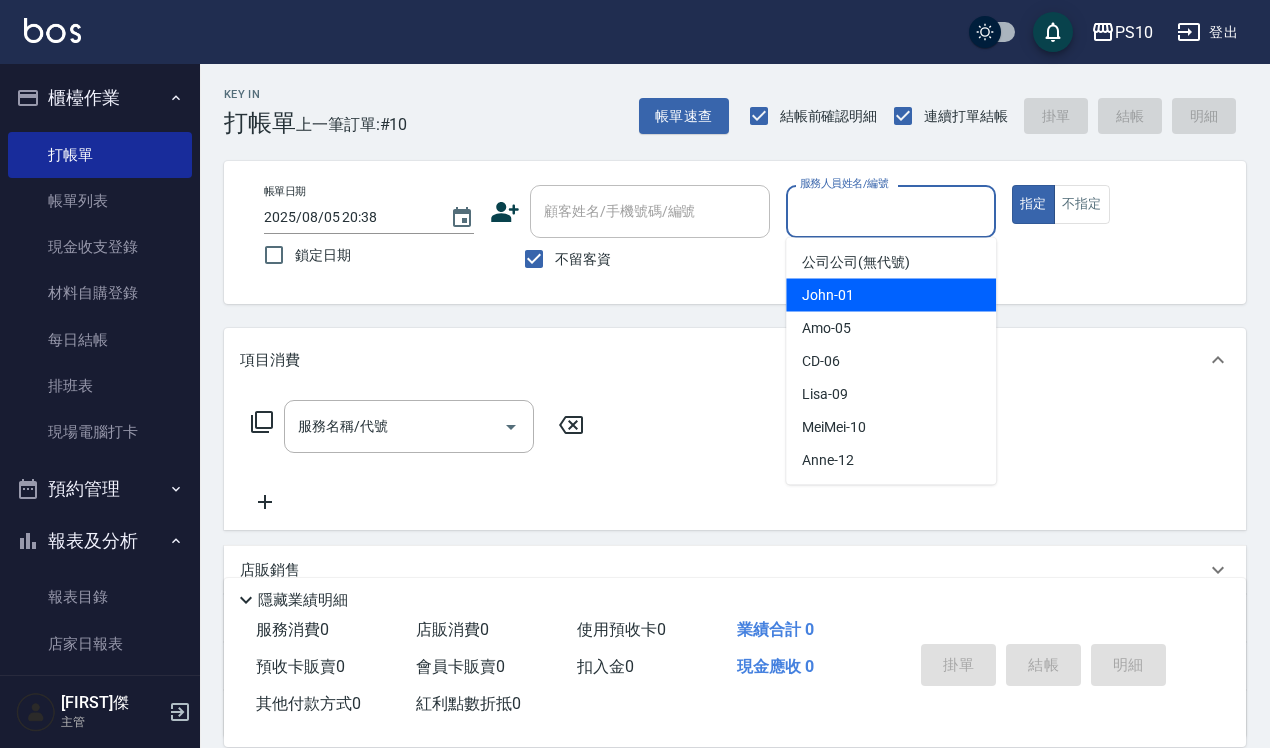 click on "John -01" at bounding box center (891, 295) 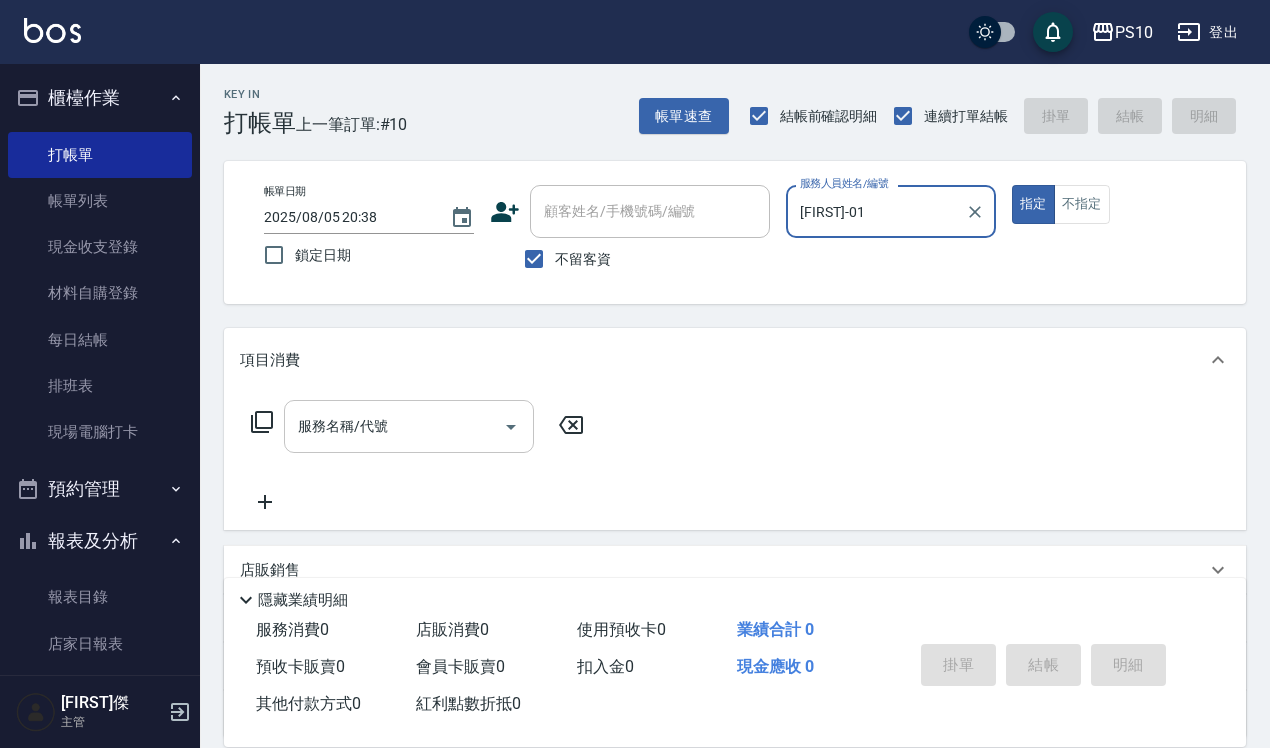 click on "服務名稱/代號" at bounding box center [394, 426] 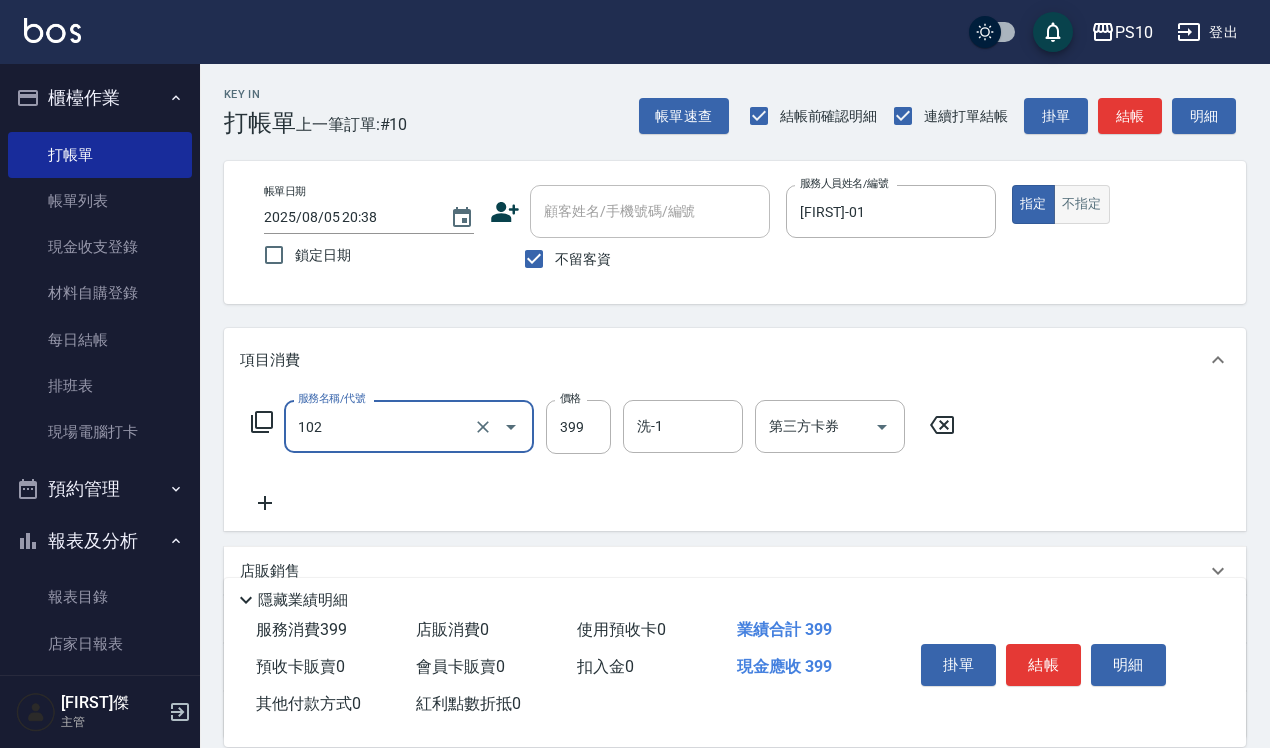 type on "SPA洗髮399(102)" 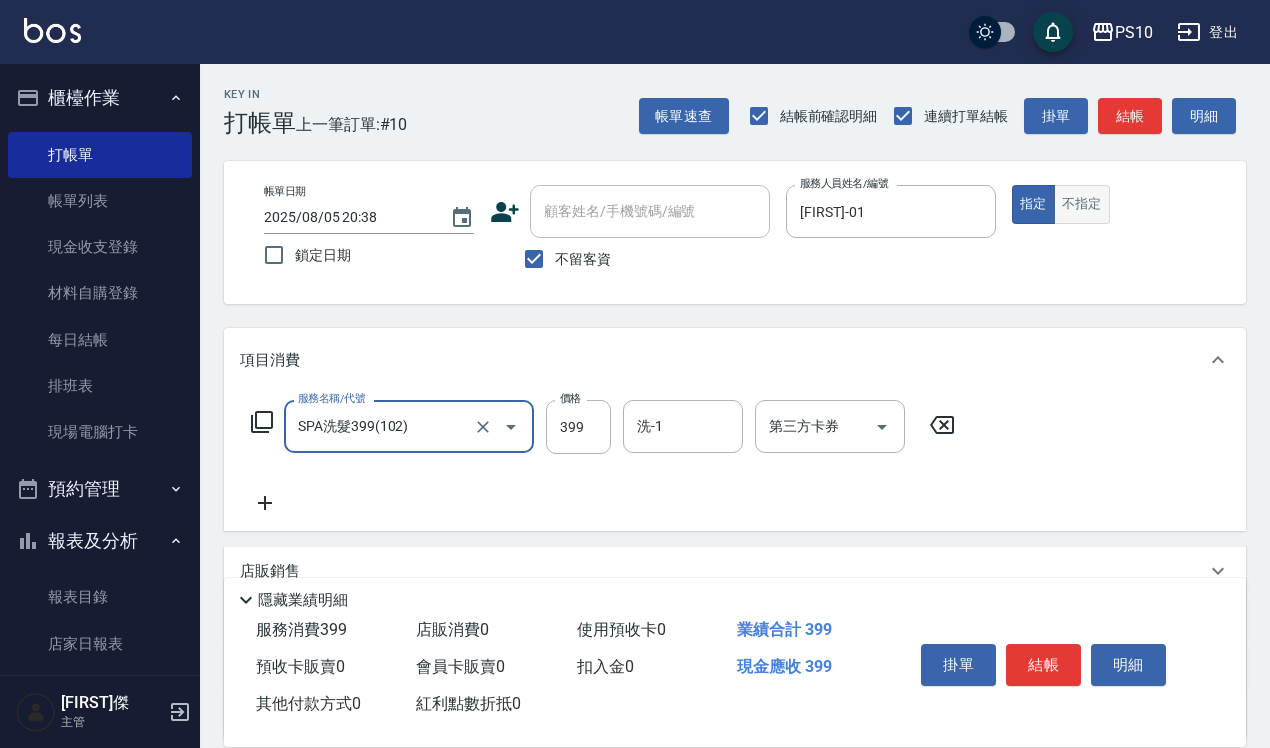 click on "不指定" at bounding box center [1082, 204] 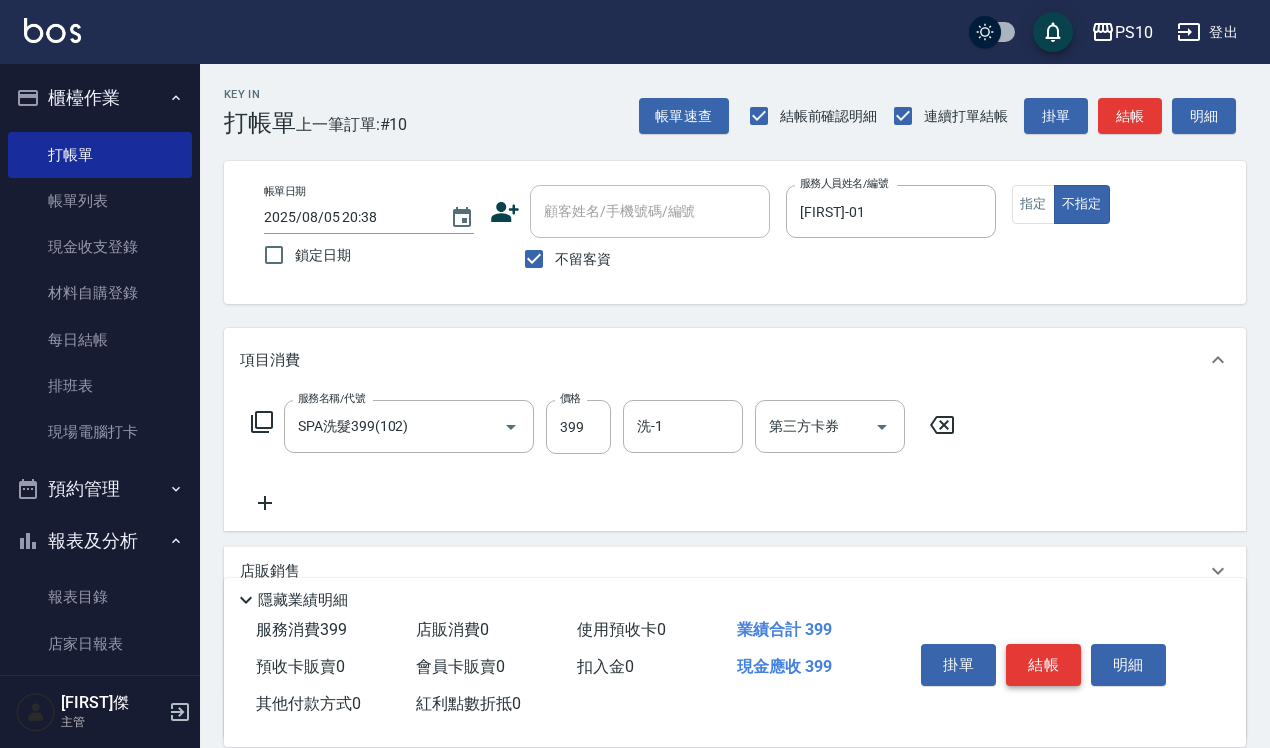 click on "結帳" at bounding box center [1043, 665] 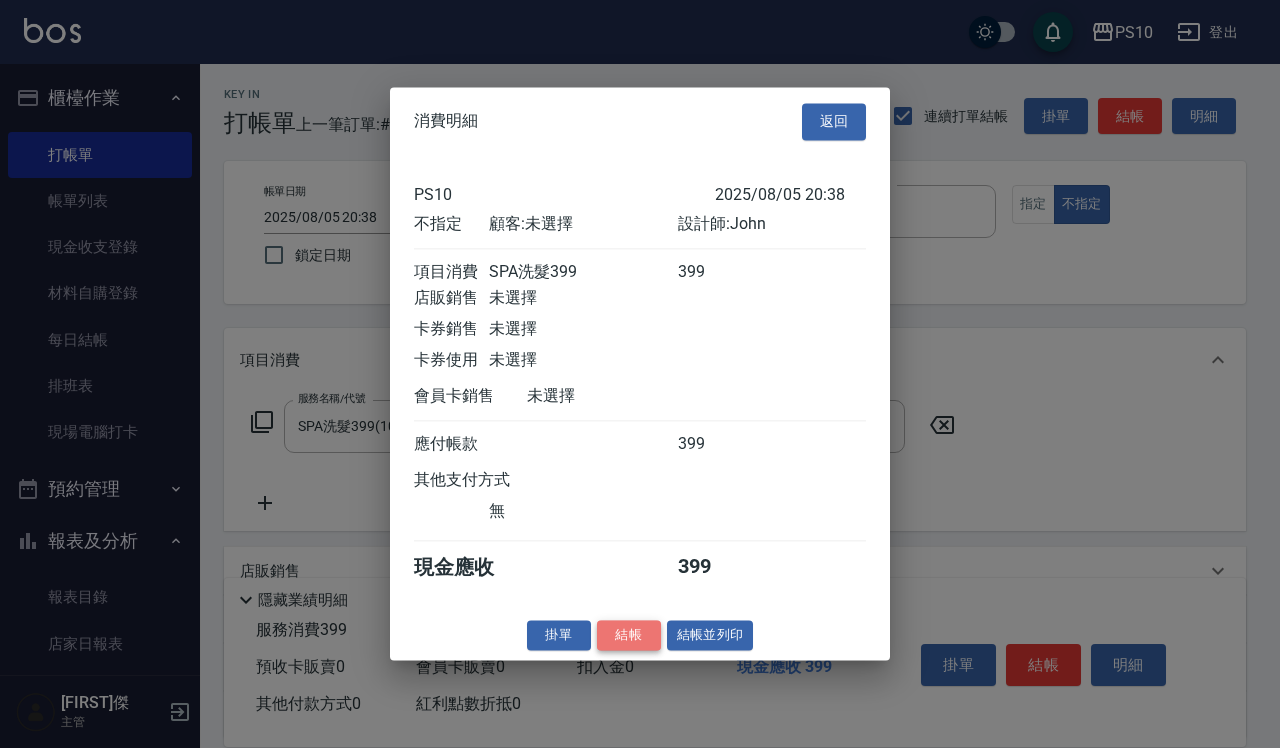 click on "結帳" at bounding box center (629, 635) 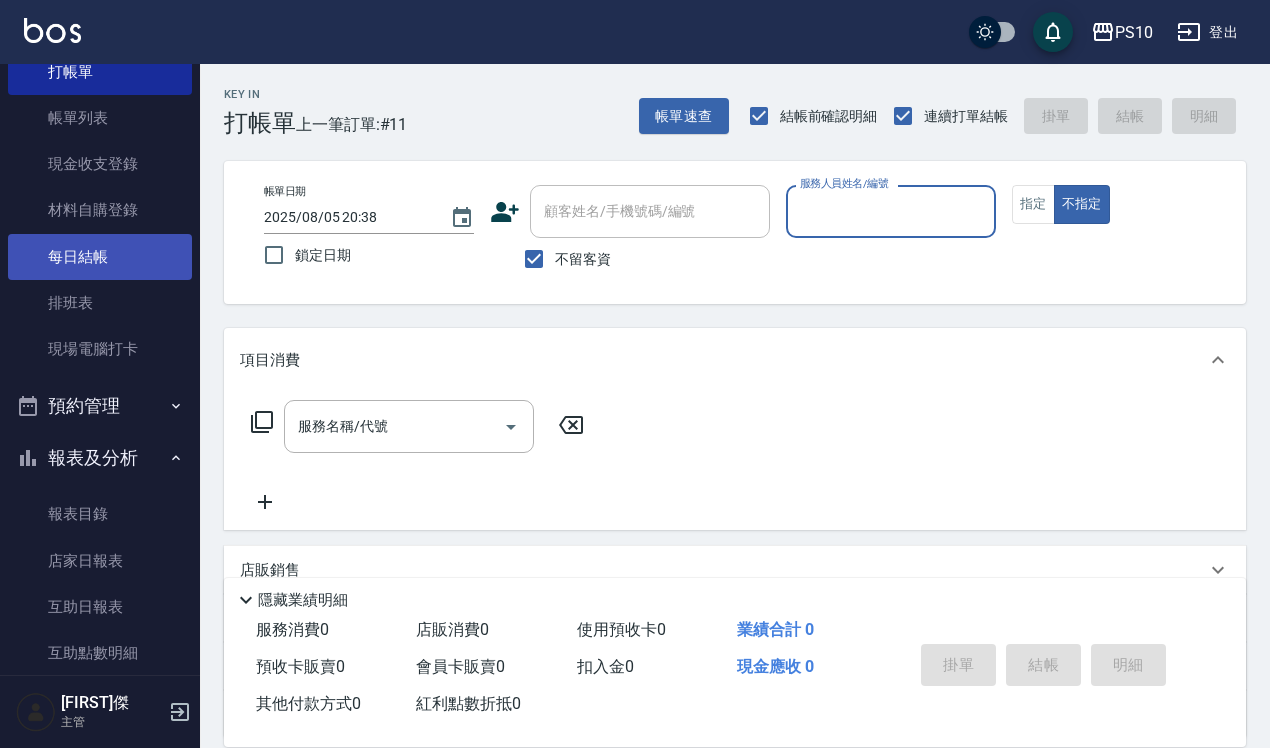 scroll, scrollTop: 125, scrollLeft: 0, axis: vertical 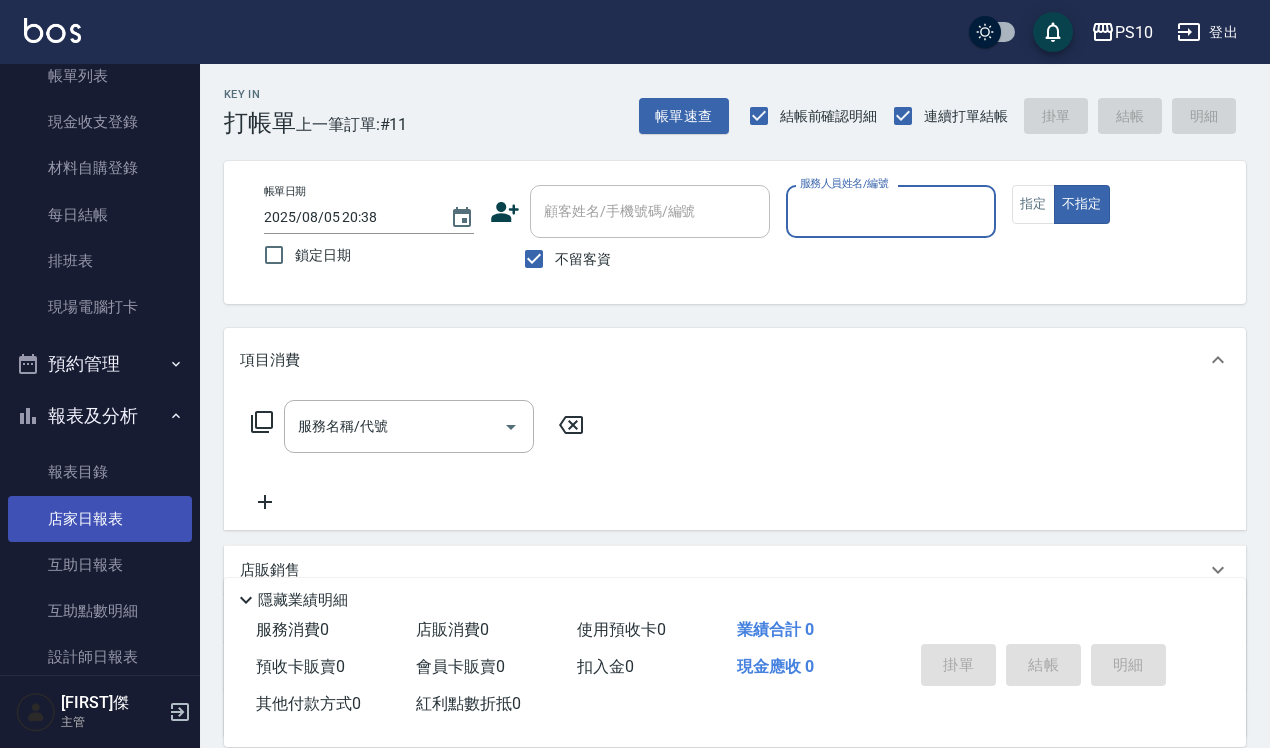 click on "店家日報表" at bounding box center (100, 519) 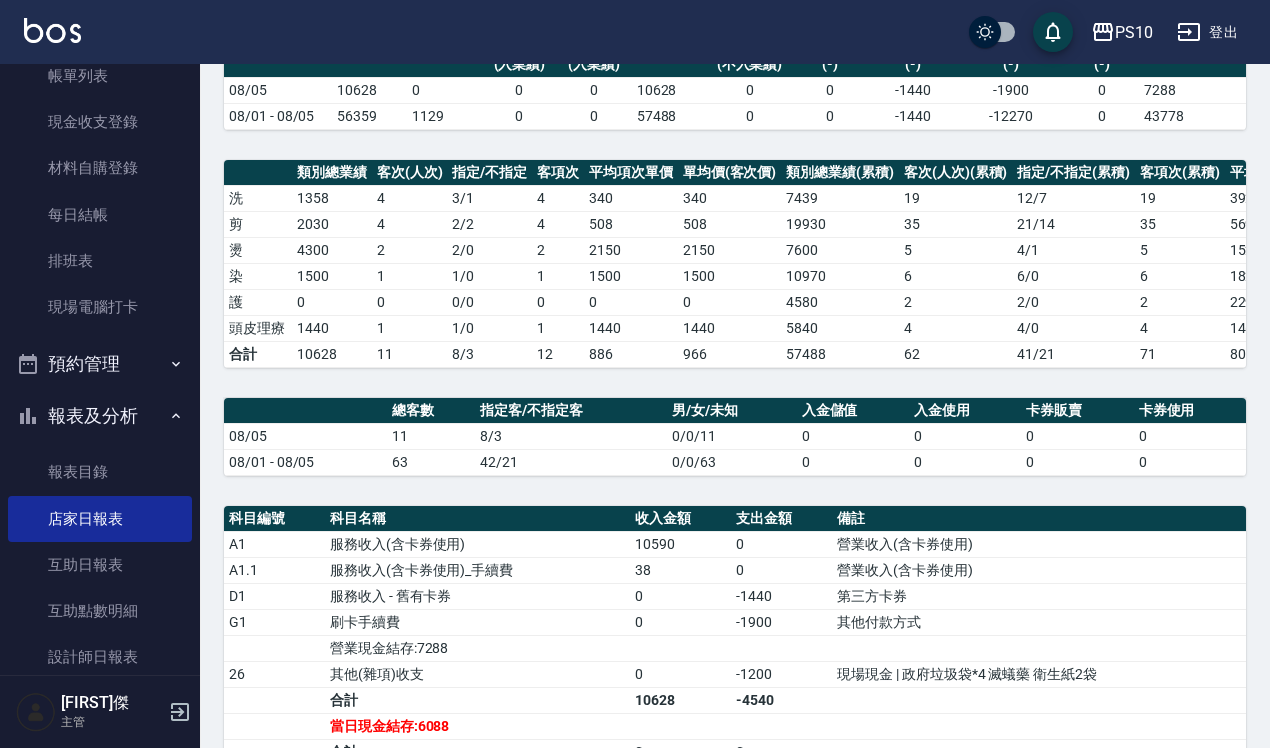 scroll, scrollTop: 250, scrollLeft: 0, axis: vertical 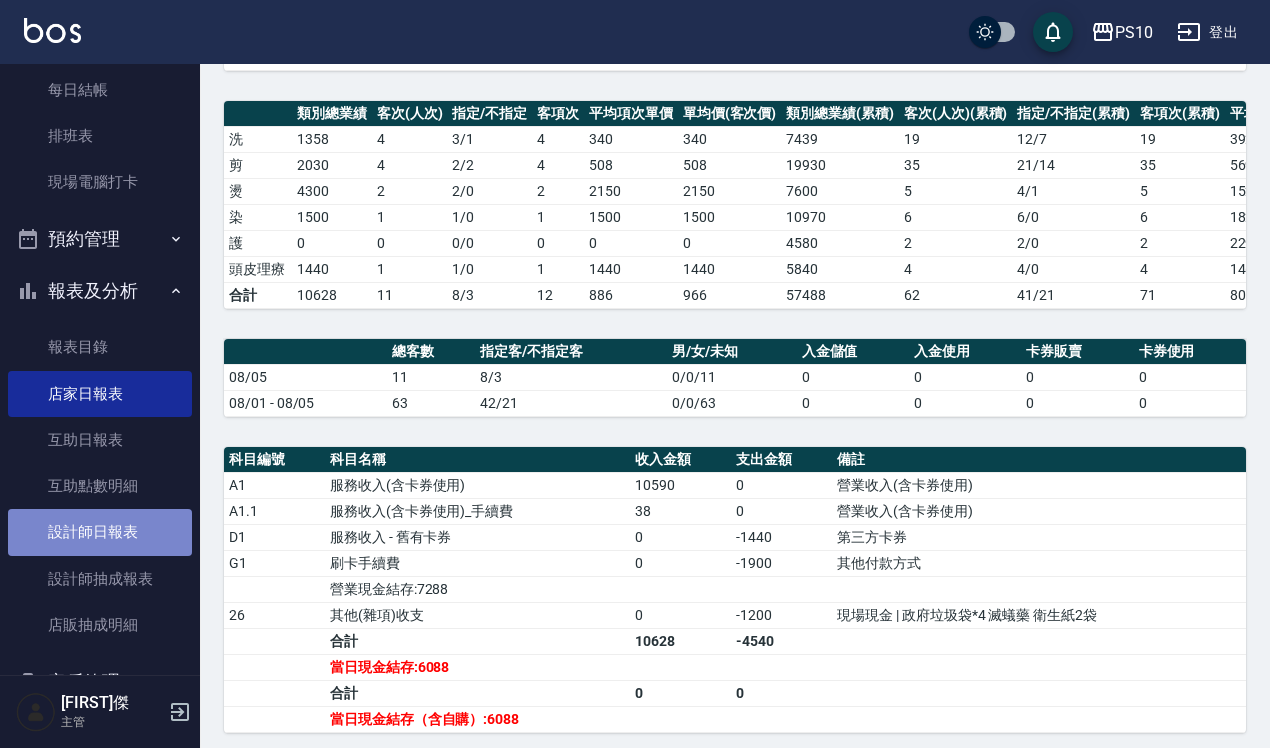 click on "設計師日報表" at bounding box center [100, 532] 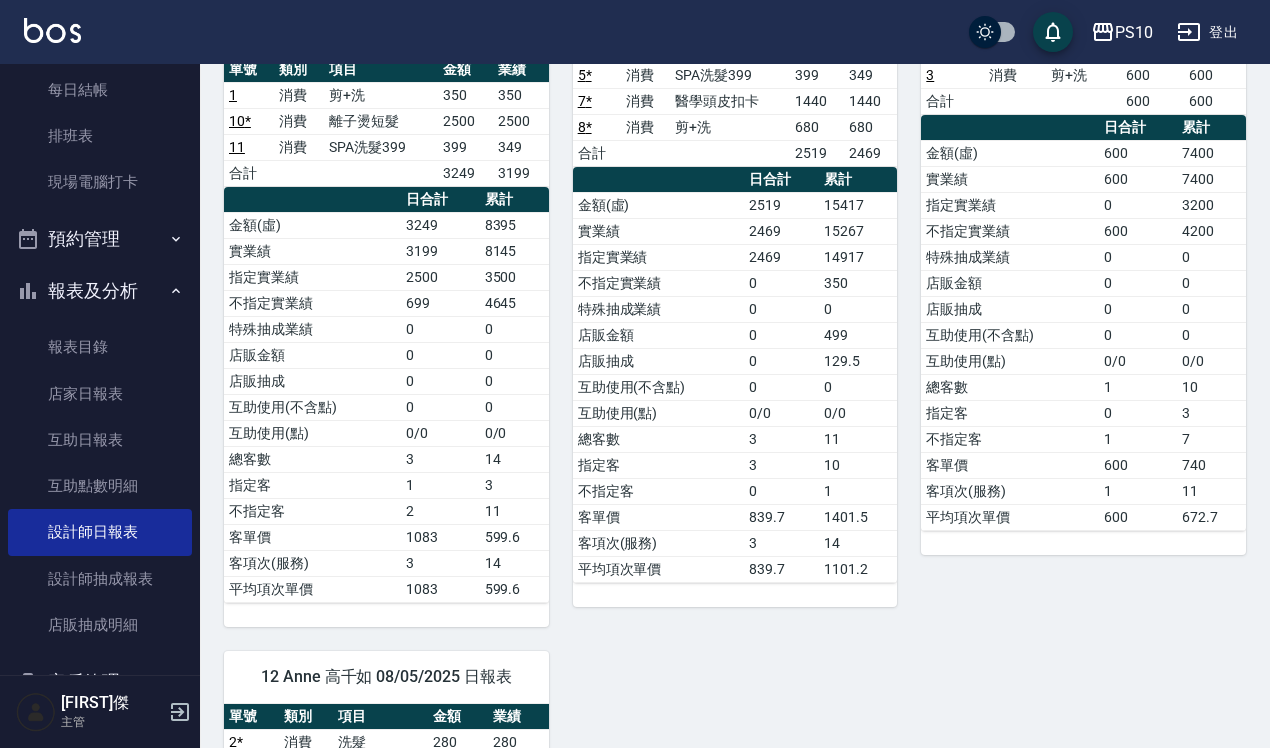 scroll, scrollTop: 750, scrollLeft: 0, axis: vertical 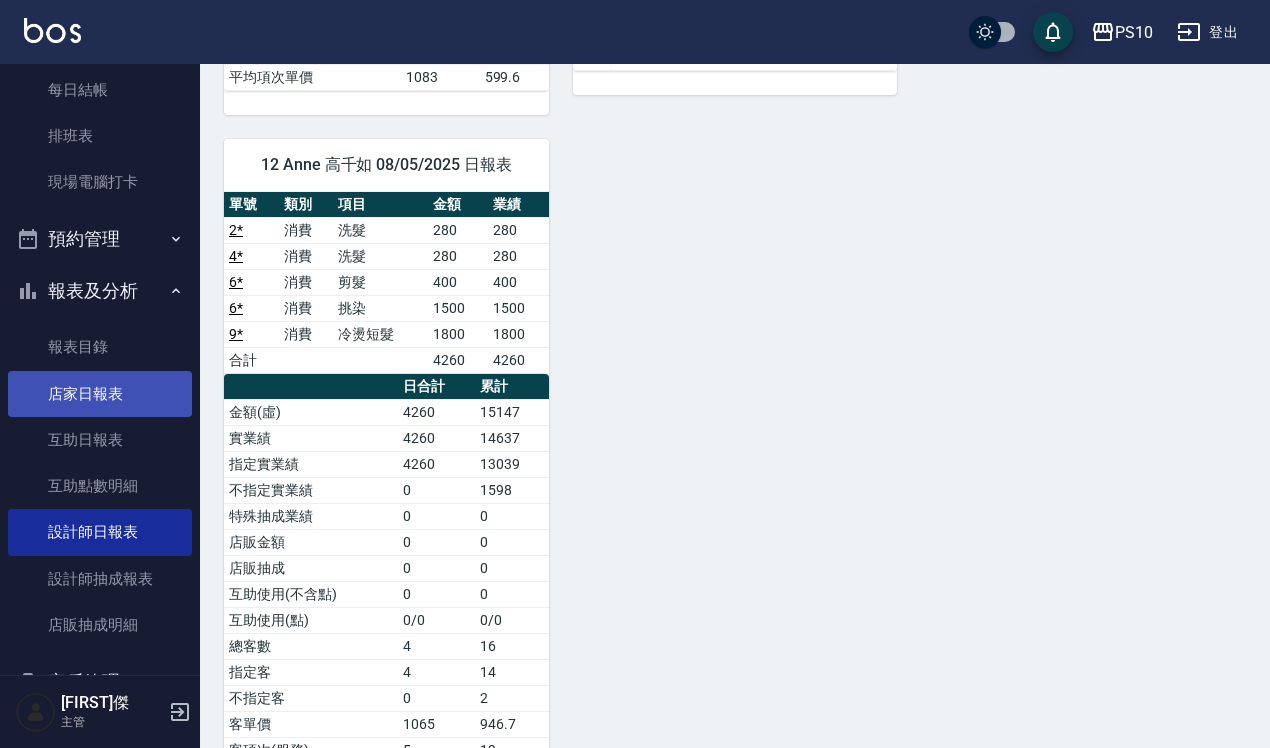click on "店家日報表" at bounding box center [100, 394] 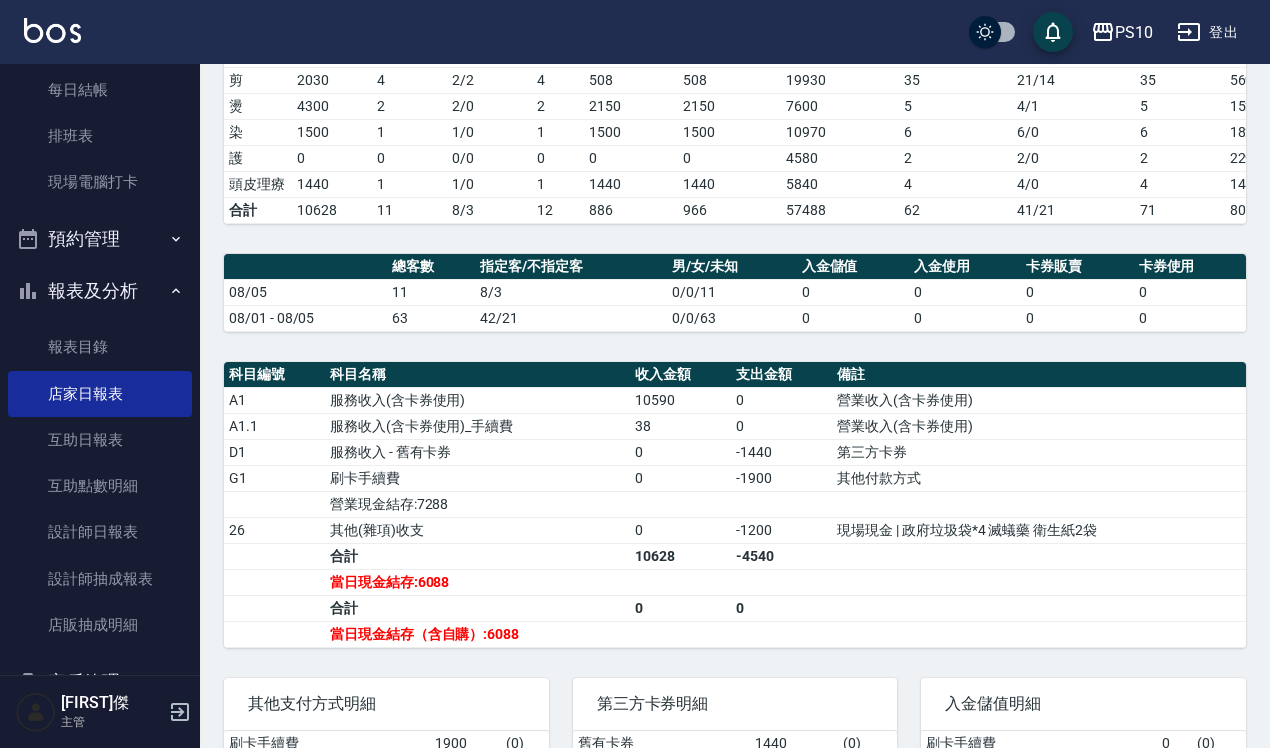 scroll, scrollTop: 493, scrollLeft: 0, axis: vertical 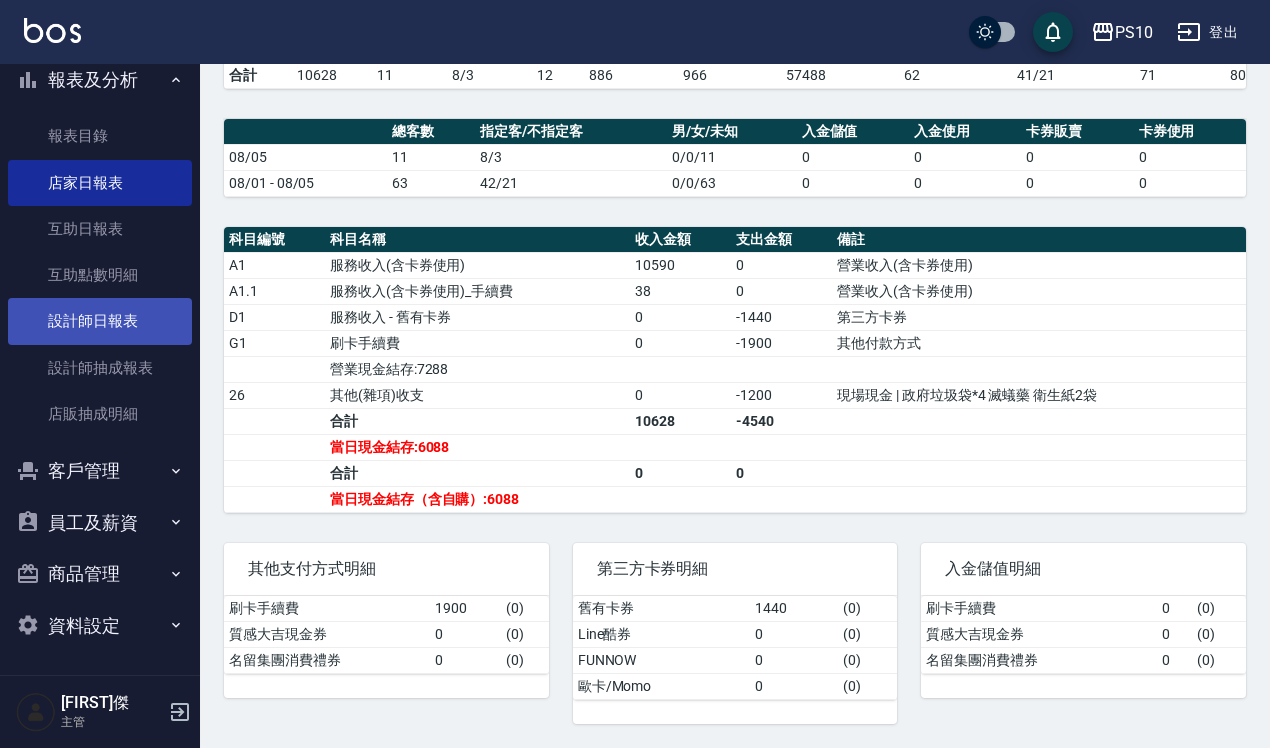 click on "設計師日報表" at bounding box center (100, 321) 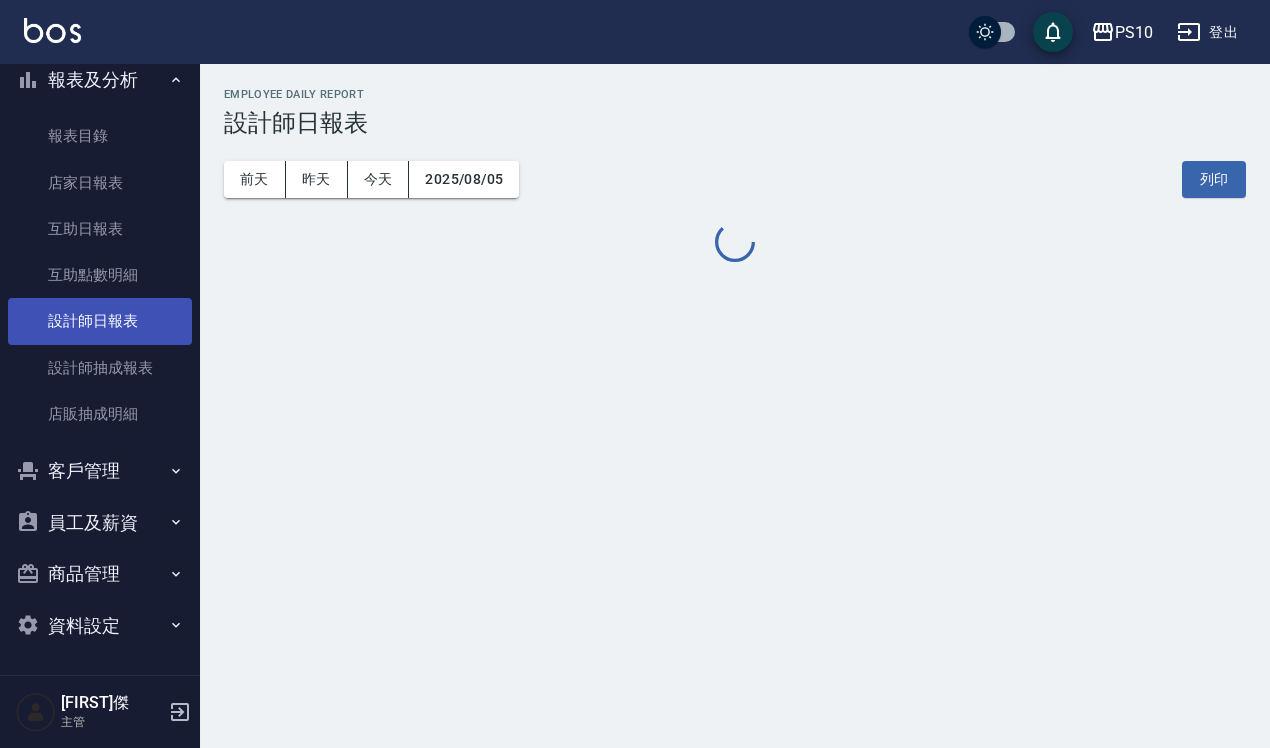 scroll, scrollTop: 0, scrollLeft: 0, axis: both 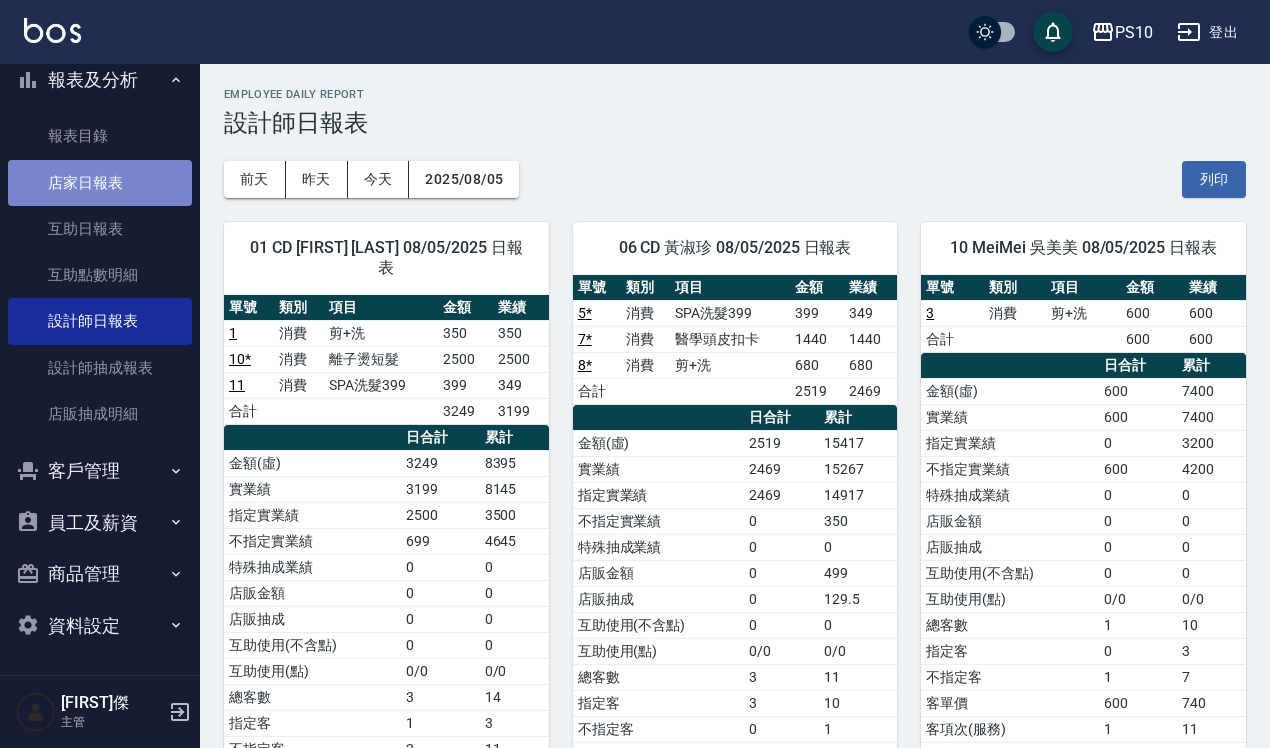 click on "店家日報表" at bounding box center (100, 183) 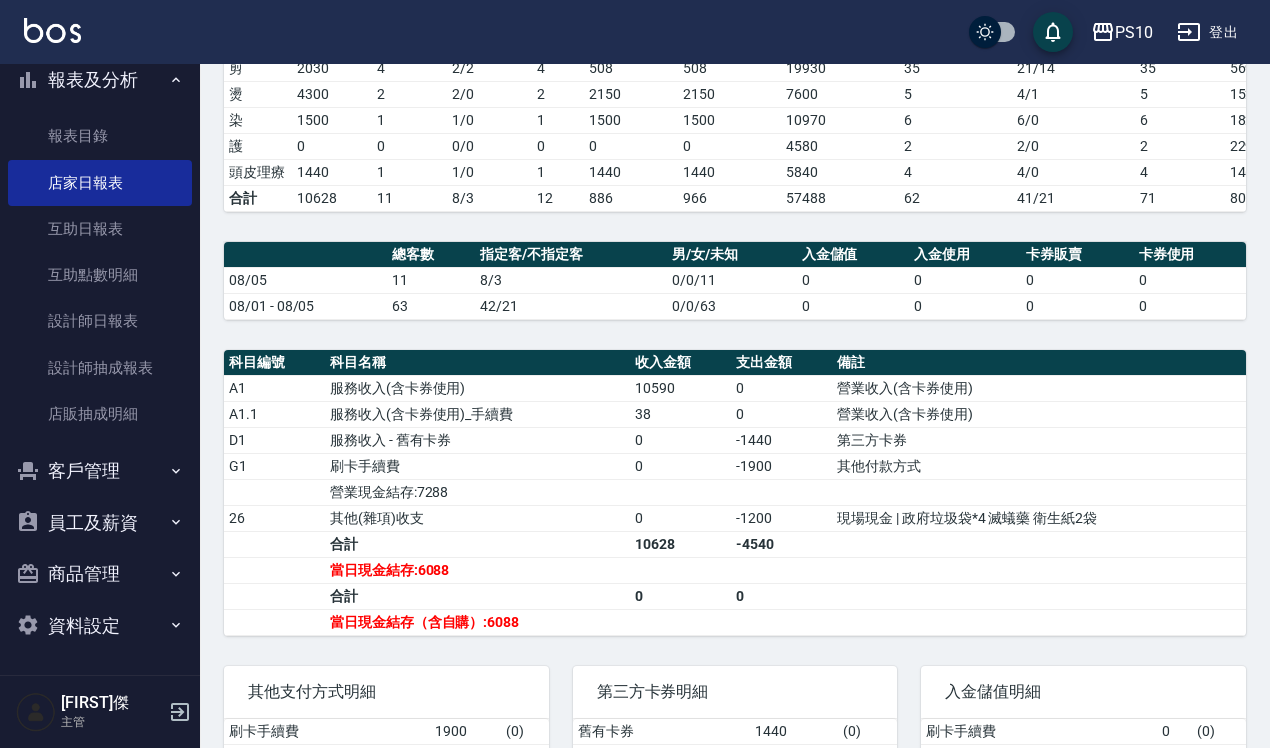 scroll, scrollTop: 375, scrollLeft: 0, axis: vertical 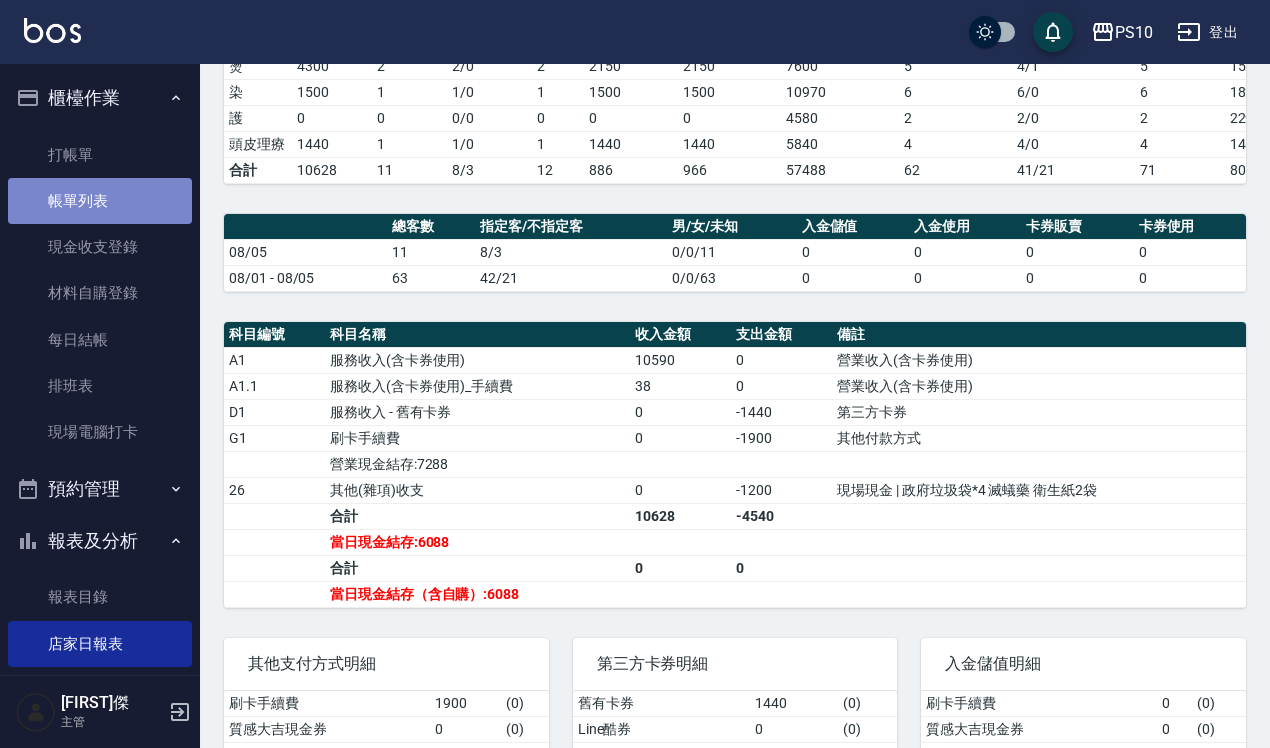 click on "帳單列表" at bounding box center [100, 201] 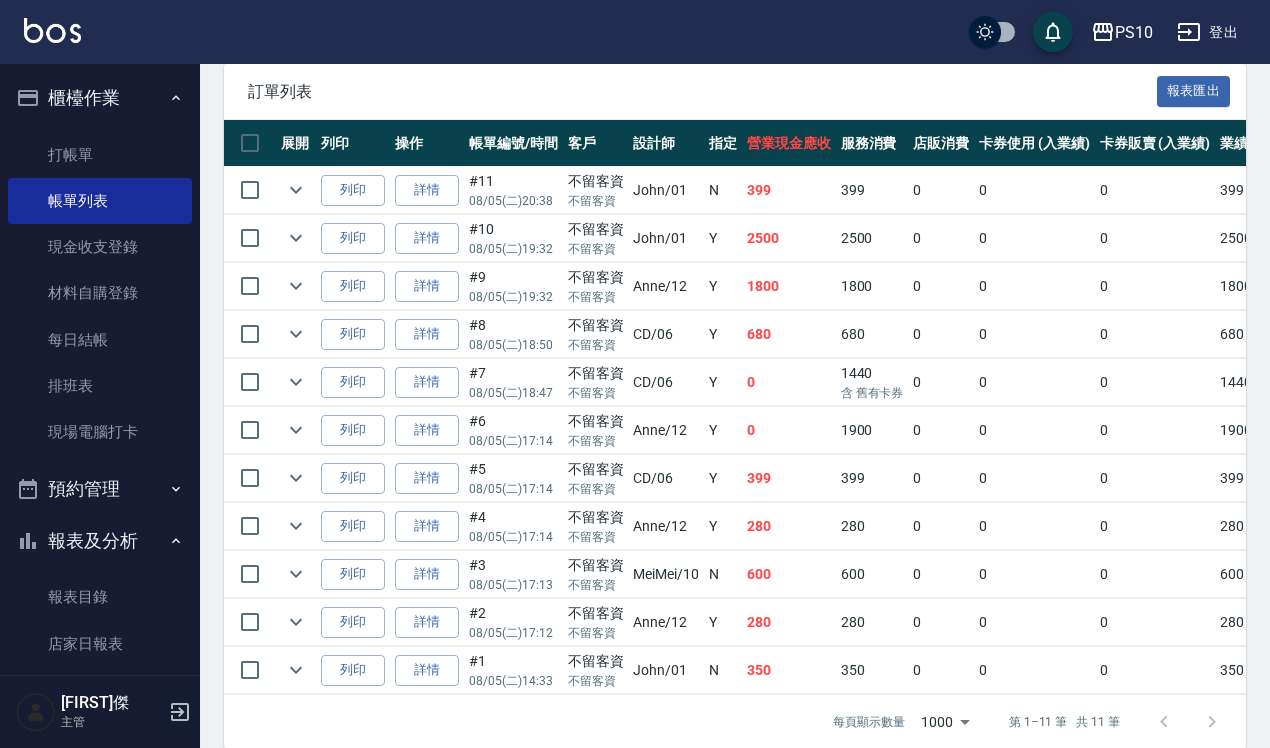 scroll, scrollTop: 500, scrollLeft: 0, axis: vertical 